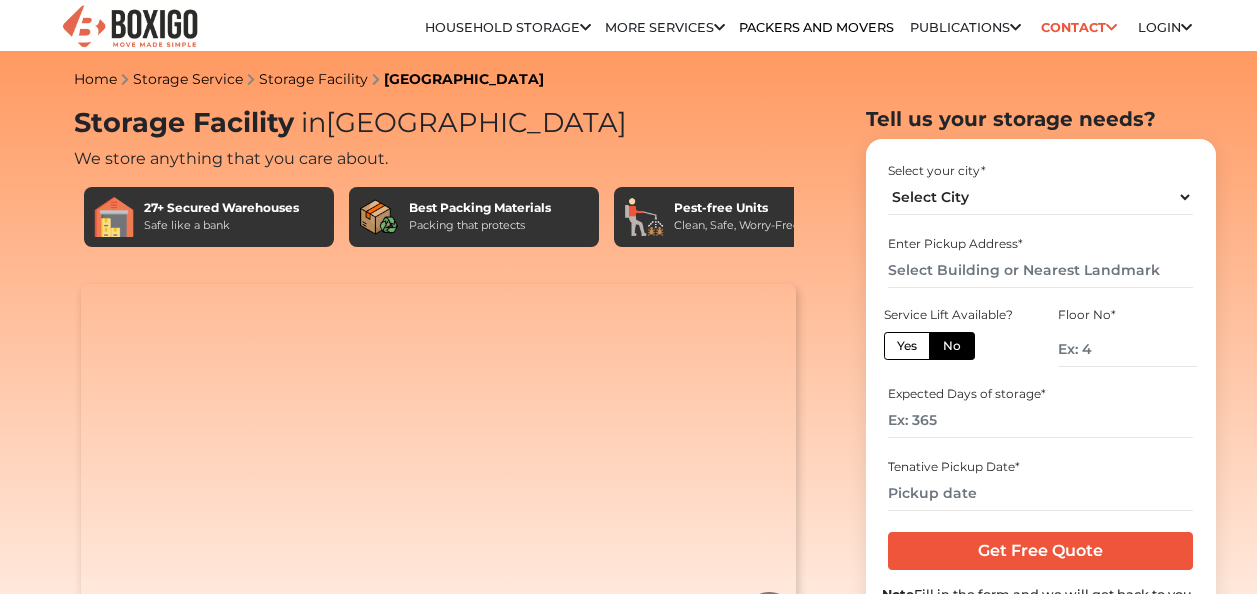 scroll, scrollTop: 0, scrollLeft: 0, axis: both 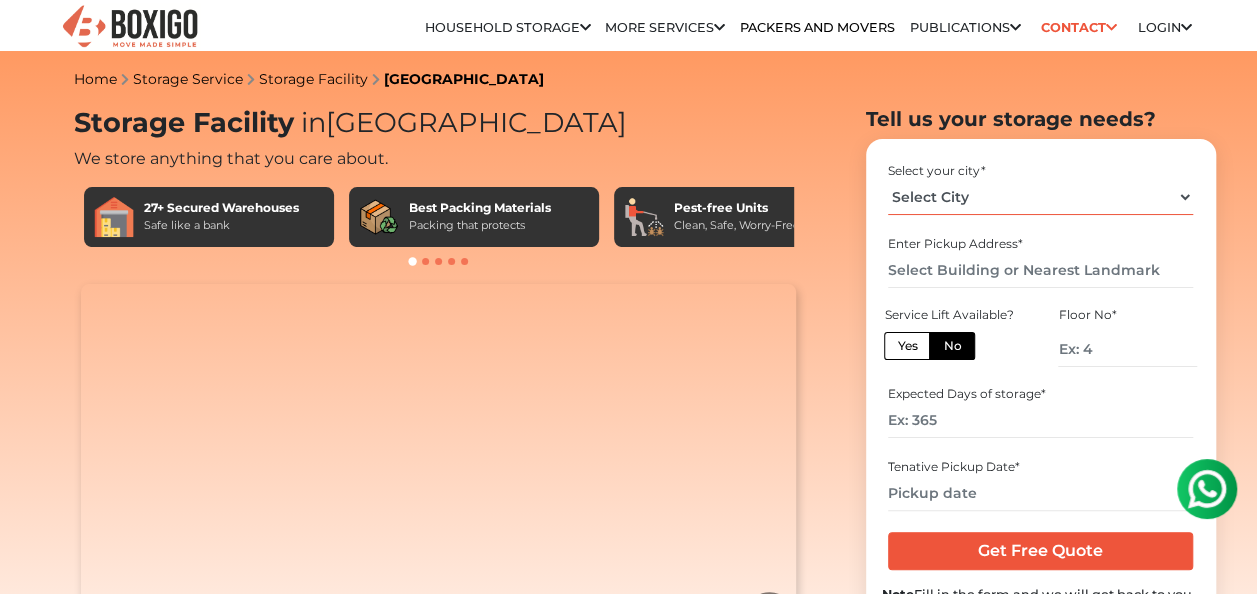 click on "Select City
[GEOGRAPHIC_DATA]
[GEOGRAPHIC_DATA]
[GEOGRAPHIC_DATA]
[GEOGRAPHIC_DATA]
[GEOGRAPHIC_DATA]
[GEOGRAPHIC_DATA]
[GEOGRAPHIC_DATA]
[GEOGRAPHIC_DATA] [GEOGRAPHIC_DATA] [GEOGRAPHIC_DATA] [GEOGRAPHIC_DATA] [GEOGRAPHIC_DATA]" at bounding box center (1040, 197) 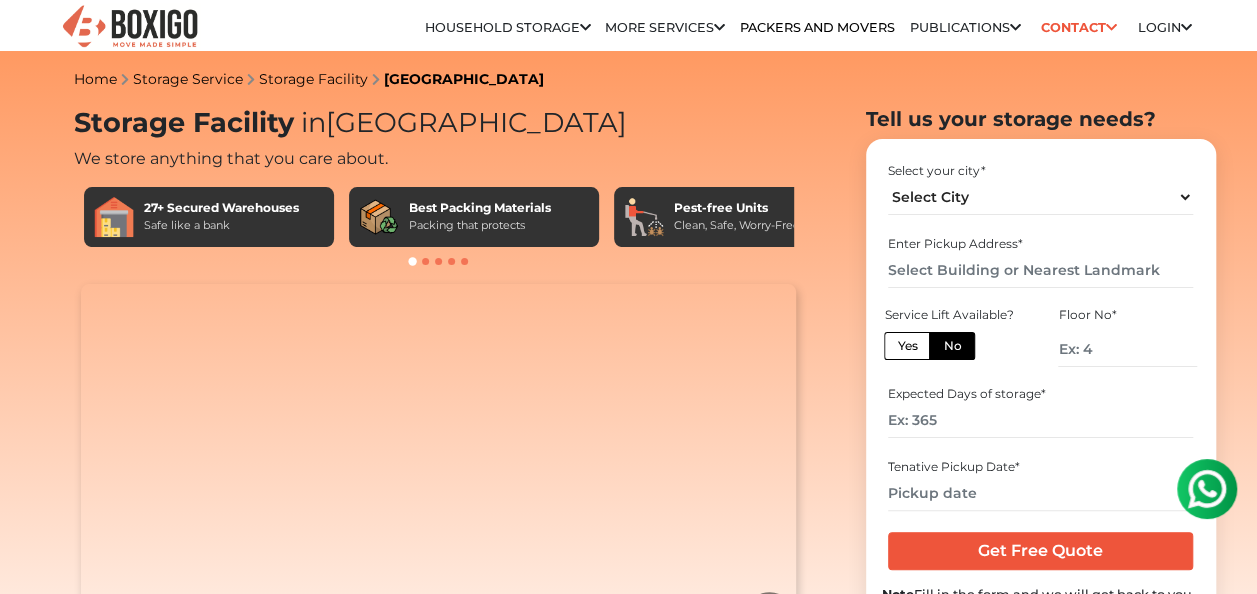 click on "Yes" at bounding box center [907, 346] 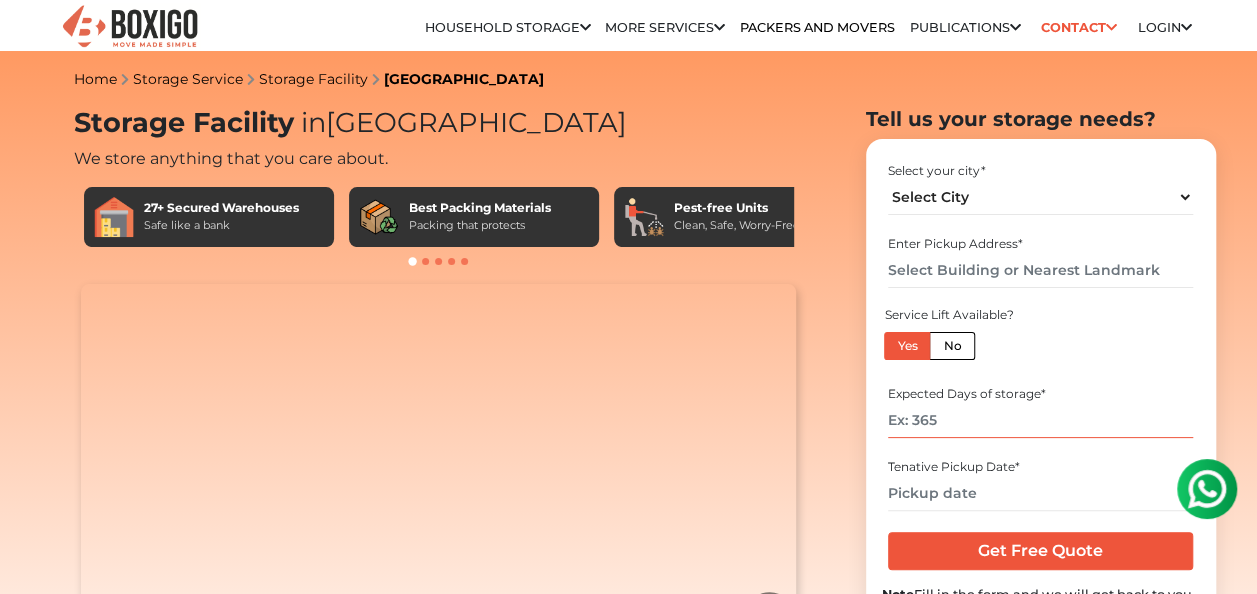 click at bounding box center (1040, 420) 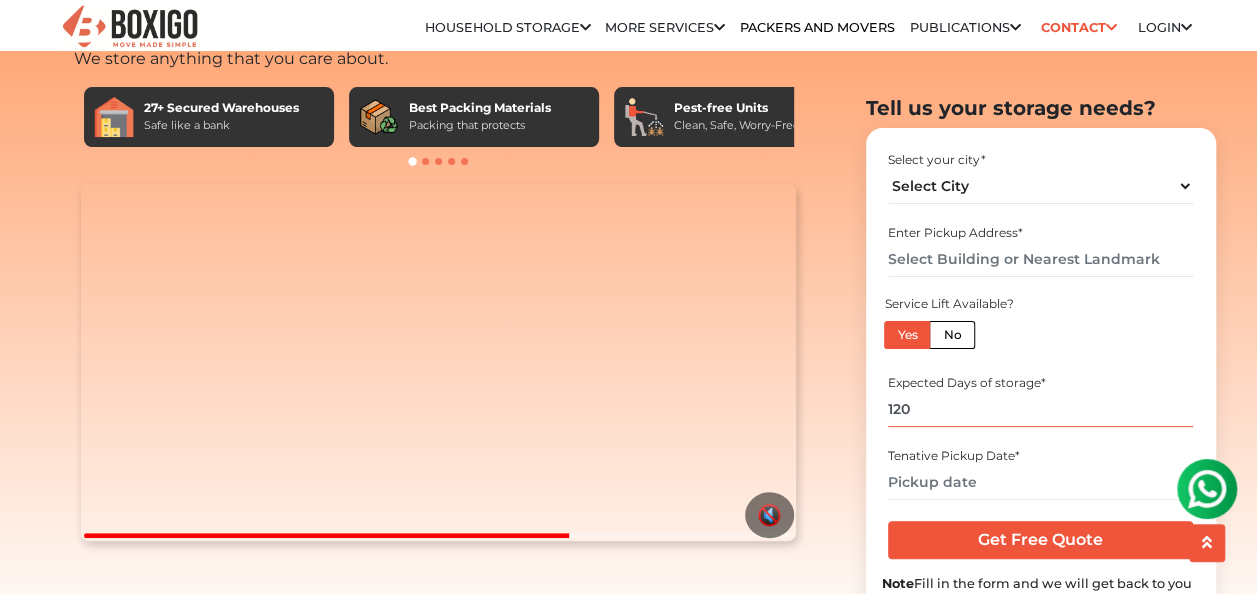 scroll, scrollTop: 210, scrollLeft: 0, axis: vertical 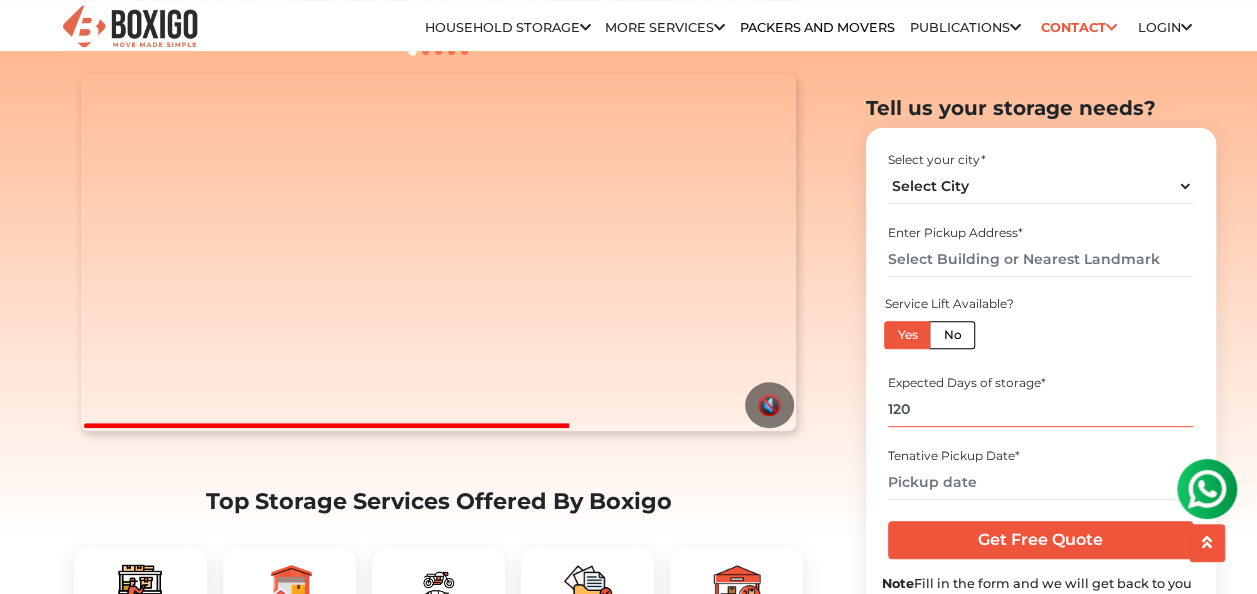 type on "120" 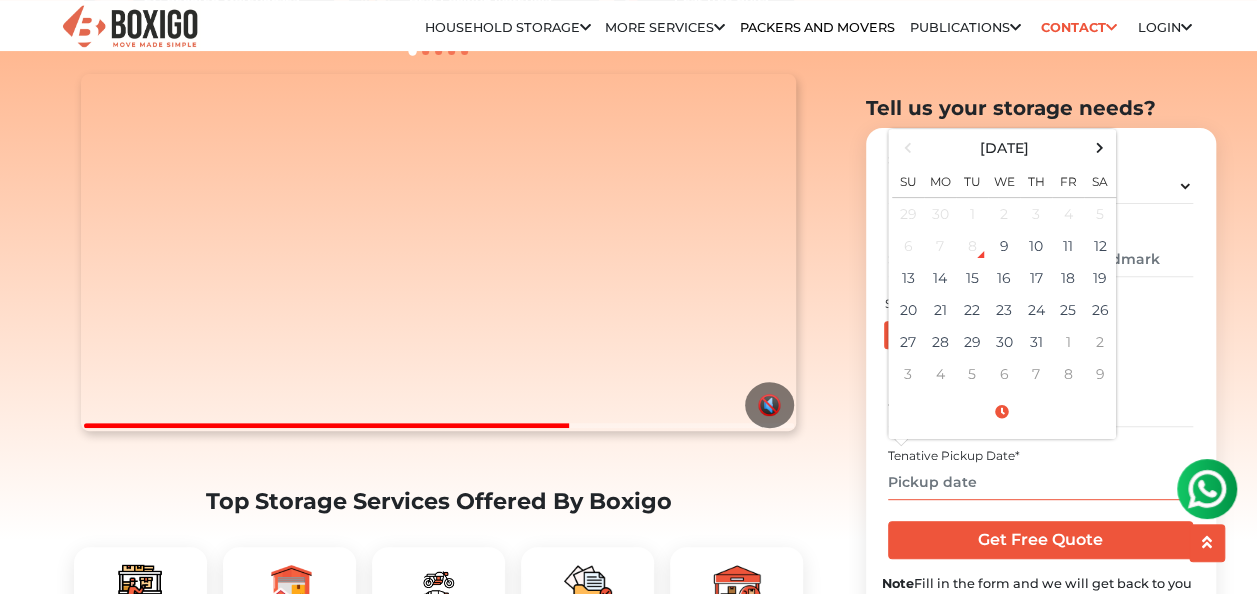 click at bounding box center [1040, 482] 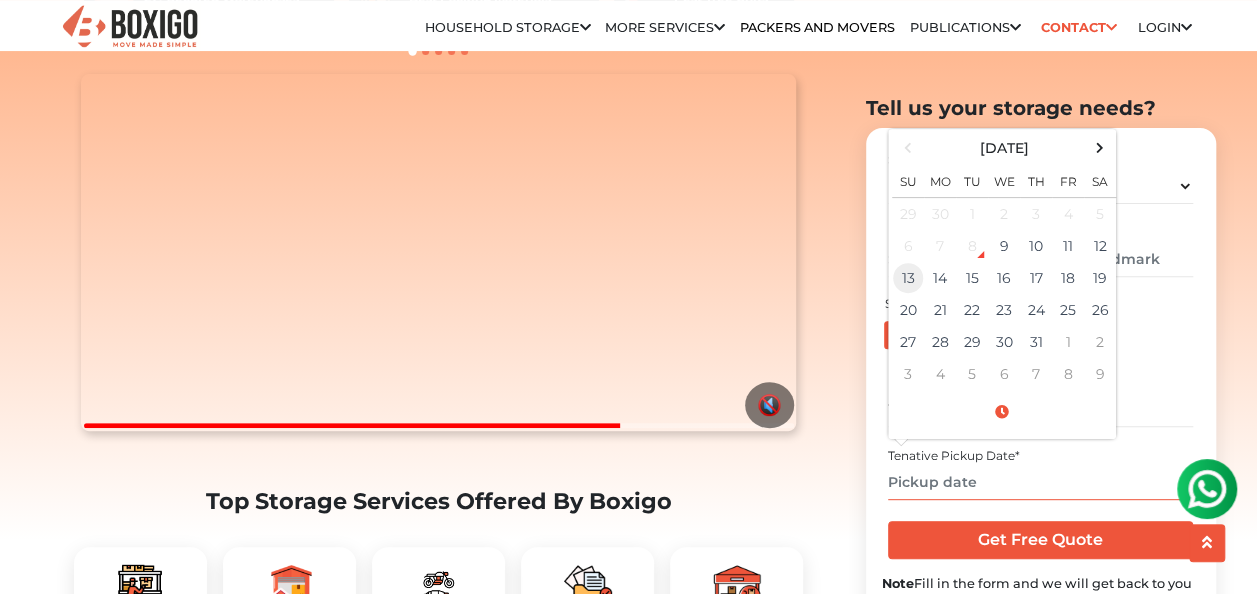 click on "13" at bounding box center (908, 278) 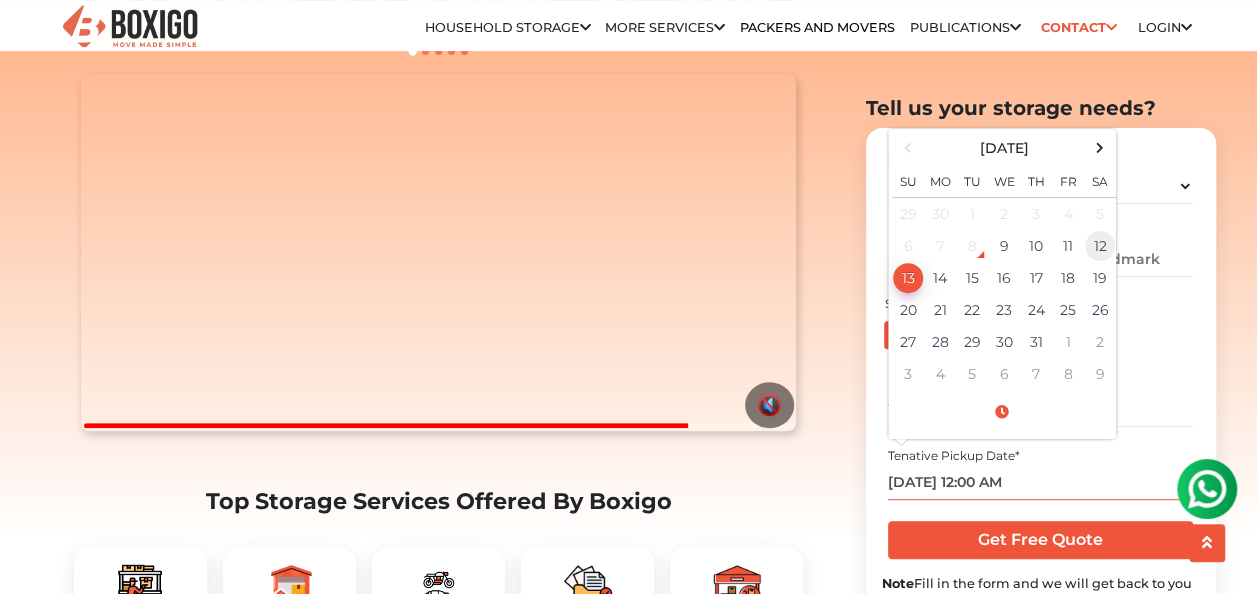 click on "12" at bounding box center [1100, 246] 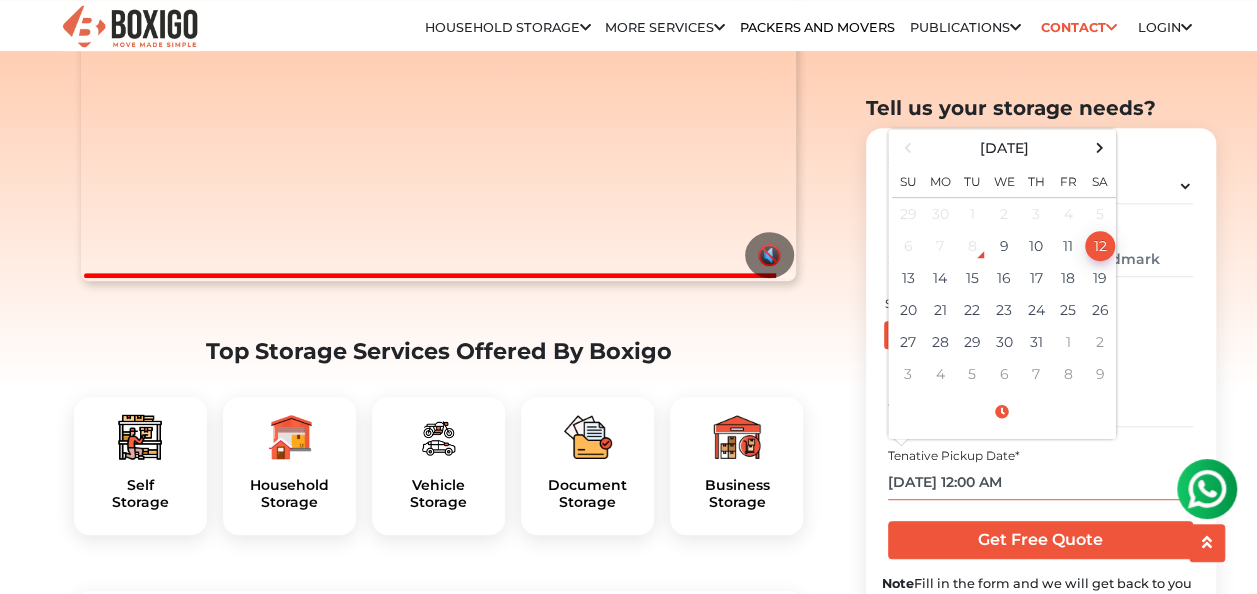 scroll, scrollTop: 411, scrollLeft: 0, axis: vertical 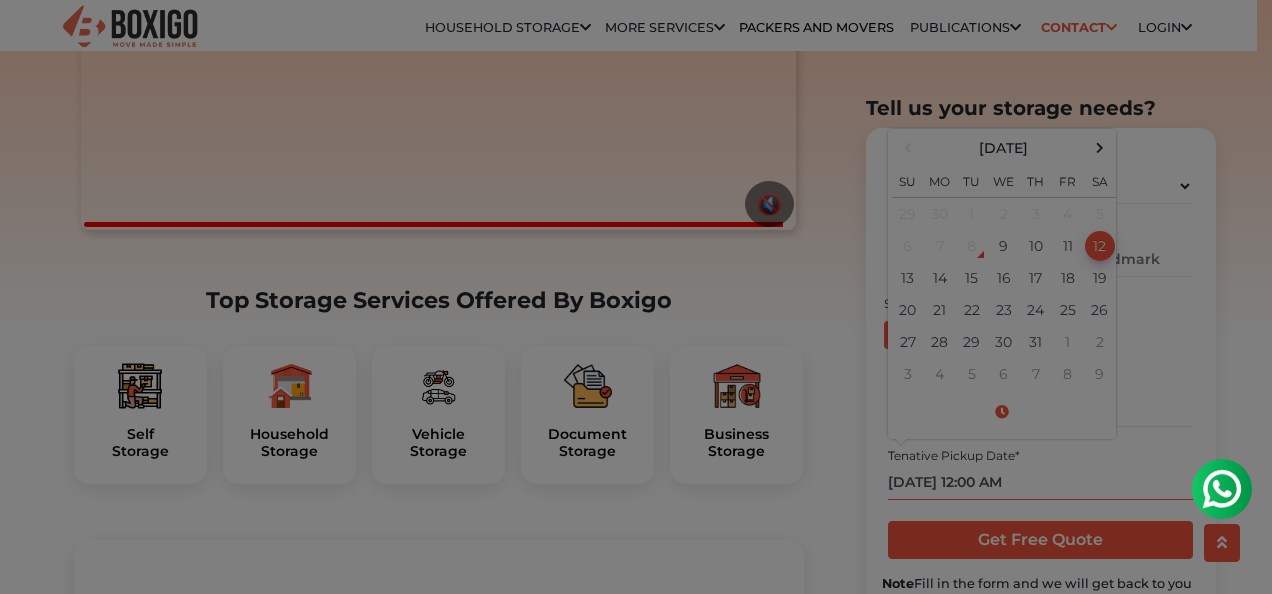 drag, startPoint x: 1265, startPoint y: 64, endPoint x: 1266, endPoint y: 78, distance: 14.035668 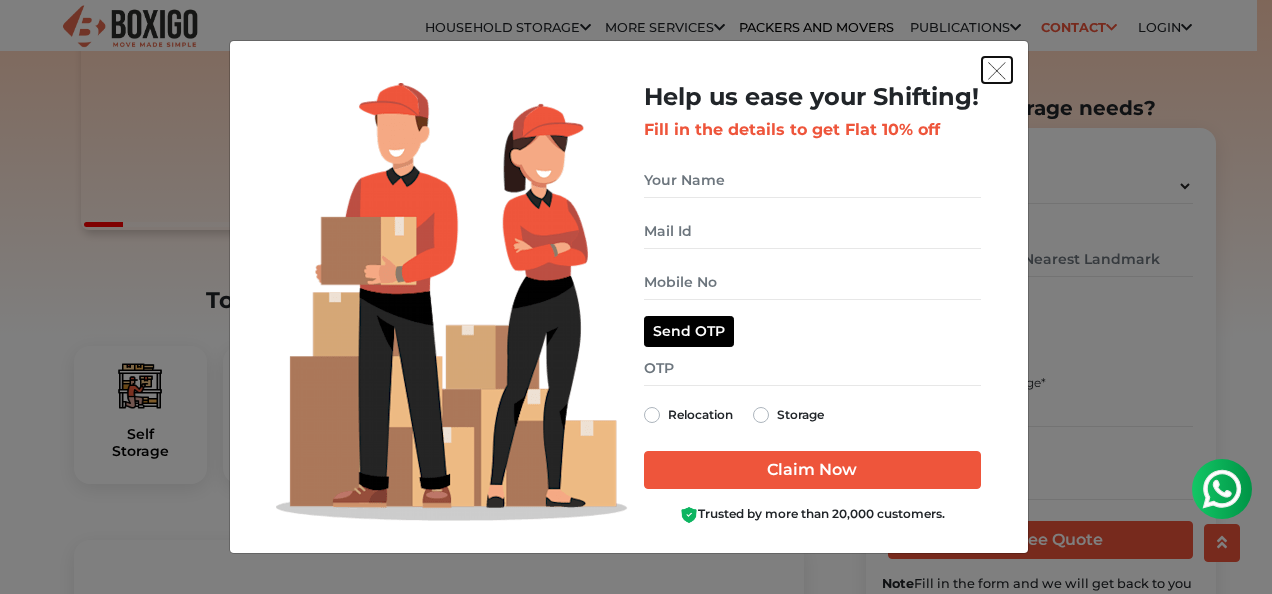 click at bounding box center [997, 71] 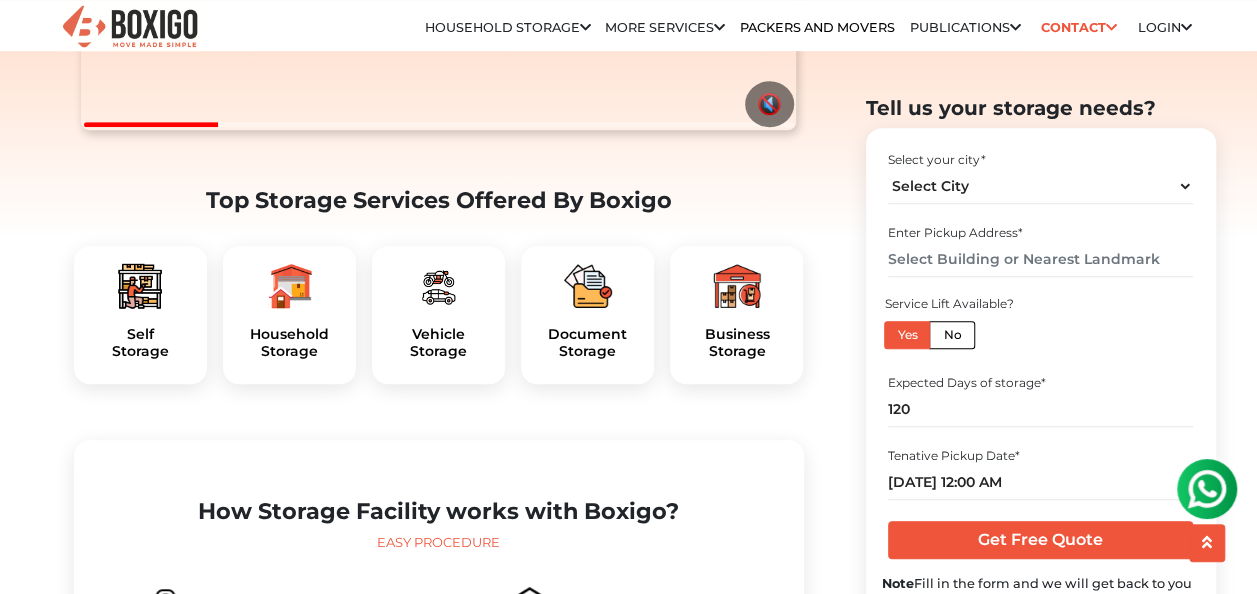 scroll, scrollTop: 611, scrollLeft: 0, axis: vertical 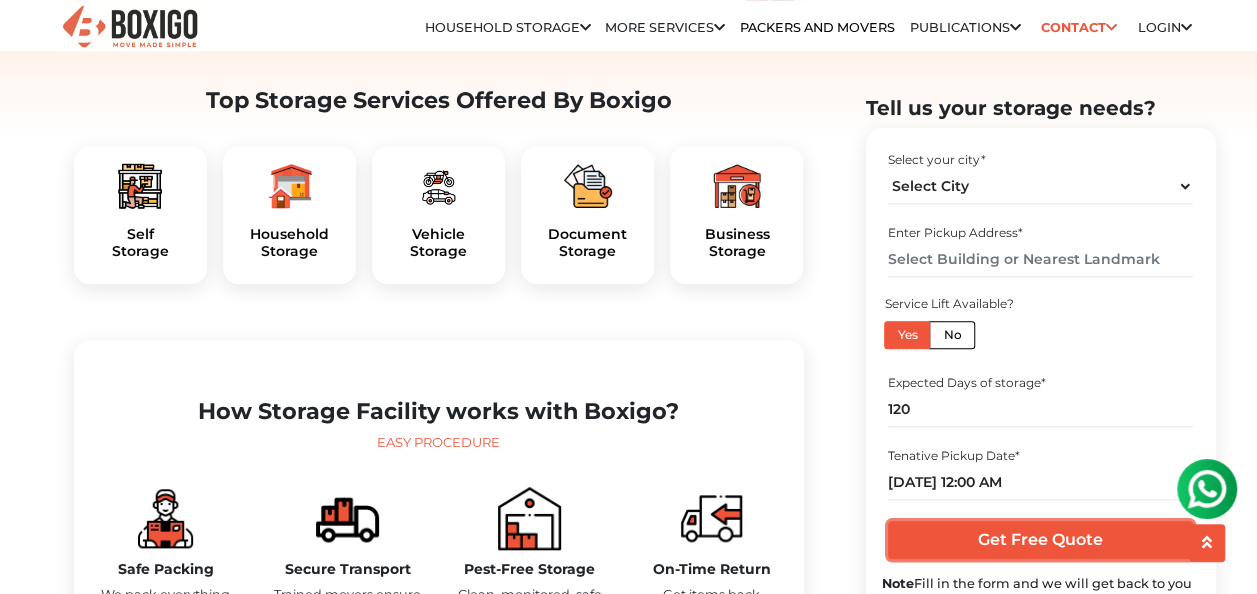 click on "Get Free Quote" at bounding box center [1040, 540] 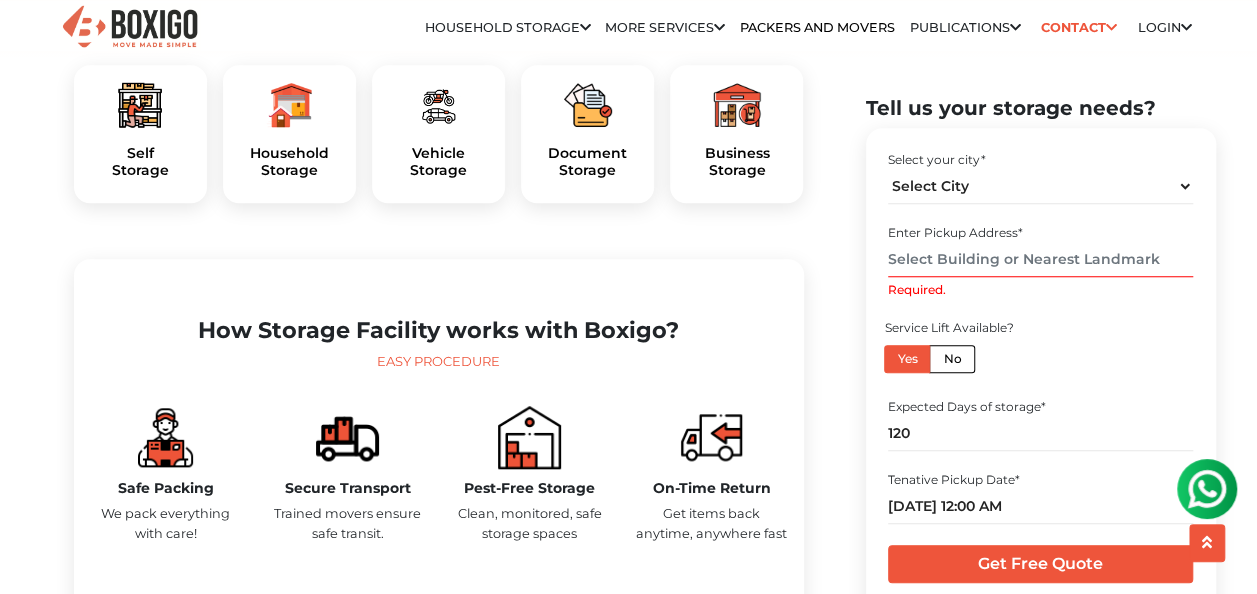 scroll, scrollTop: 762, scrollLeft: 0, axis: vertical 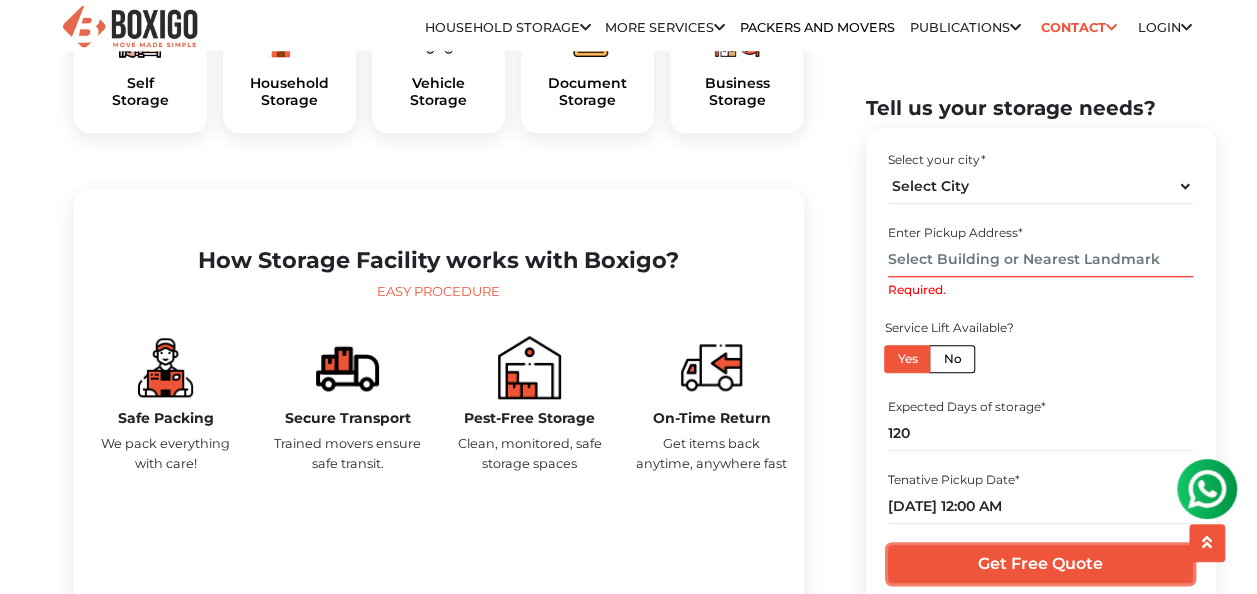 click on "Get Free Quote" at bounding box center (1040, 564) 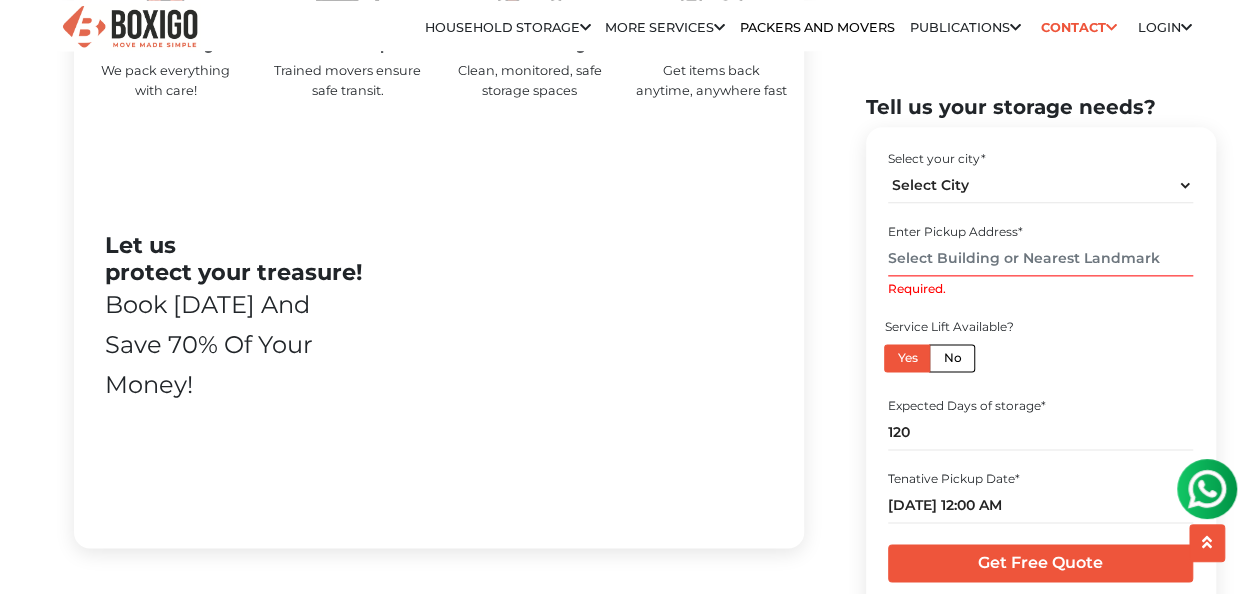 scroll, scrollTop: 1162, scrollLeft: 0, axis: vertical 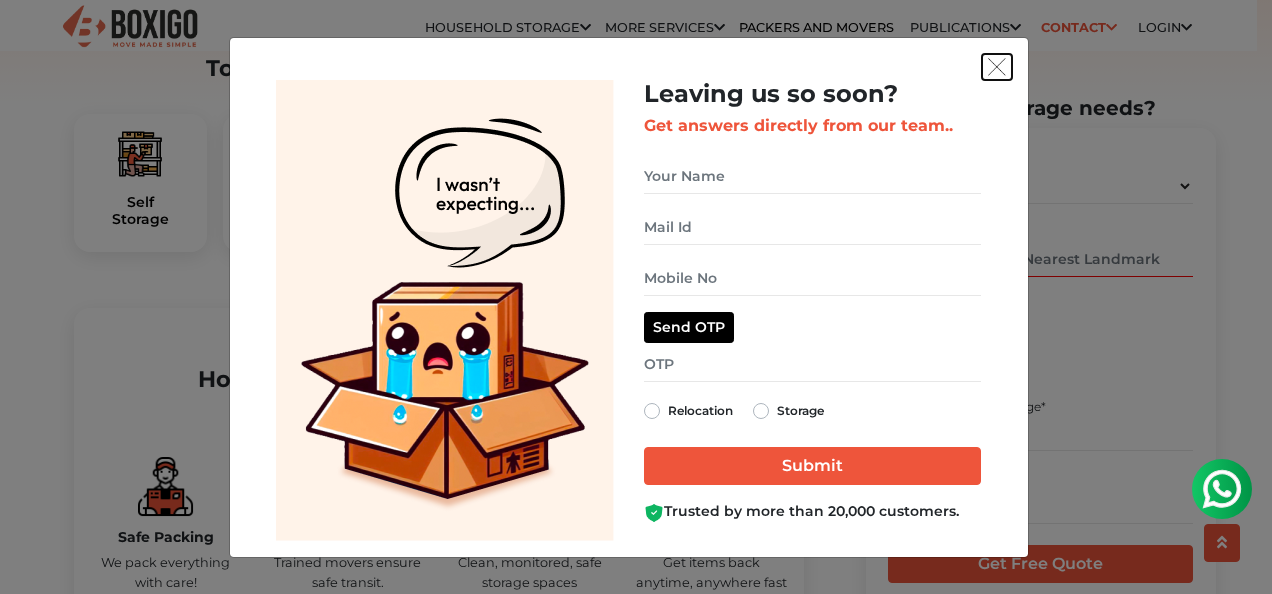 click at bounding box center (997, 67) 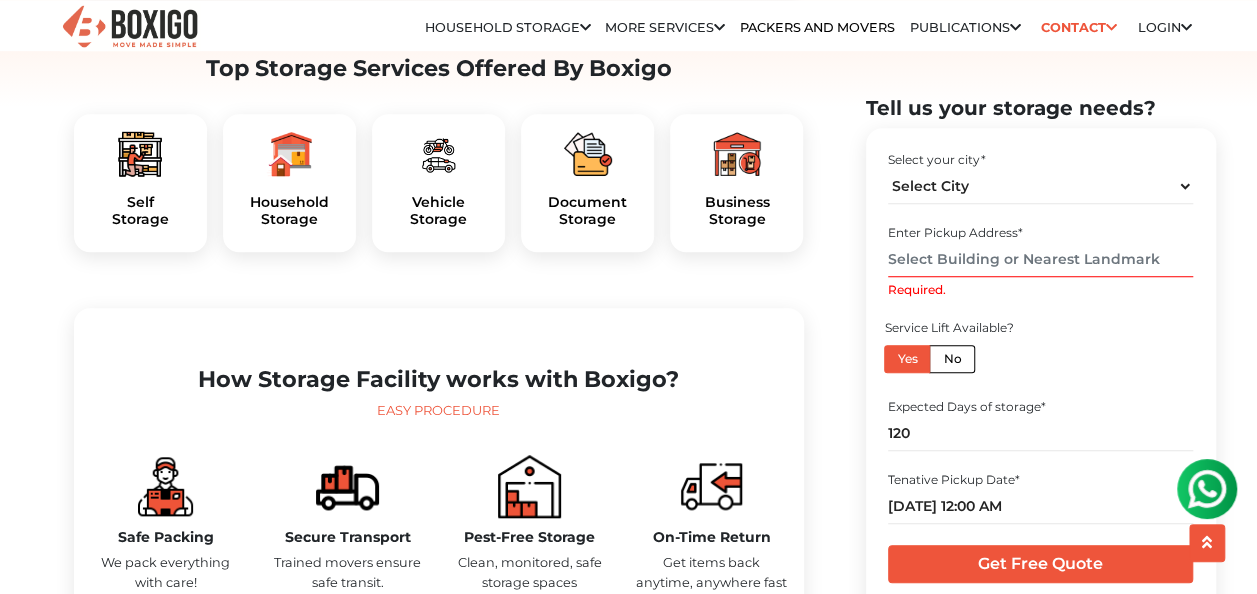 click on "Household  Storage" at bounding box center [289, 183] 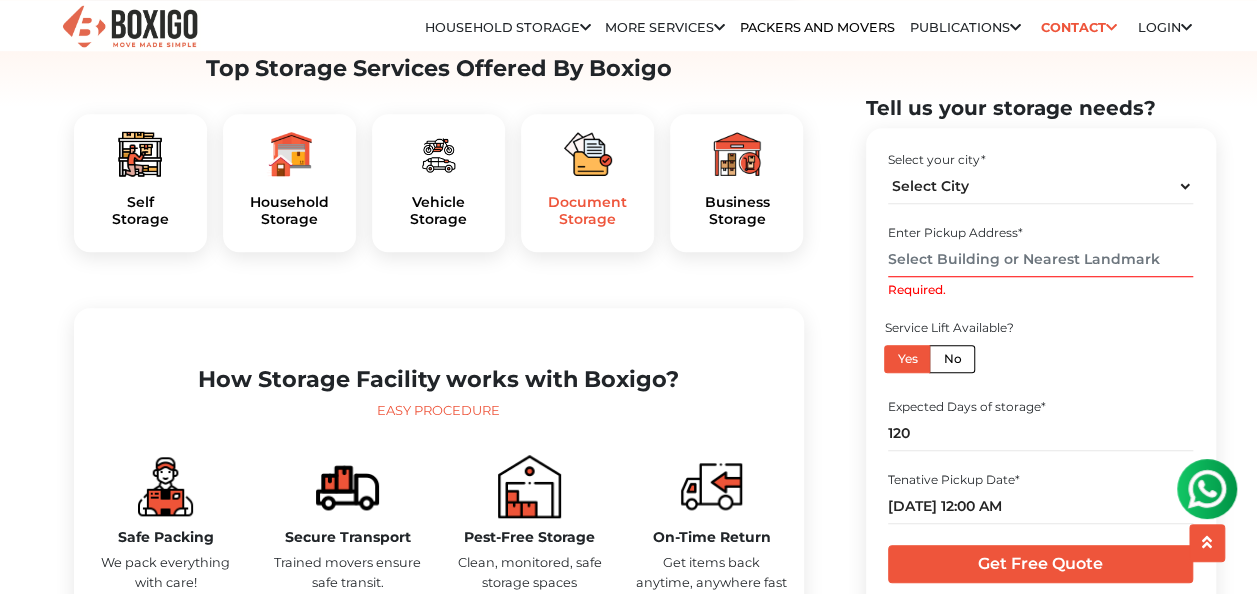 click on "Document  Storage" at bounding box center (587, 211) 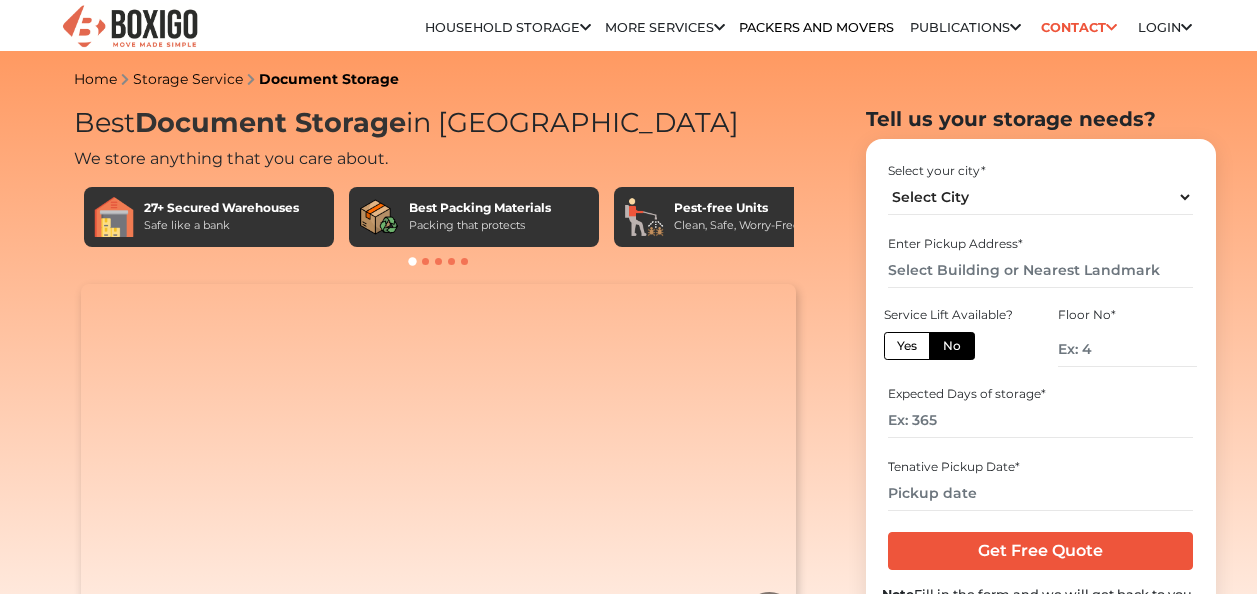 scroll, scrollTop: 0, scrollLeft: 0, axis: both 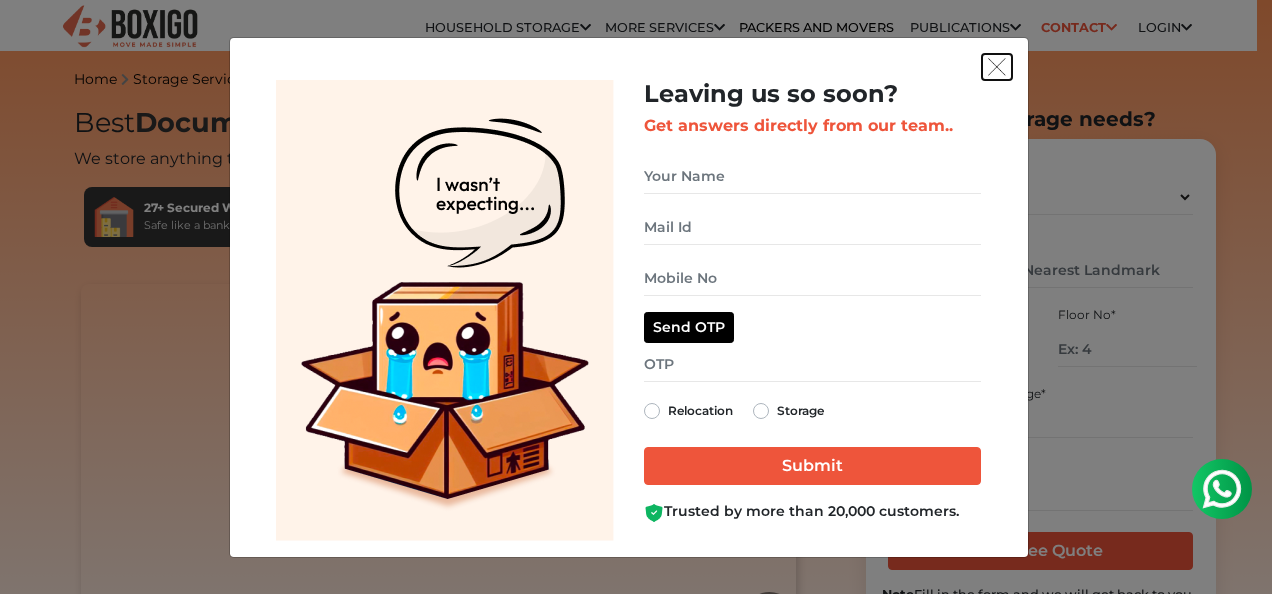 click at bounding box center (997, 67) 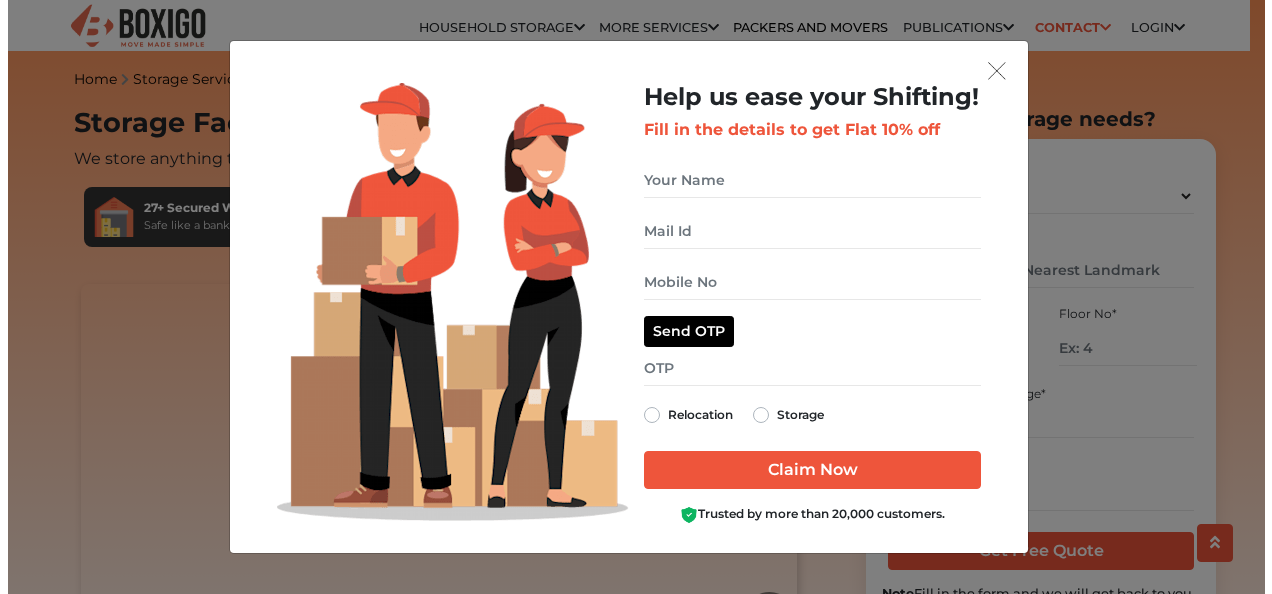 scroll, scrollTop: 643, scrollLeft: 0, axis: vertical 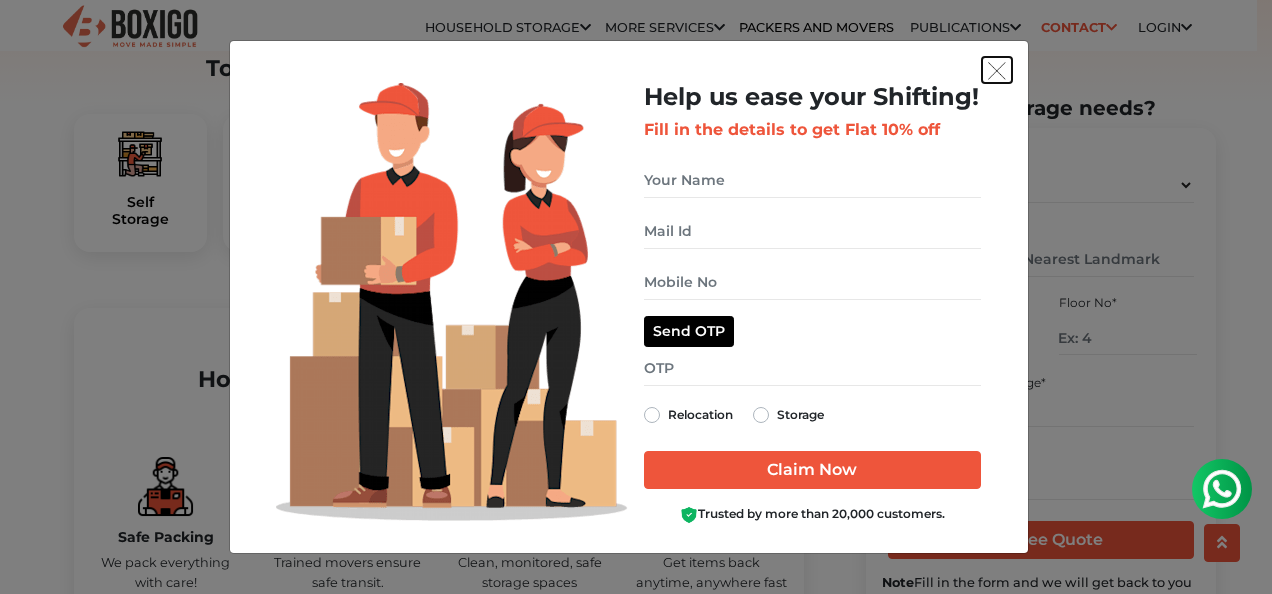 click at bounding box center (997, 71) 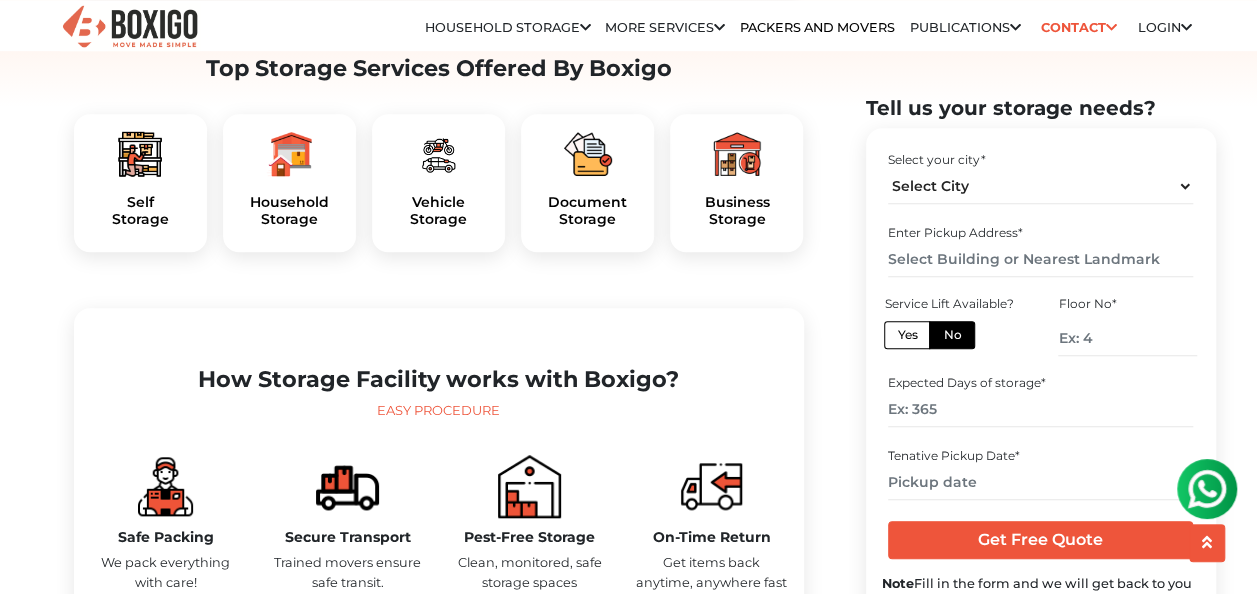 scroll, scrollTop: 124, scrollLeft: 0, axis: vertical 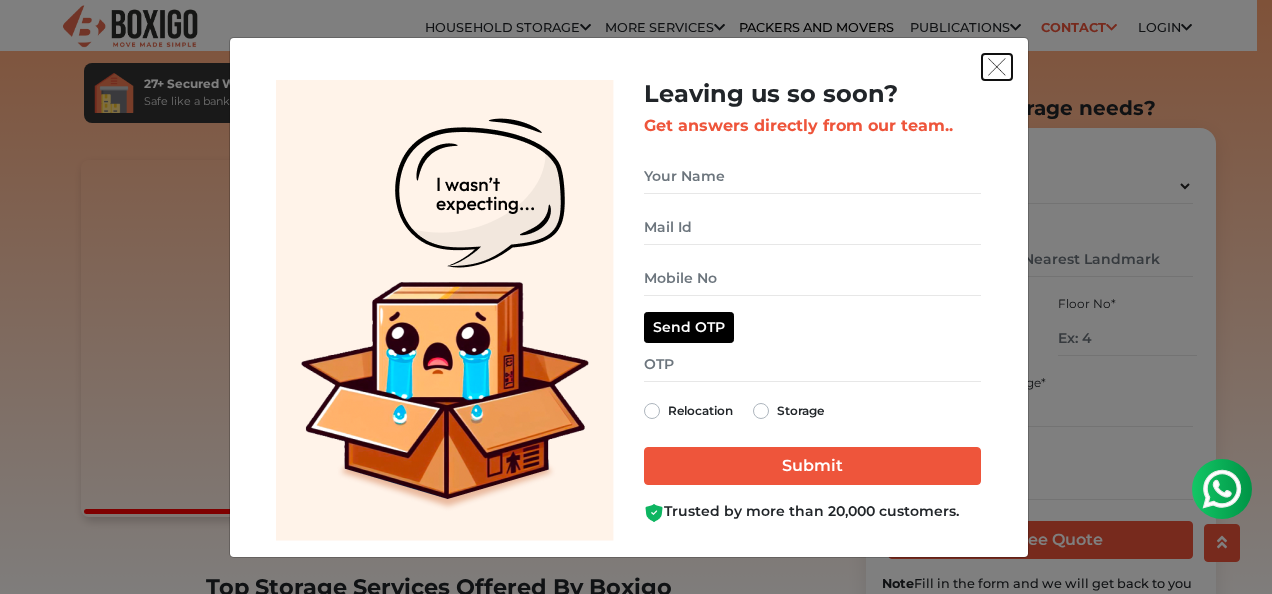click at bounding box center (997, 67) 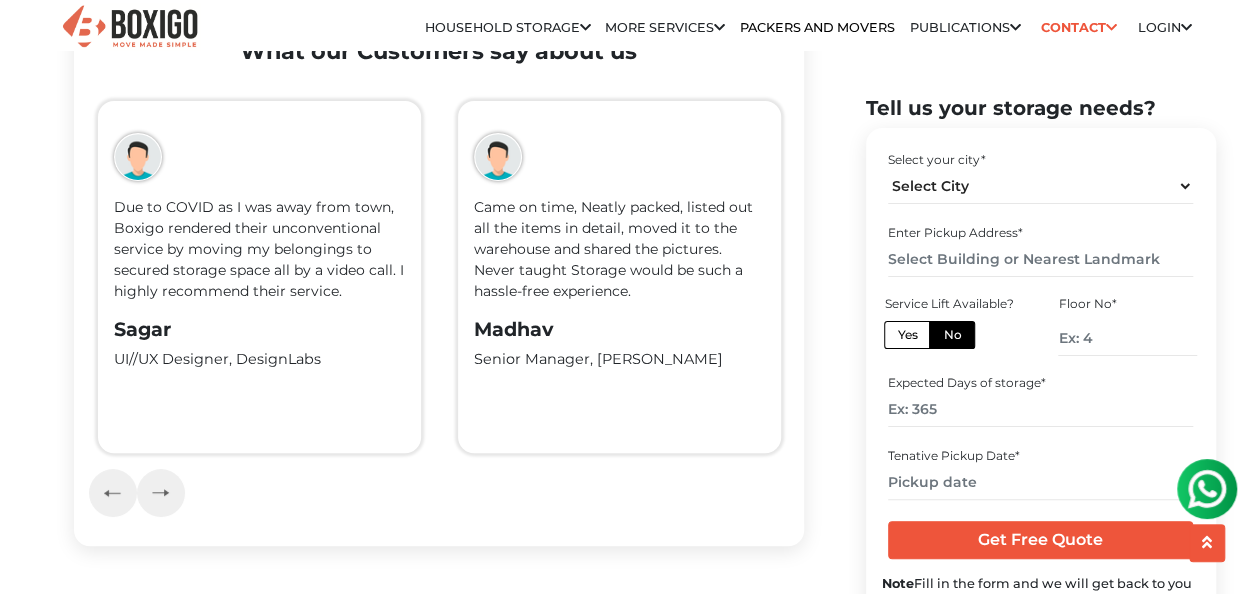 scroll, scrollTop: 3824, scrollLeft: 0, axis: vertical 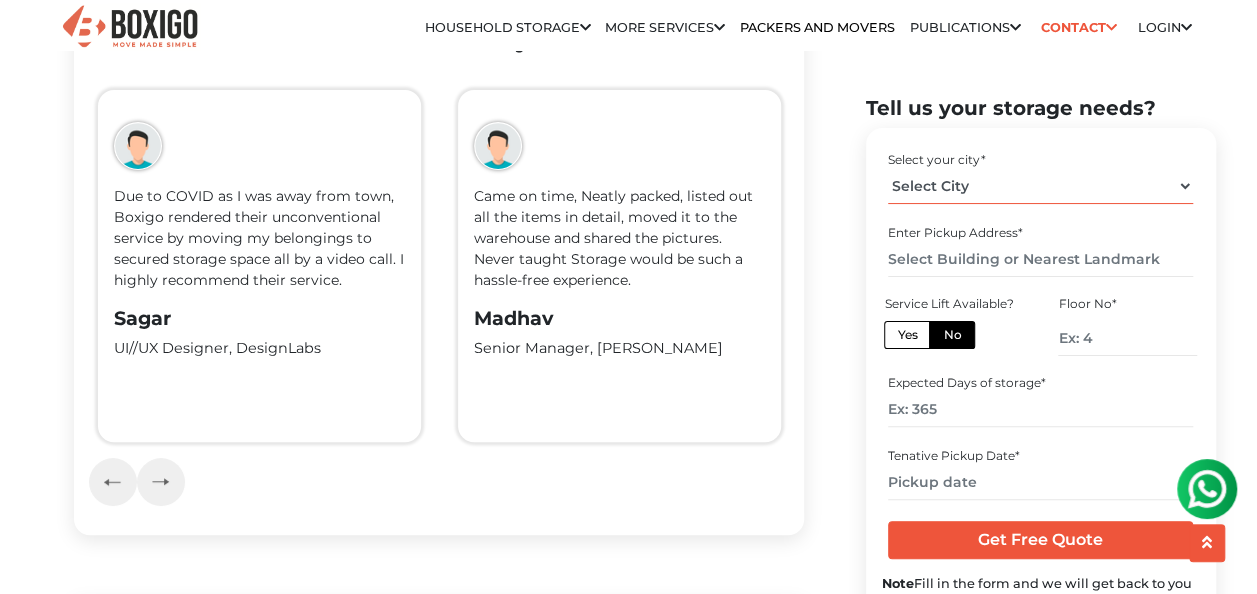 click on "Select City
[GEOGRAPHIC_DATA]
[GEOGRAPHIC_DATA]
[GEOGRAPHIC_DATA]
[GEOGRAPHIC_DATA]
[GEOGRAPHIC_DATA]
[GEOGRAPHIC_DATA]
[GEOGRAPHIC_DATA]
[GEOGRAPHIC_DATA] [GEOGRAPHIC_DATA] [GEOGRAPHIC_DATA] [GEOGRAPHIC_DATA] [GEOGRAPHIC_DATA]" at bounding box center [1040, 185] 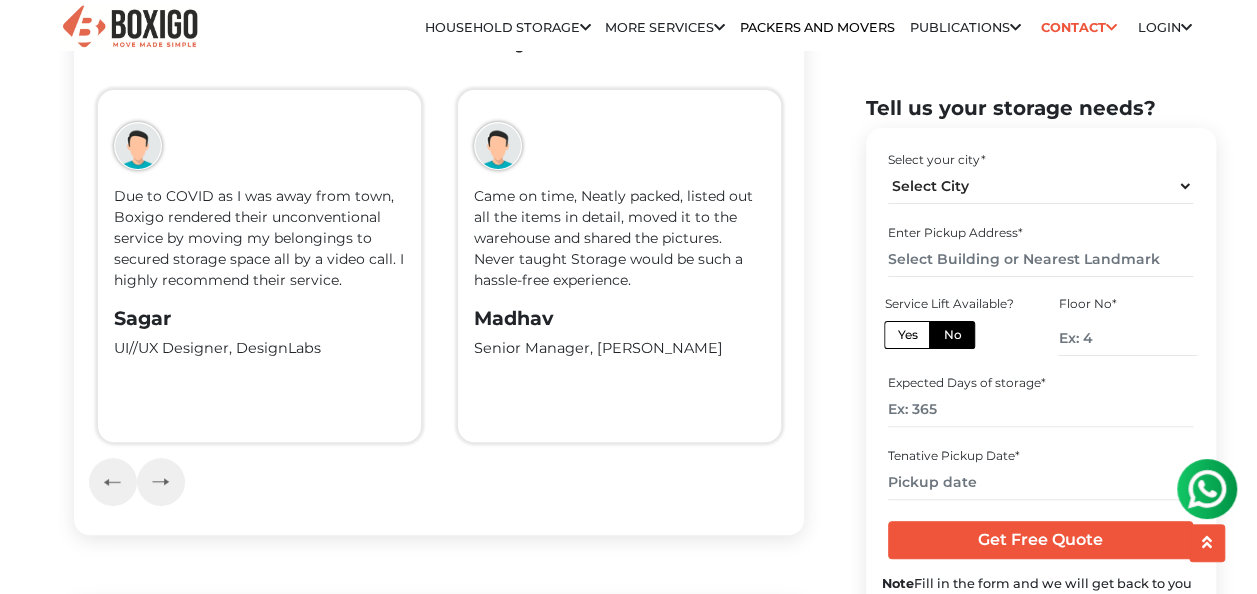 click on "Yes" at bounding box center [907, 334] 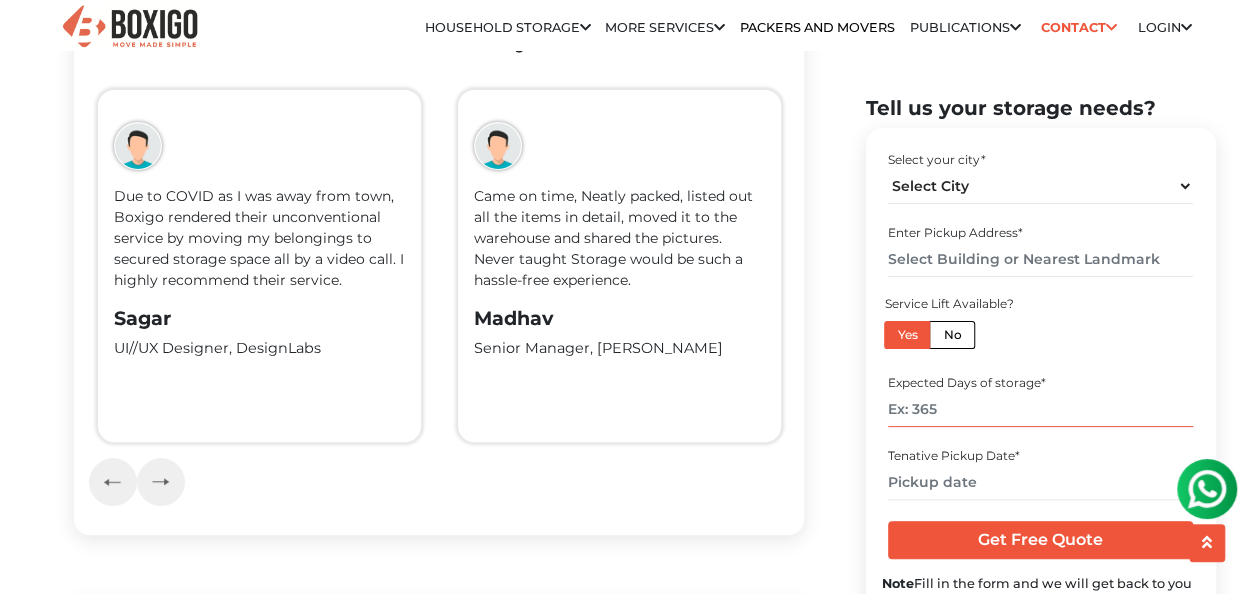 click at bounding box center (1040, 409) 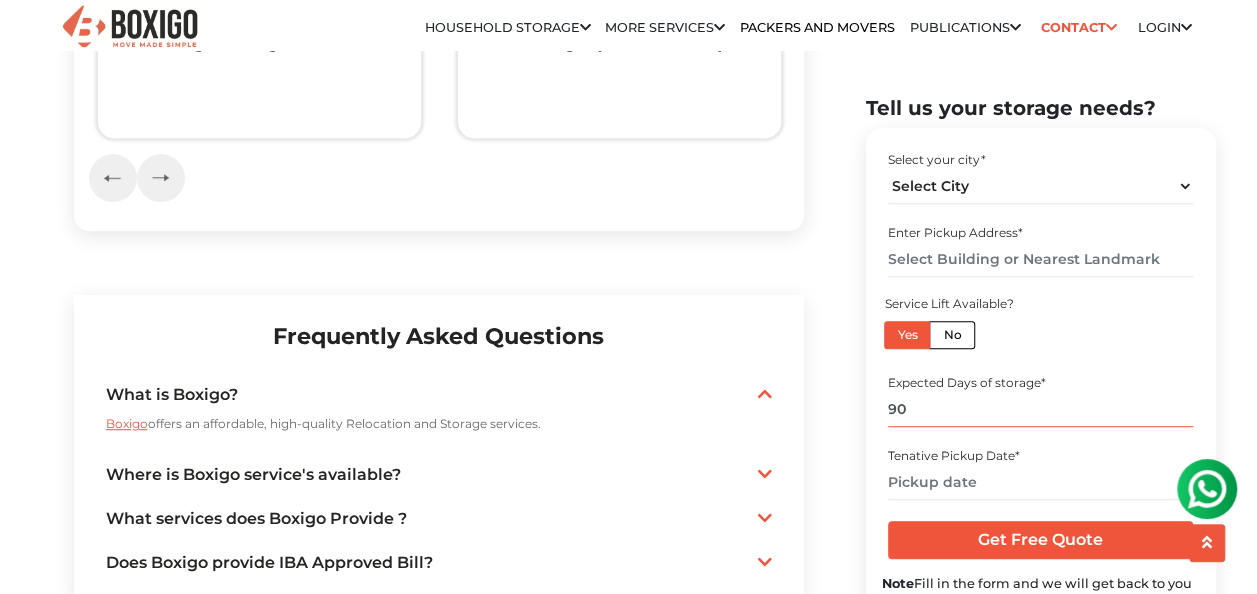 scroll, scrollTop: 4156, scrollLeft: 0, axis: vertical 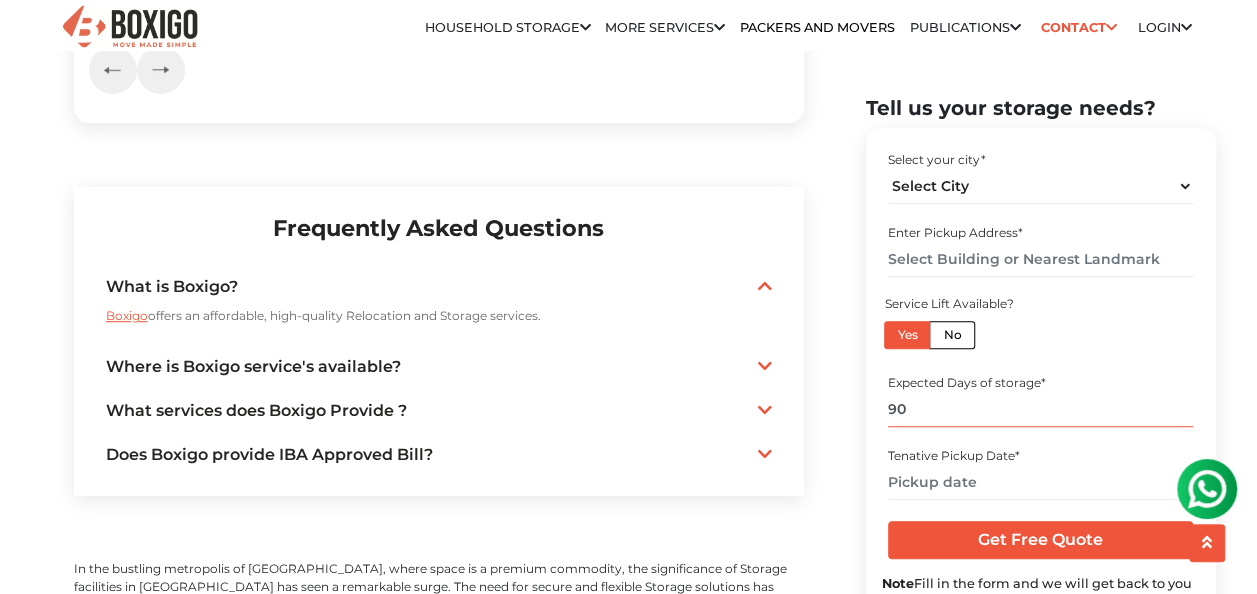 type on "90" 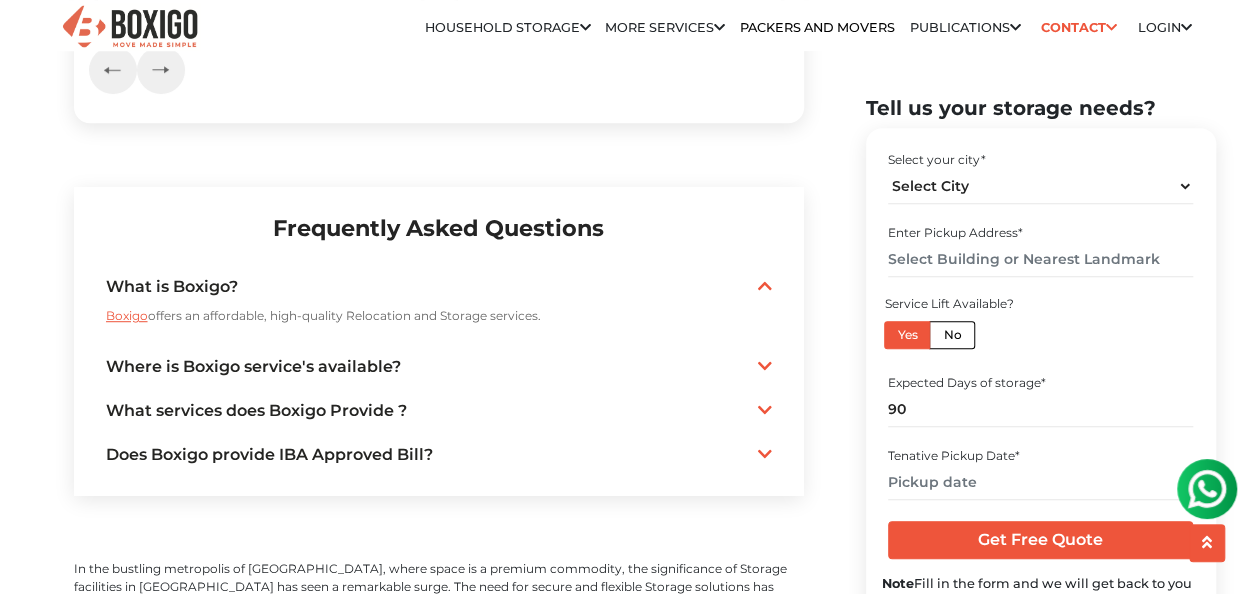 click at bounding box center [765, 367] 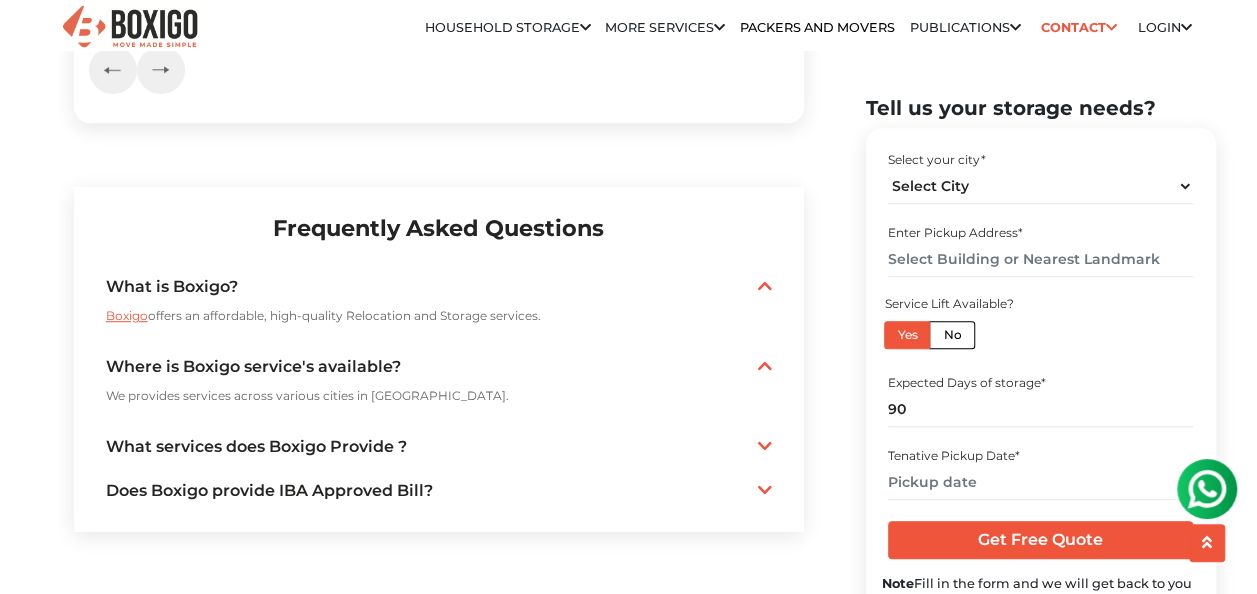 click at bounding box center [765, 446] 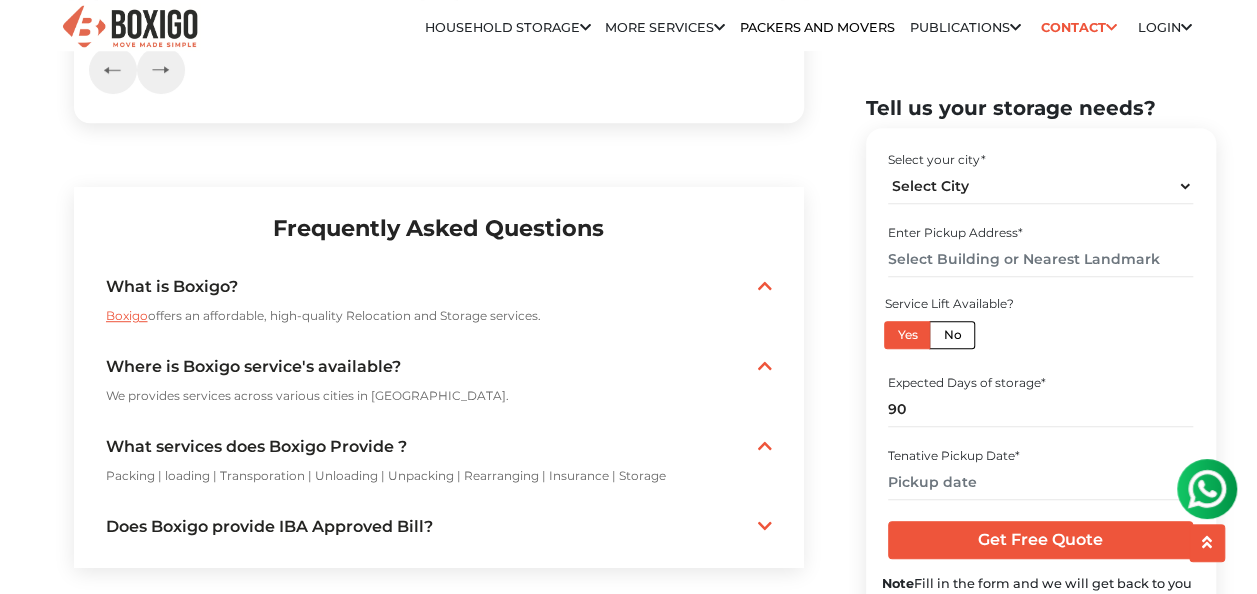 click at bounding box center (765, 527) 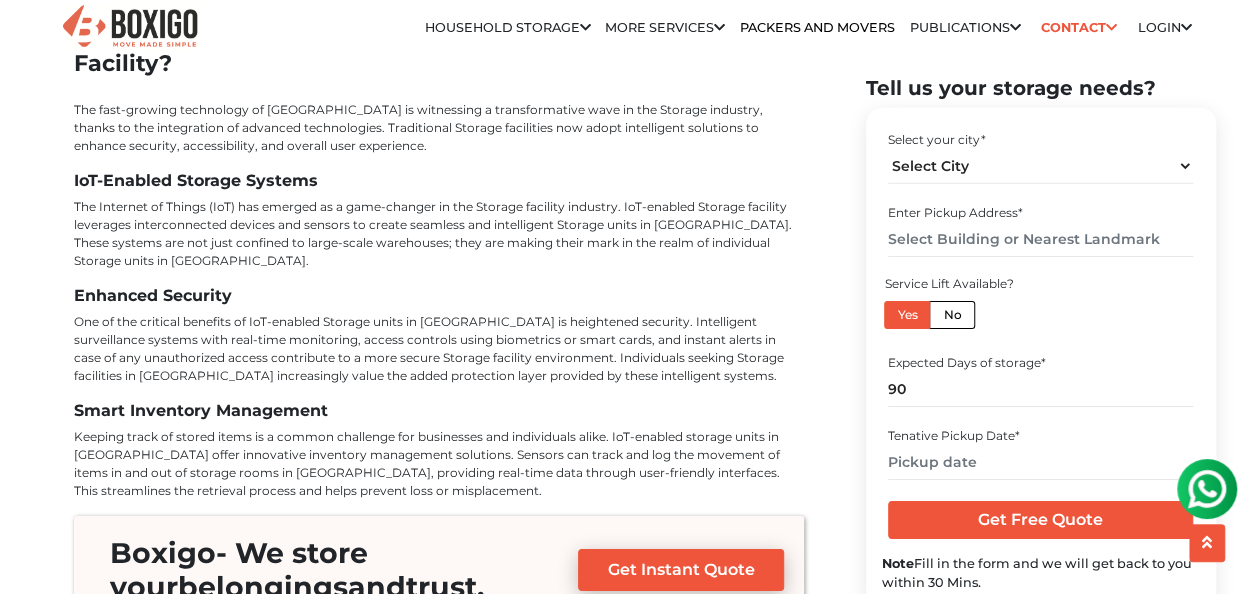 scroll, scrollTop: 7240, scrollLeft: 0, axis: vertical 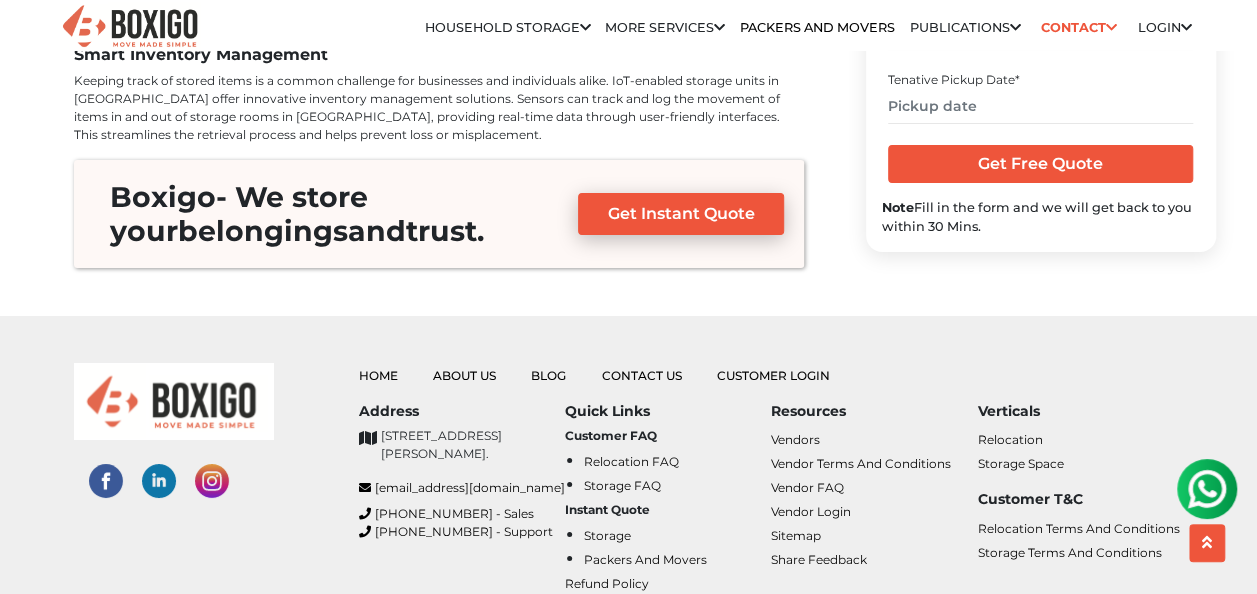 click on "Boxigo   - We store your   belongings   and  trust.
Phone
079 694 95553
Email
support@boxigo.in
Get Instant Quote" at bounding box center [439, 214] 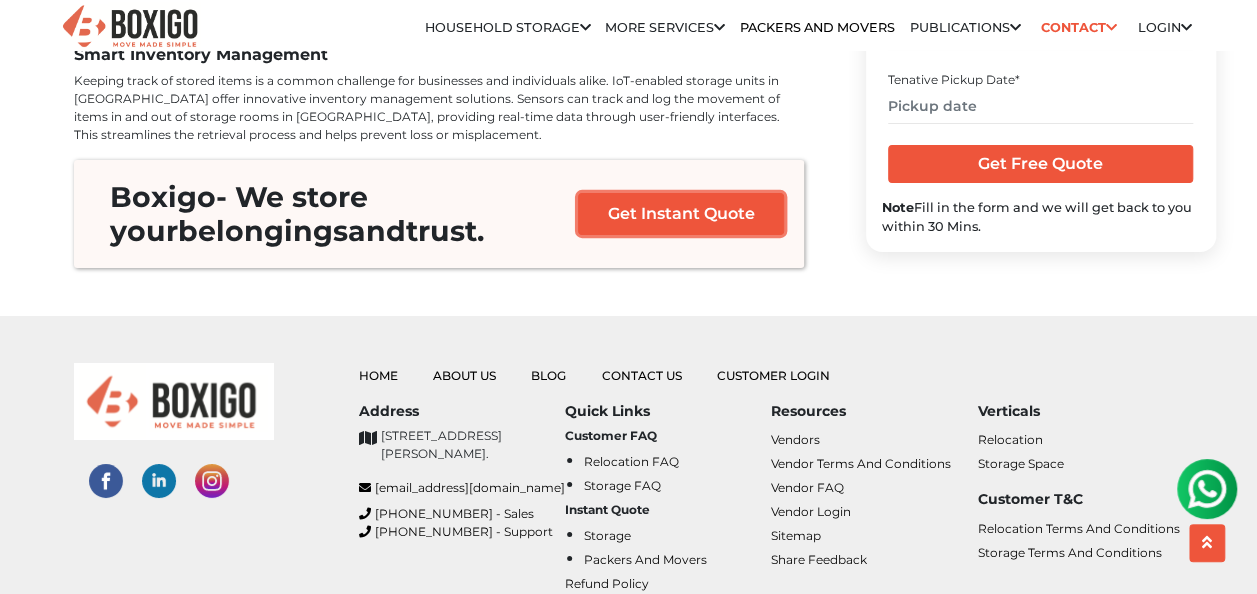 click on "Get Instant Quote" at bounding box center [681, 214] 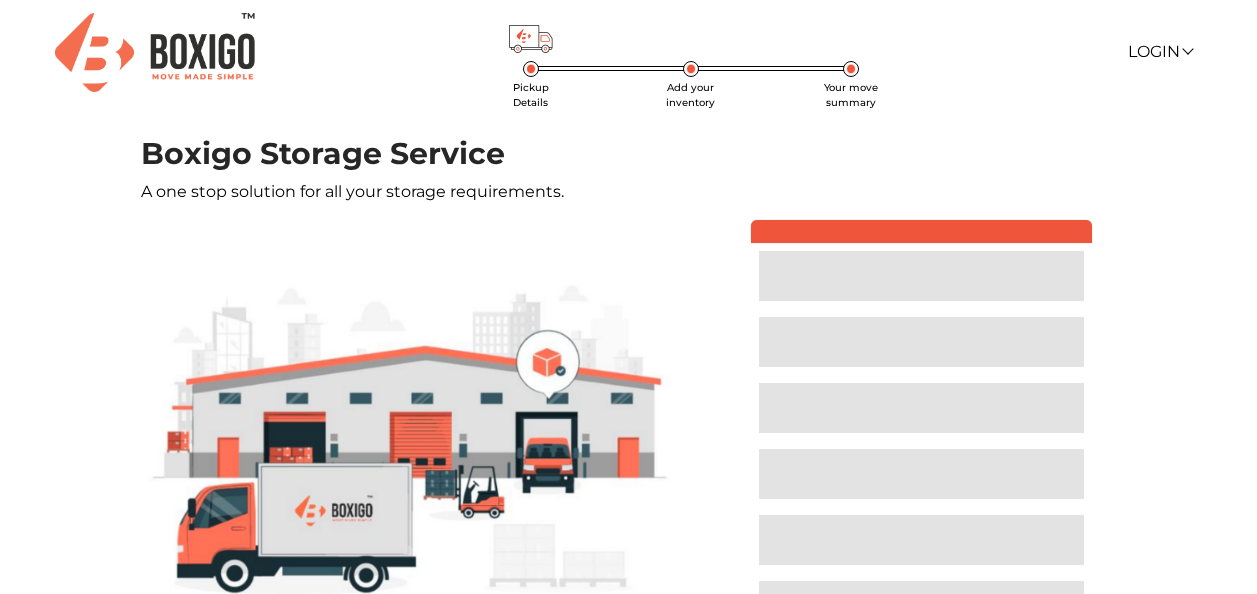 scroll, scrollTop: 0, scrollLeft: 0, axis: both 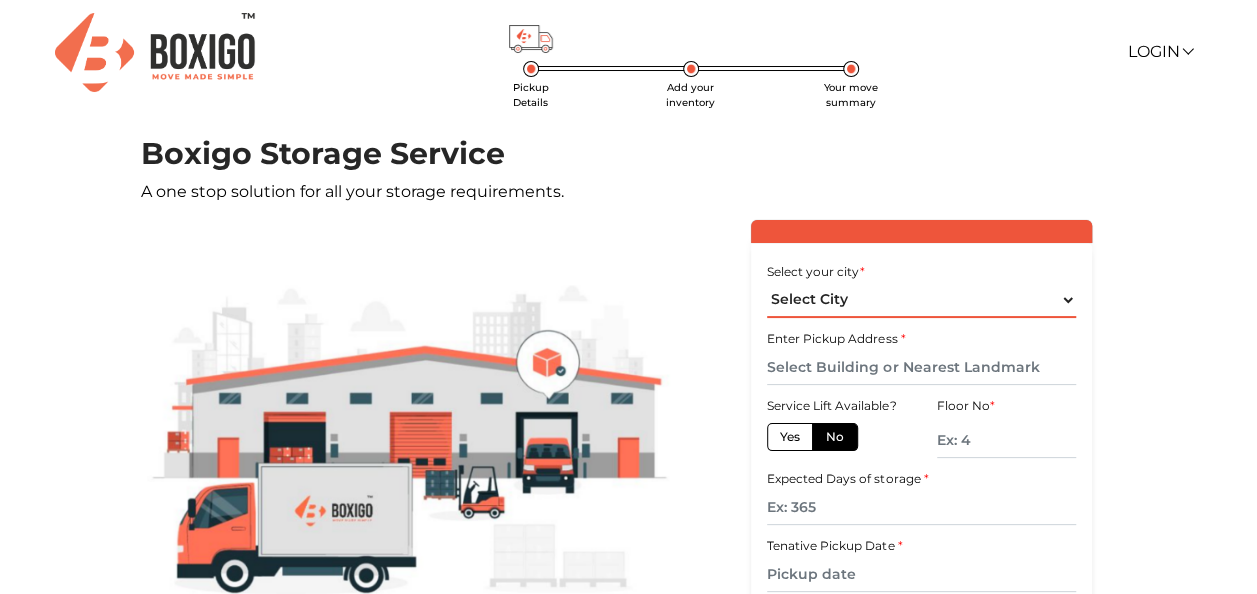 click on "Select City Bangalore Bengaluru Bhopal Bhubaneswar Chennai Coimbatore Cuttack Delhi Gulbarga Gurugram Guwahati Hyderabad Indore Jaipur Kalyan & Dombivali Kochi Kolkata Lucknow Madurai Mangalore Mumbai Mysore Navi Mumbai Noida Patna Pune Raipur Secunderabad Siliguri Srirangam Thane Thiruvananthapuram Vijayawada Visakhapatnam Warangal" at bounding box center [921, 300] 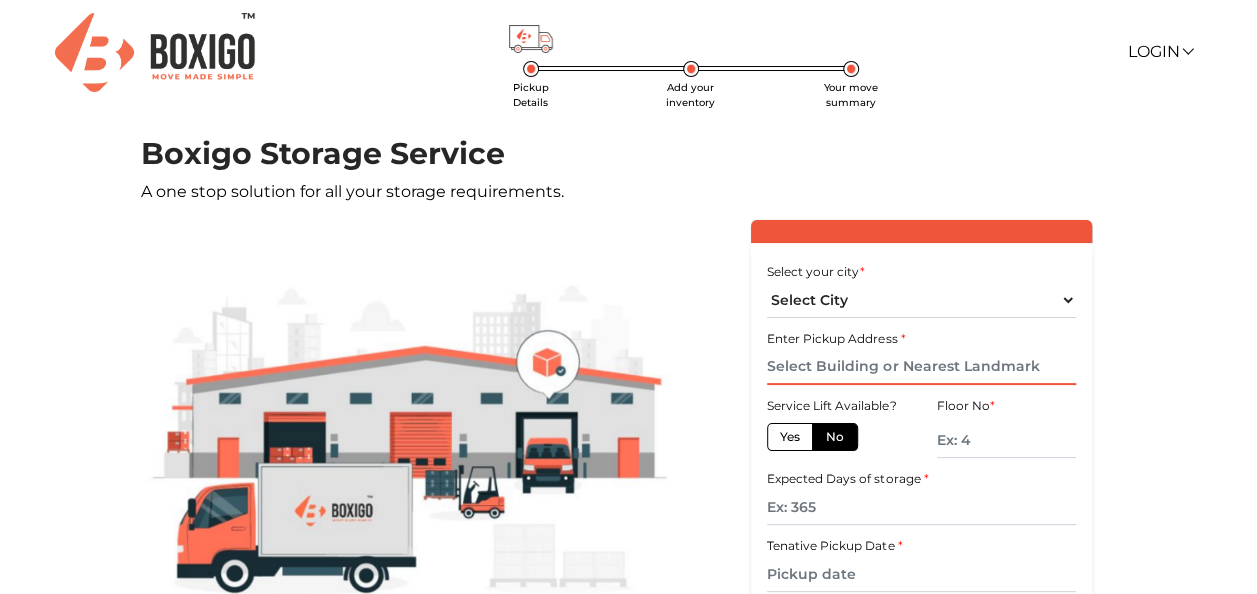 click at bounding box center [921, 367] 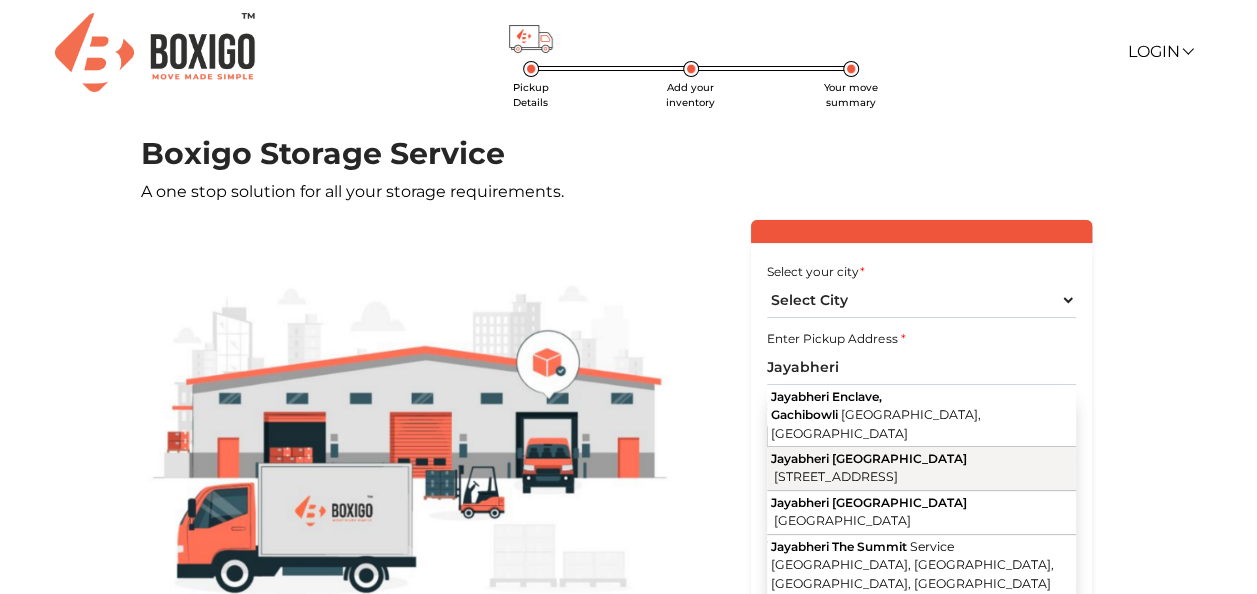 click on "Road Number 2, Financial District, Nanakramguda, Telangana" at bounding box center (836, 476) 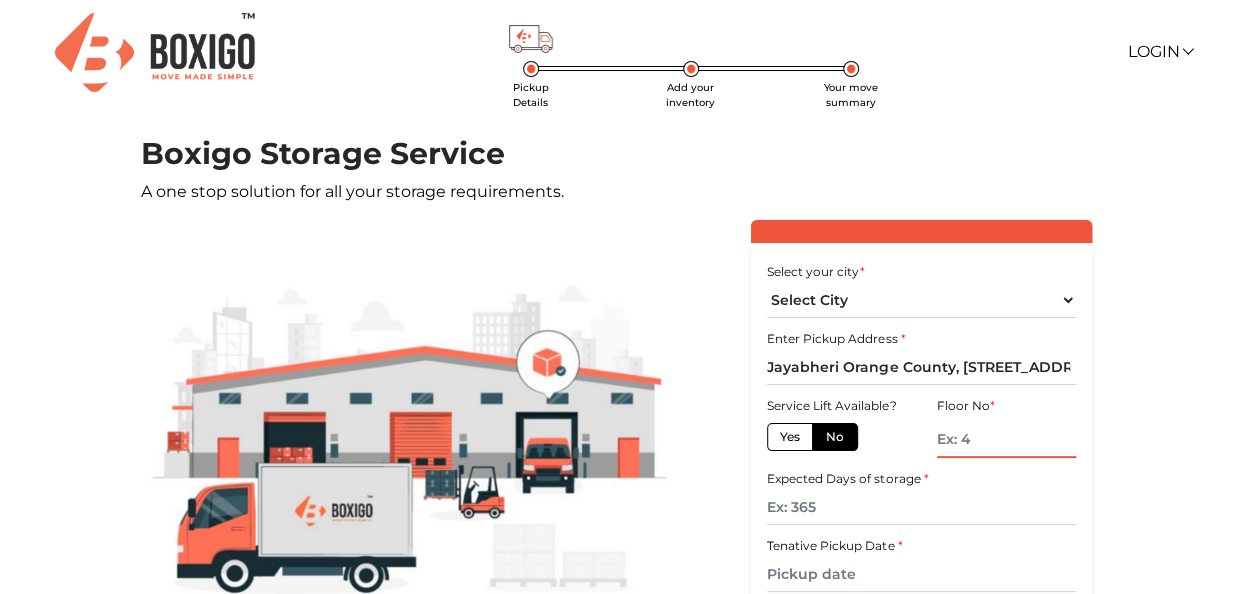 click at bounding box center [1007, 440] 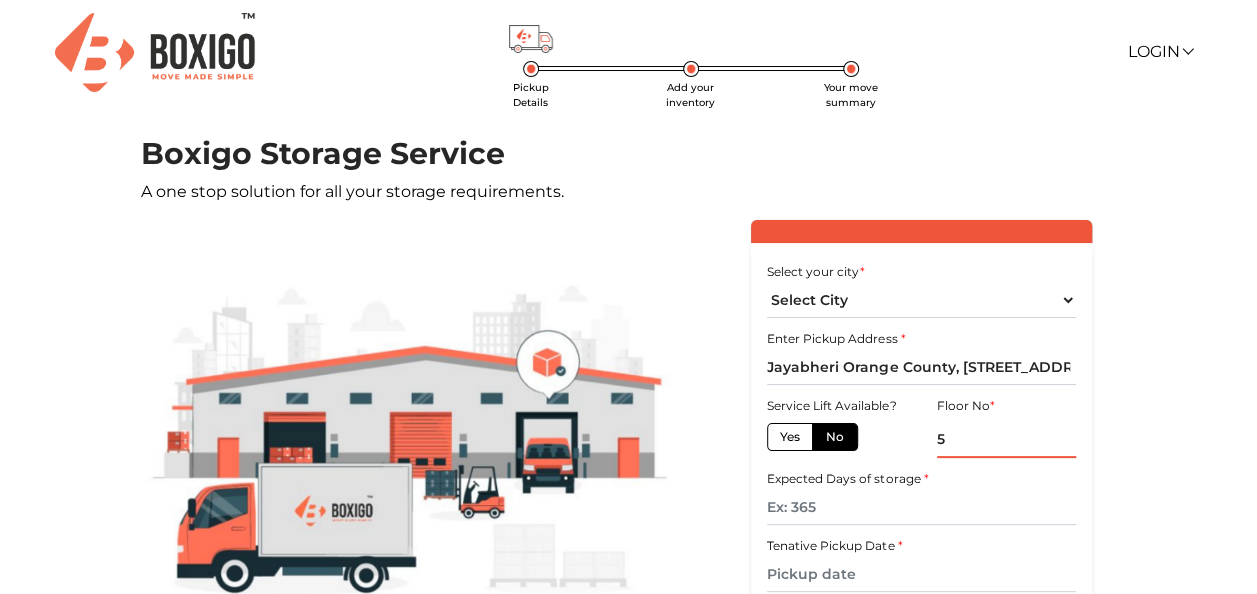 type on "5" 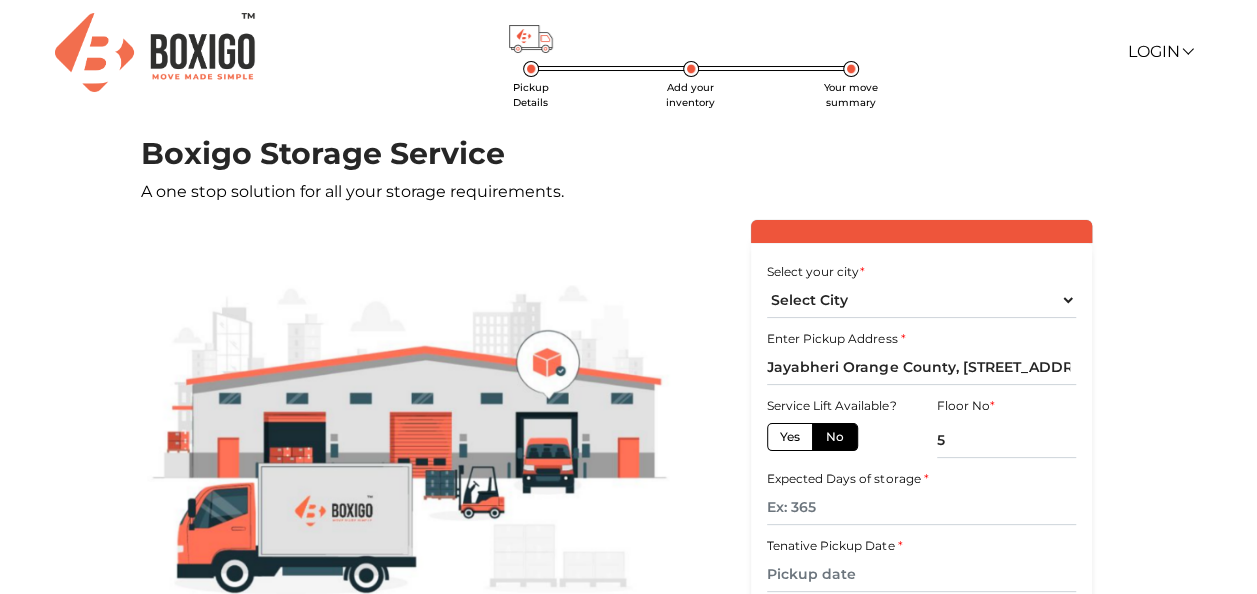 click on "Yes" at bounding box center [790, 437] 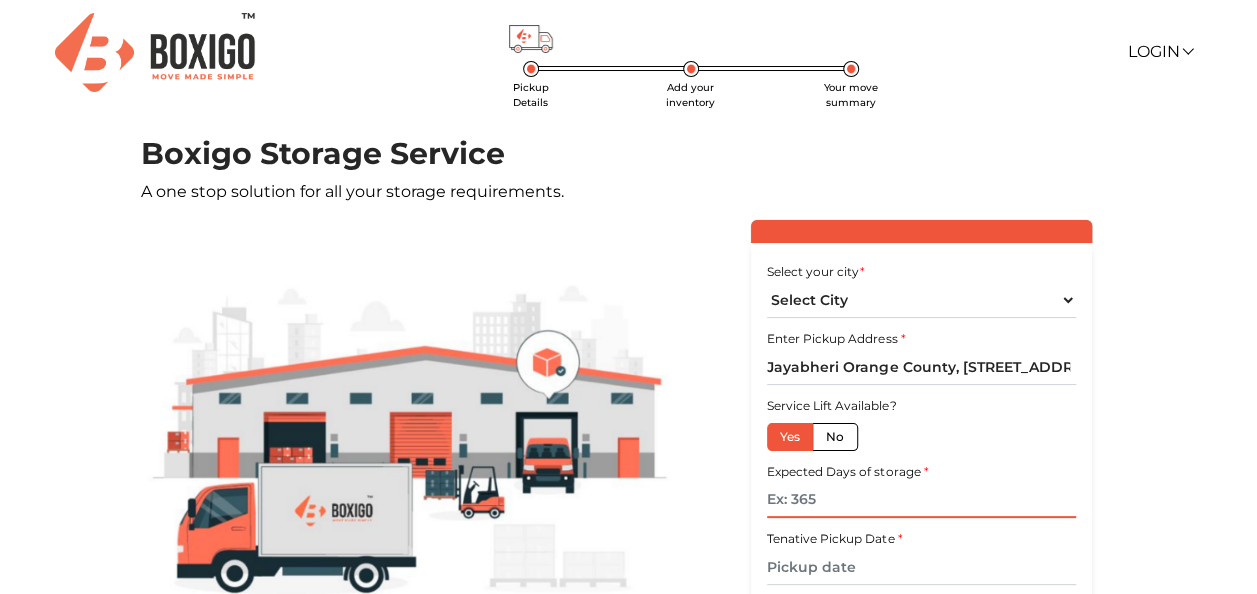 click at bounding box center [921, 500] 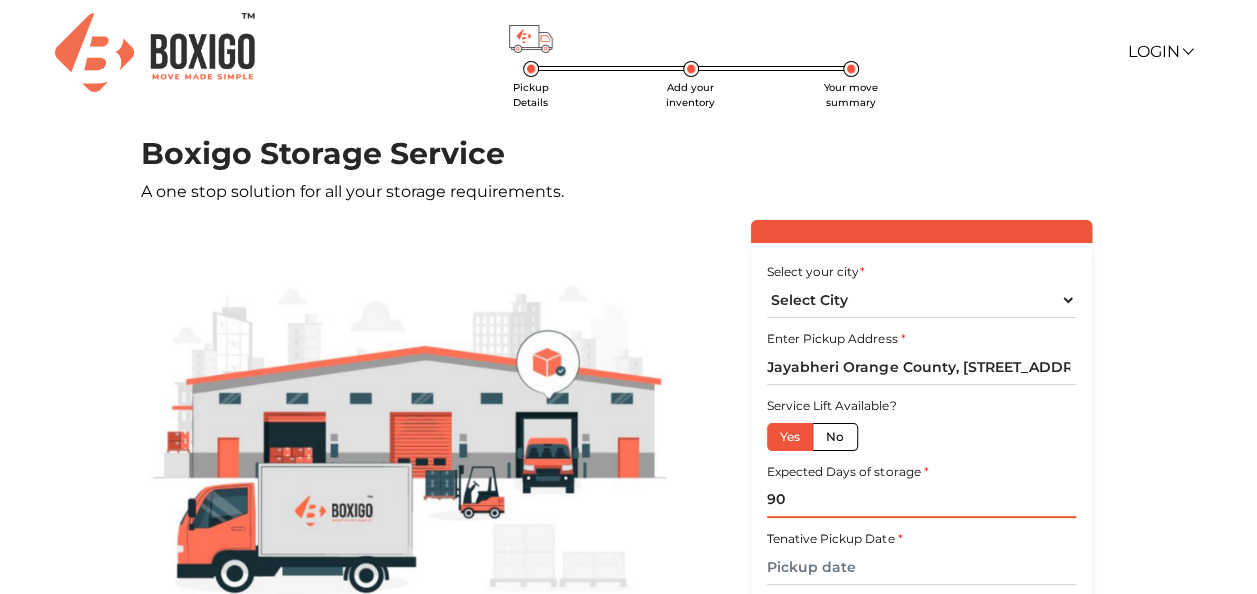 type on "90" 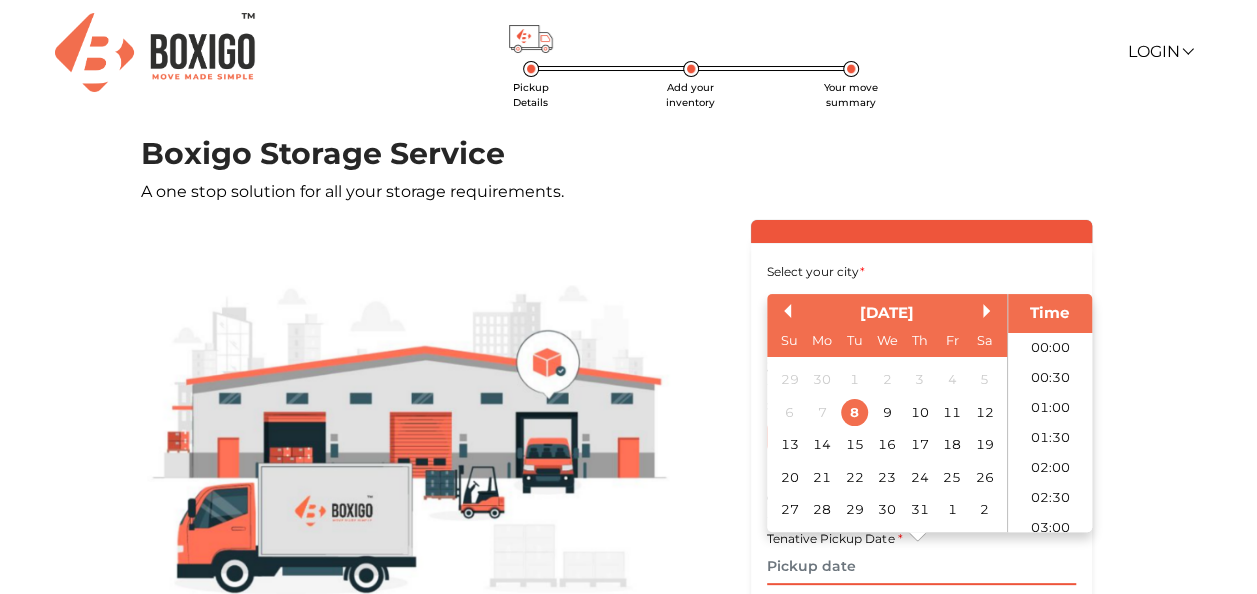 click at bounding box center [921, 567] 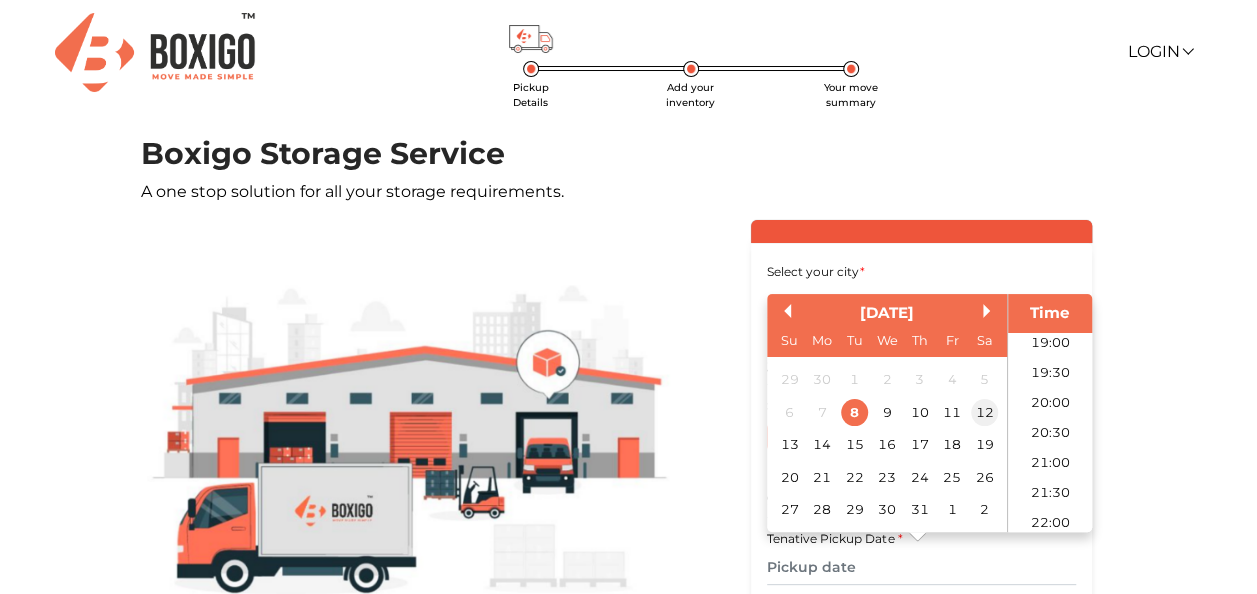 click on "12" at bounding box center [984, 412] 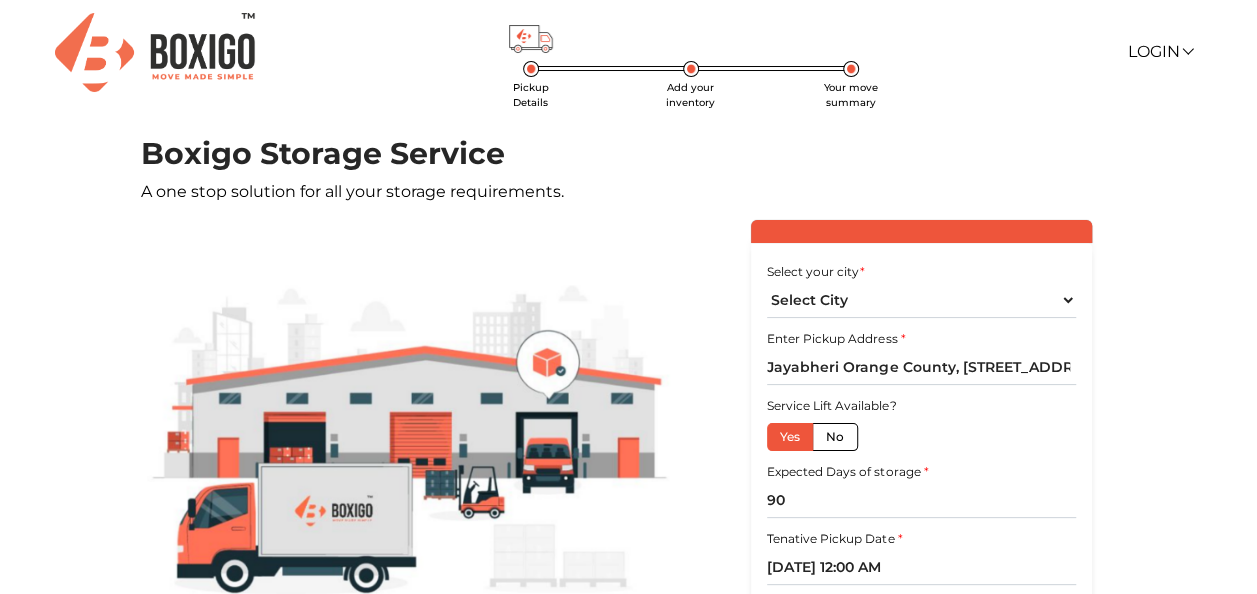 click on "Pickup   Details Add your   inventory Your move   summary Boxigo Storage Service A one stop solution for all your storage requirements.   Select your city  * Select City Bangalore Bengaluru Bhopal Bhubaneswar Chennai Coimbatore Cuttack Delhi Gulbarga Gurugram Guwahati Hyderabad Indore Jaipur Kalyan & Dombivali Kochi Kolkata Lucknow Madurai Mangalore Mumbai Mysore Navi Mumbai Noida Patna Pune Raipur Secunderabad Siliguri Srirangam Thane Thiruvananthapuram Vijayawada Visakhapatnam Warangal Enter Pickup Address   * Jayabheri Orange County, Road Number 2, Financial District, Nanakramguda, Telangana Service Lift Available?   Yes No Expected Days of storage   * 90 Tenative Pickup Date   * 12/07/2025 12:00 AM Get Free Quote" at bounding box center (628, 488) 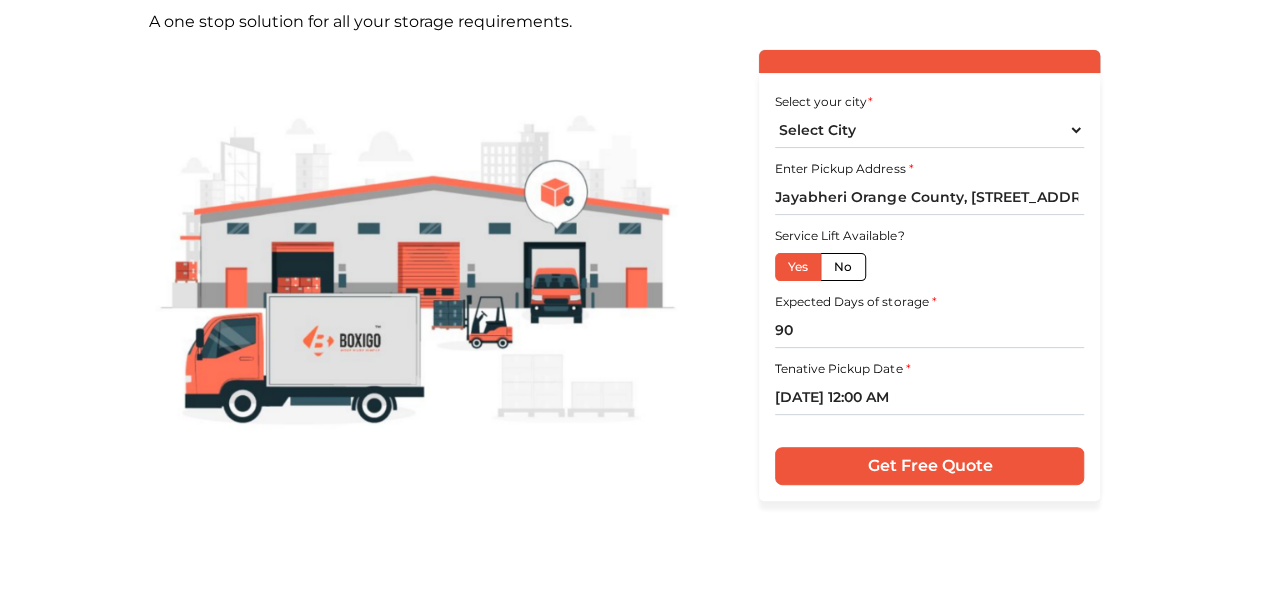 scroll, scrollTop: 218, scrollLeft: 0, axis: vertical 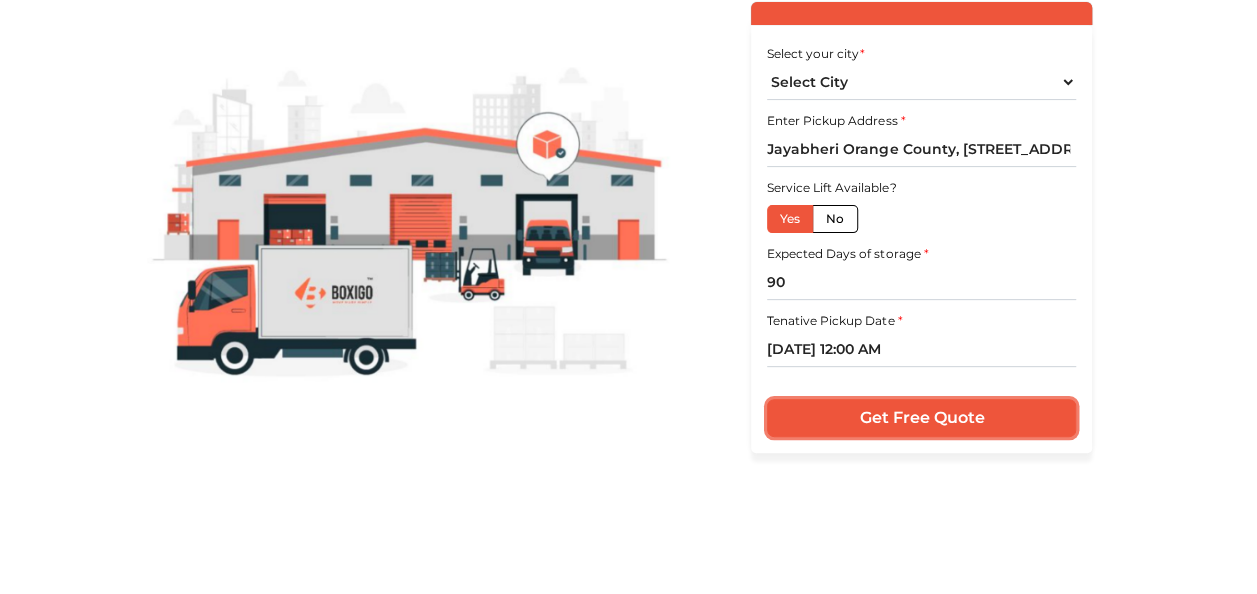 click on "Get Free Quote" at bounding box center [921, 418] 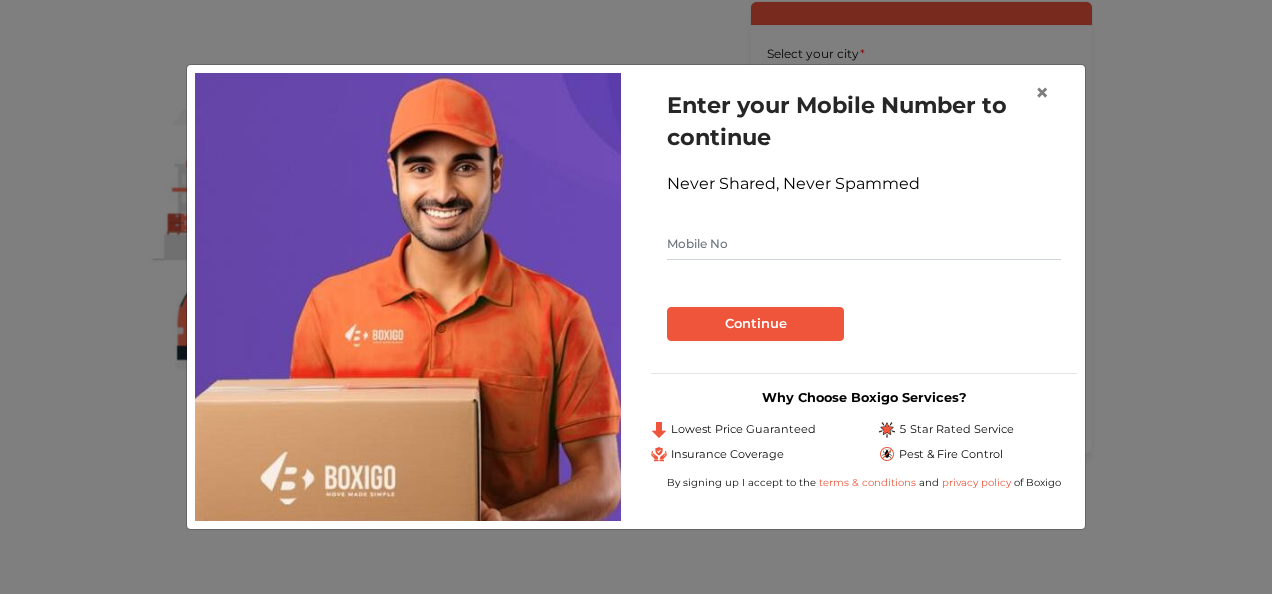 click at bounding box center [864, 244] 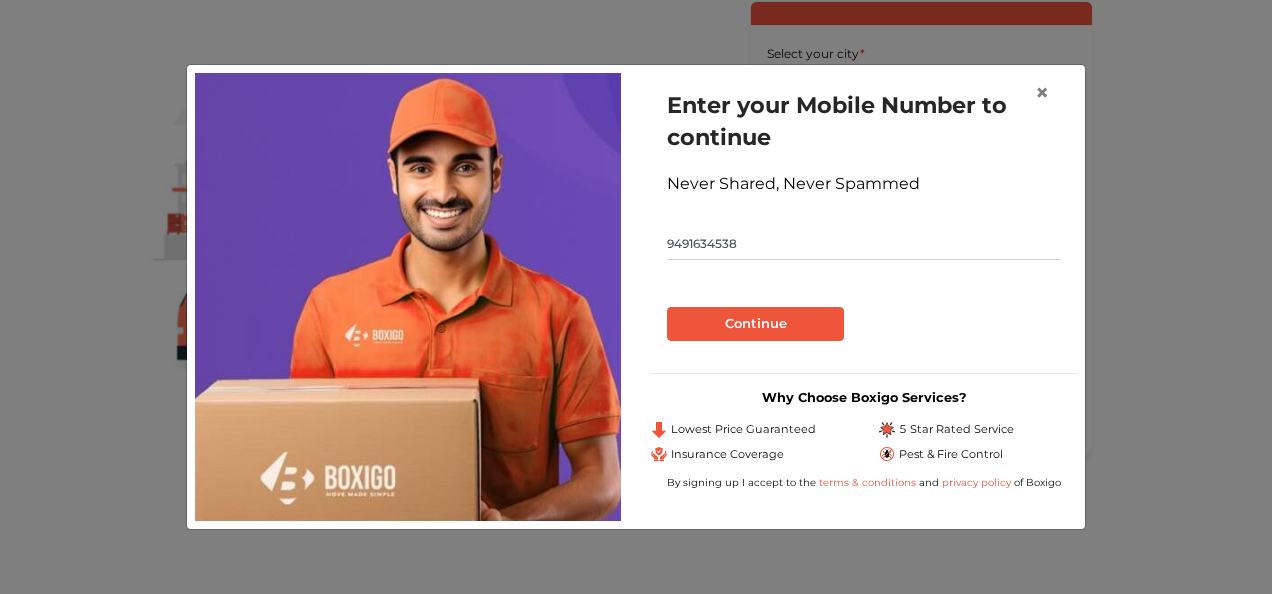 type on "9491634538" 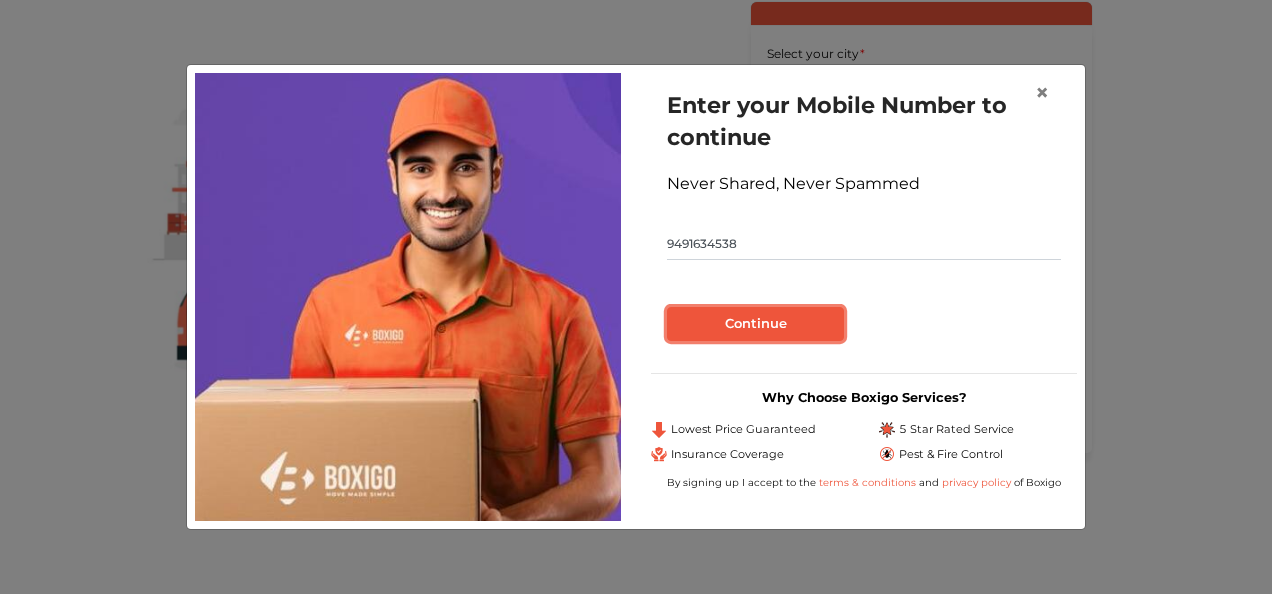 click on "Continue" at bounding box center (755, 324) 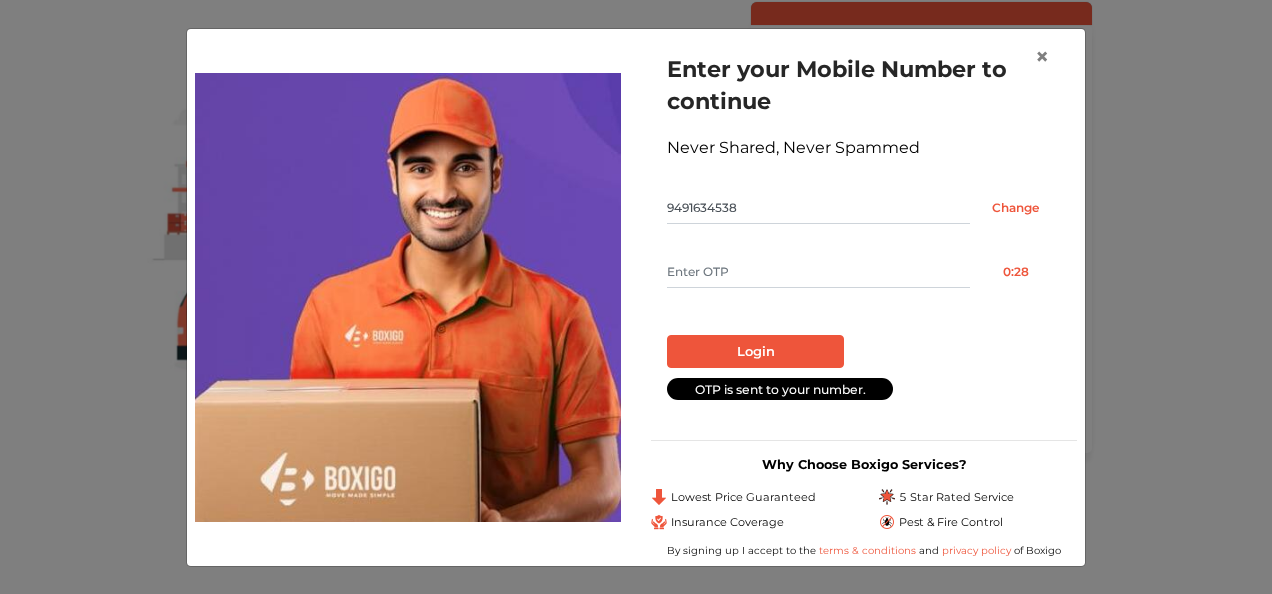 click at bounding box center (818, 272) 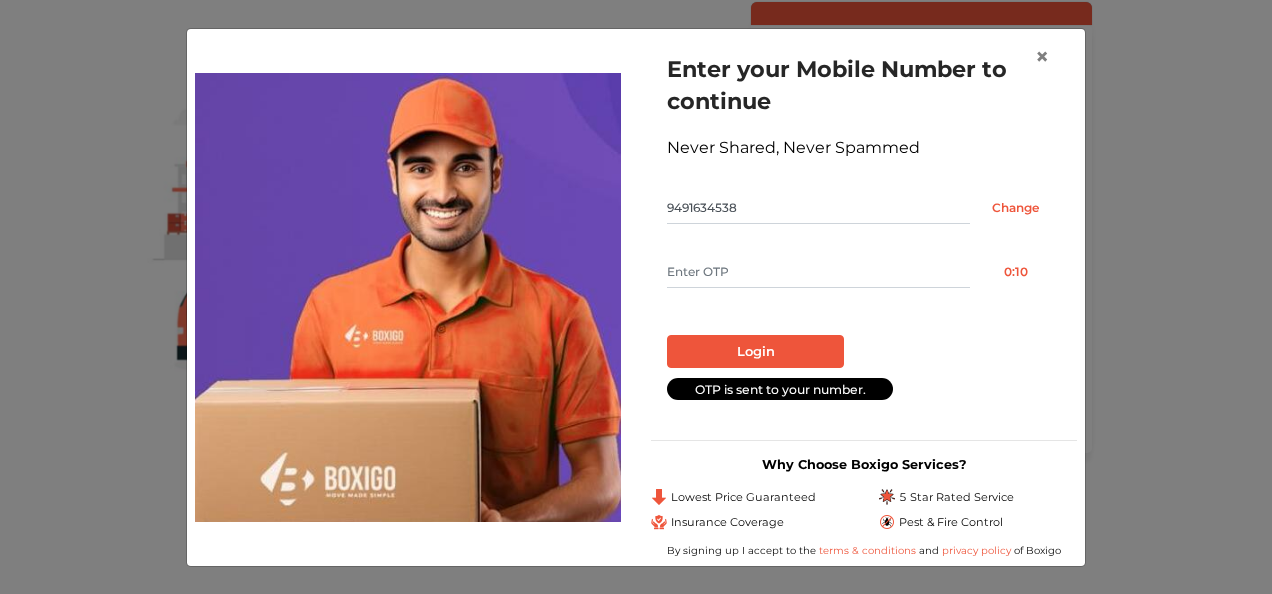 click at bounding box center [818, 272] 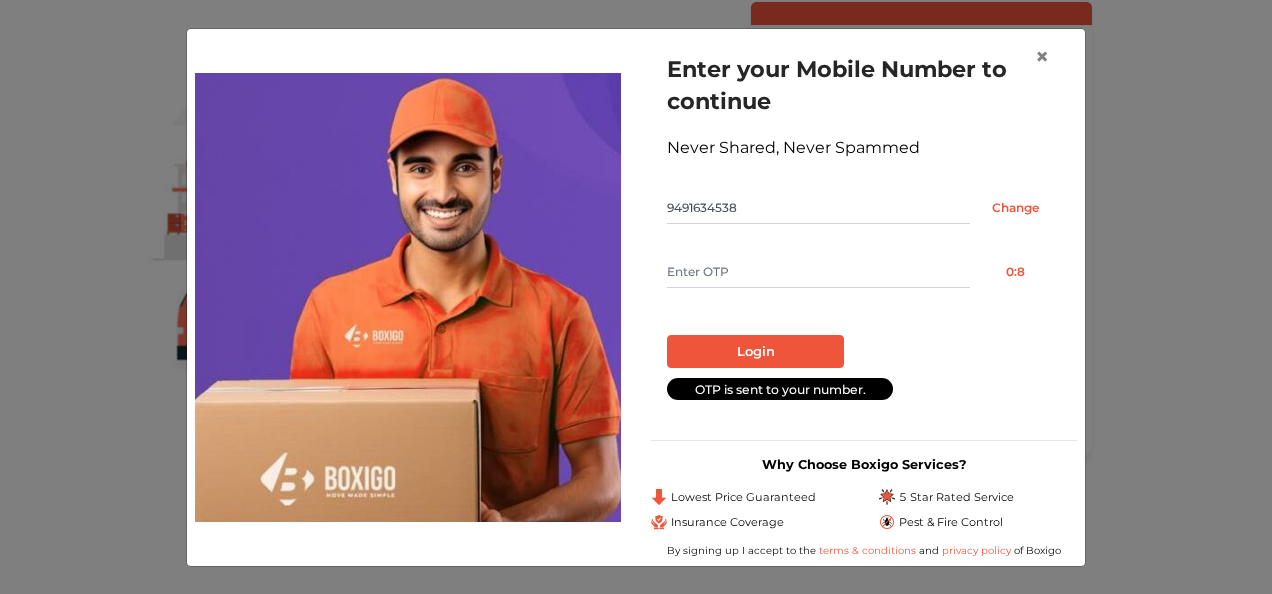 click at bounding box center [818, 272] 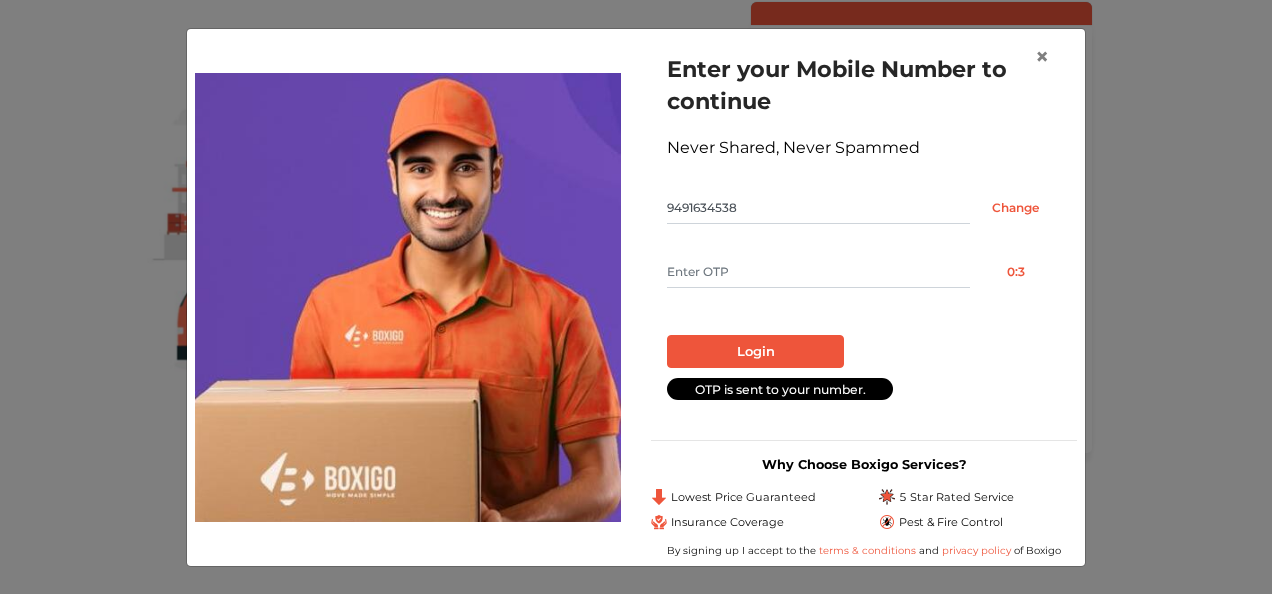 click at bounding box center (818, 272) 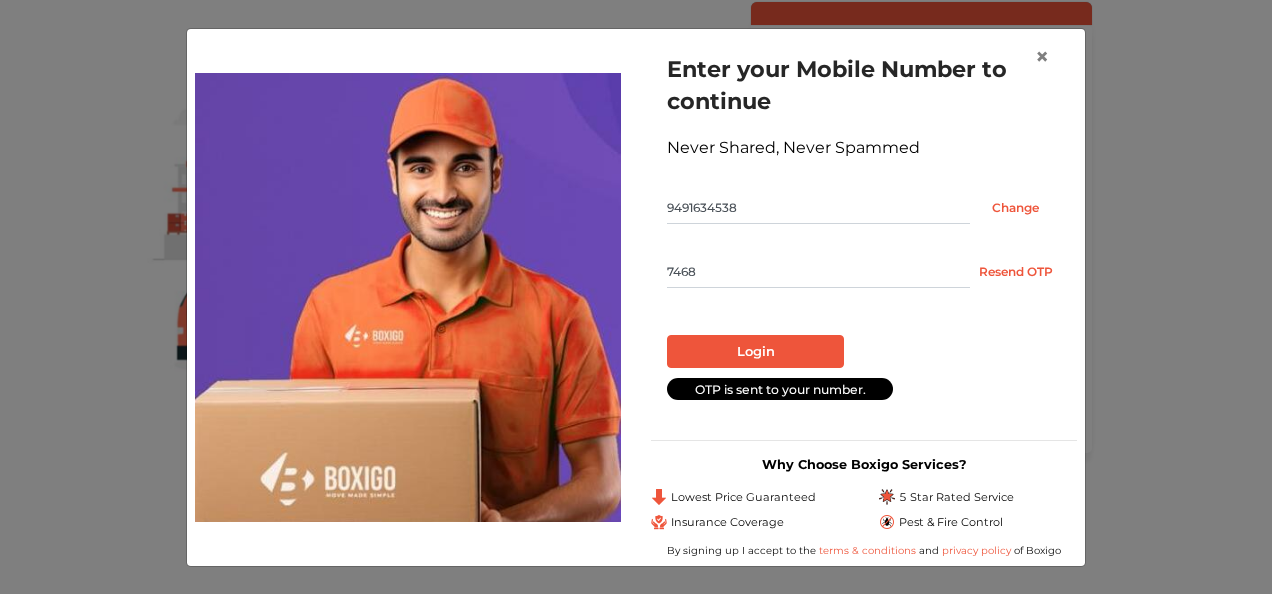 type on "7468" 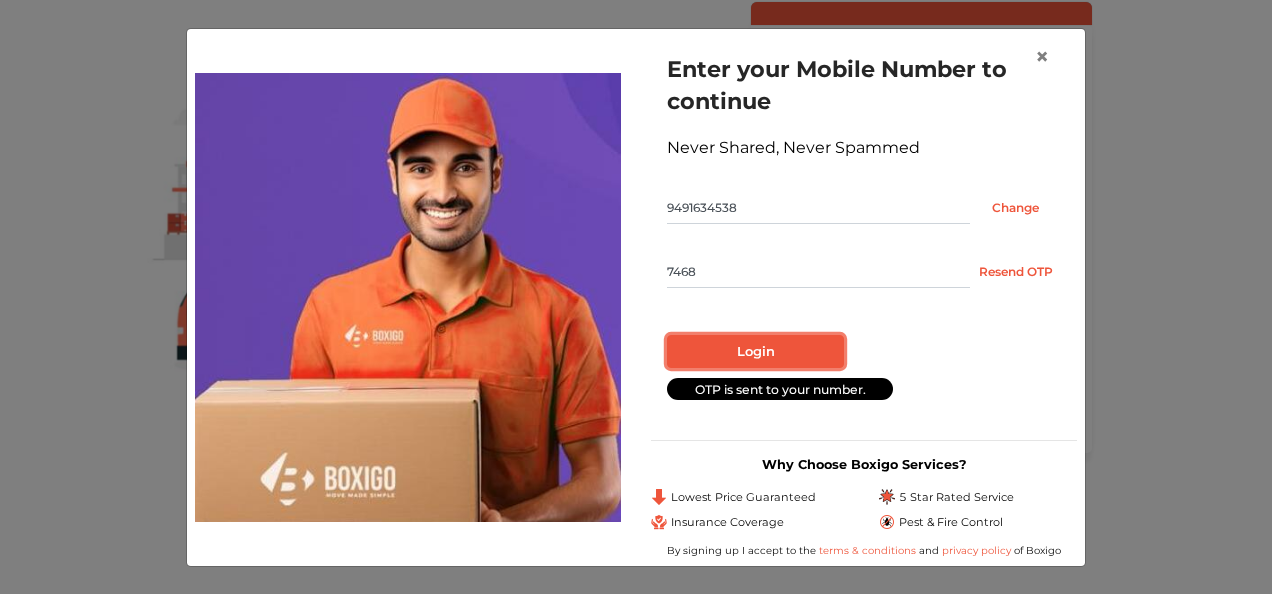 click on "Login" at bounding box center (755, 352) 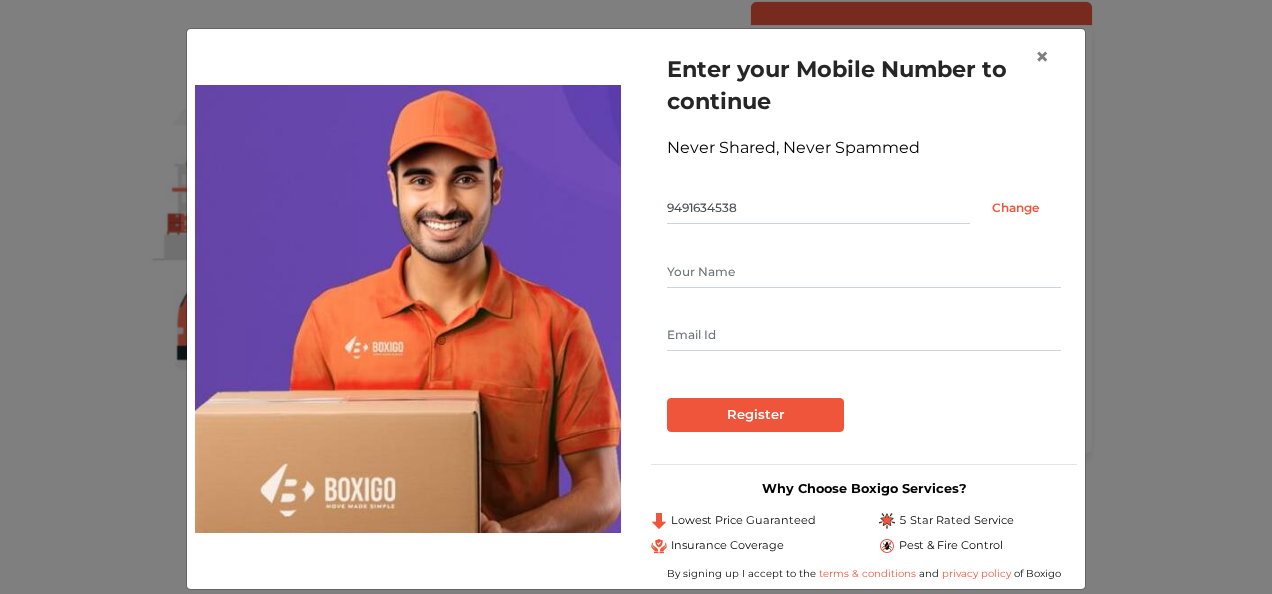 click at bounding box center [864, 272] 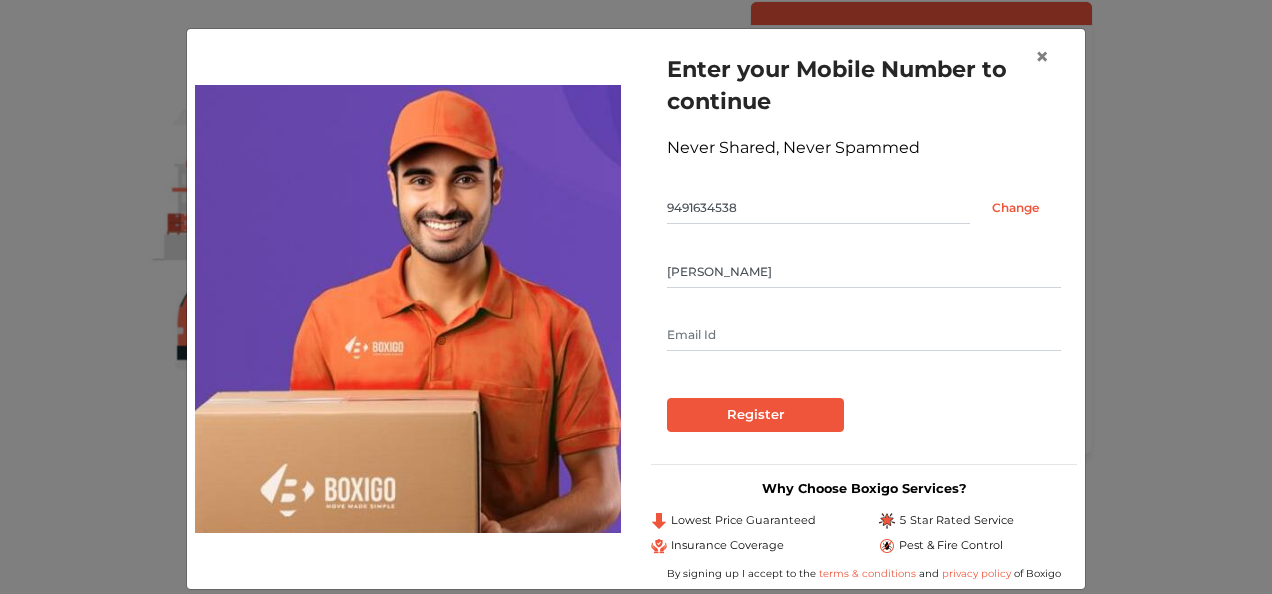 type on "Sirisha" 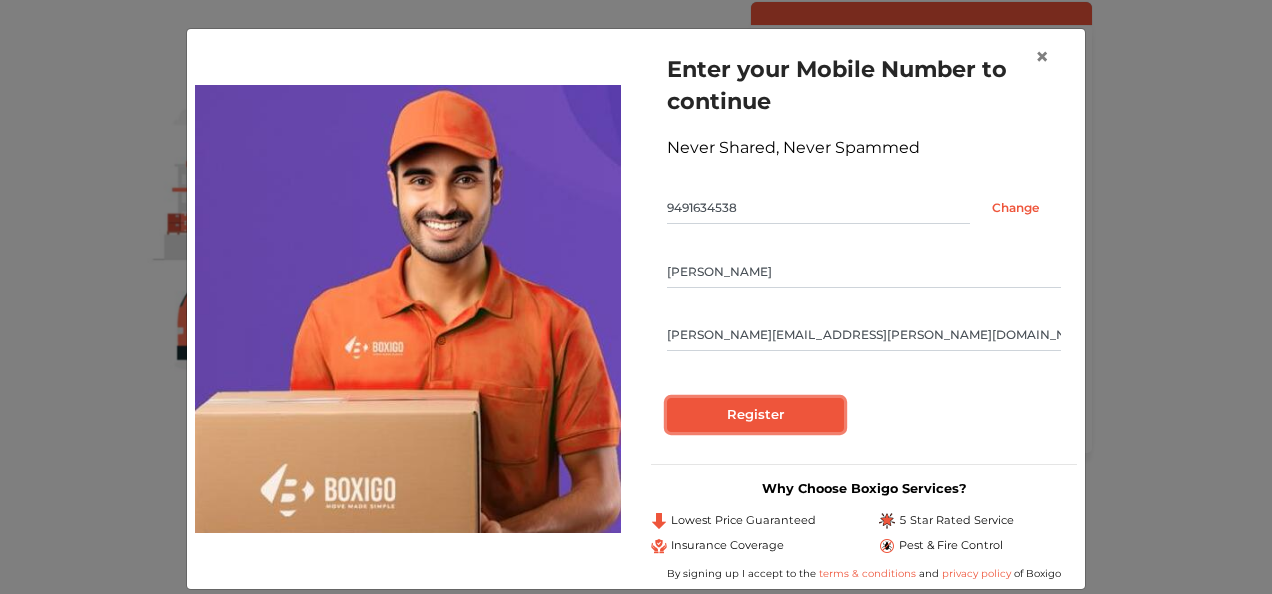 click on "Register" at bounding box center (755, 415) 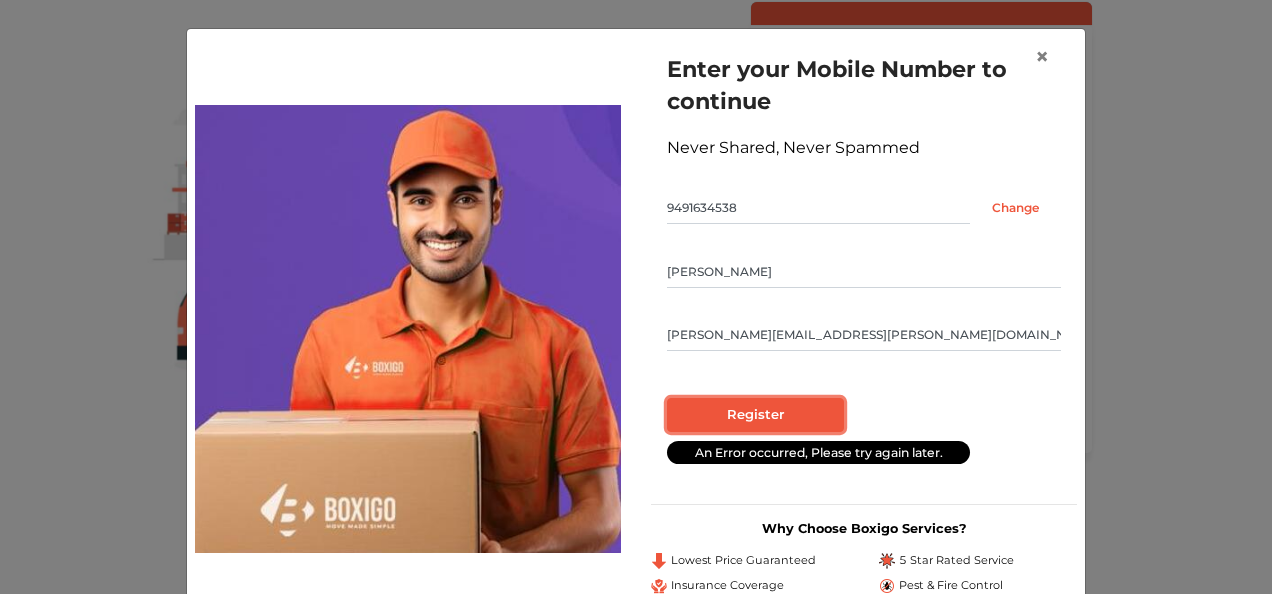 click on "Register" at bounding box center (755, 415) 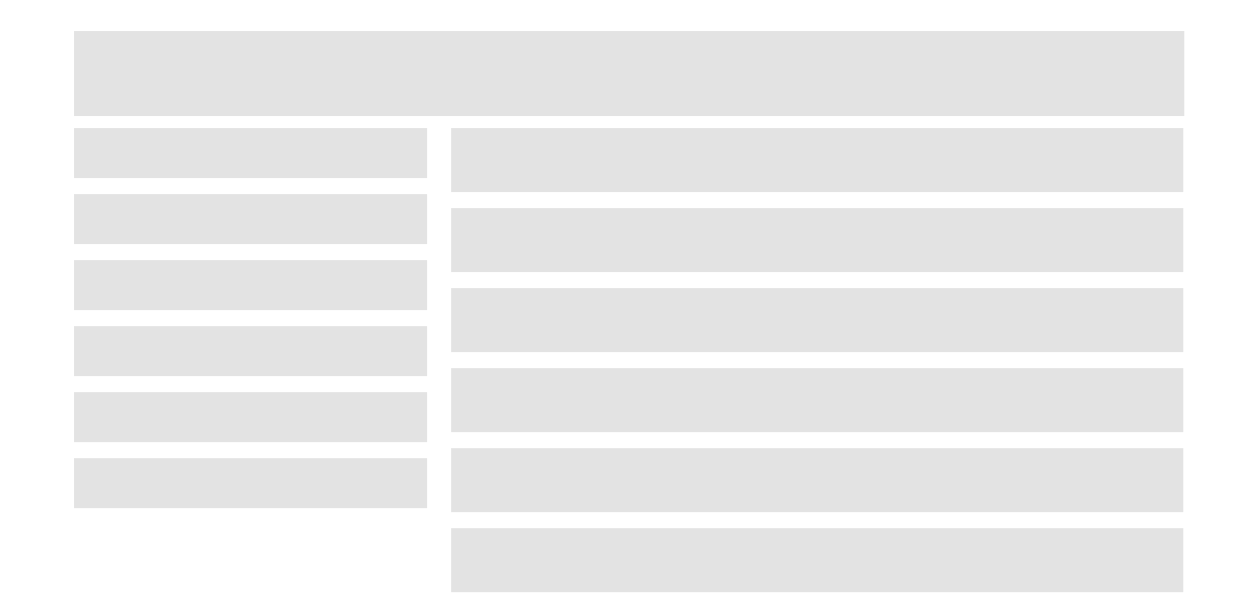 scroll, scrollTop: 88, scrollLeft: 0, axis: vertical 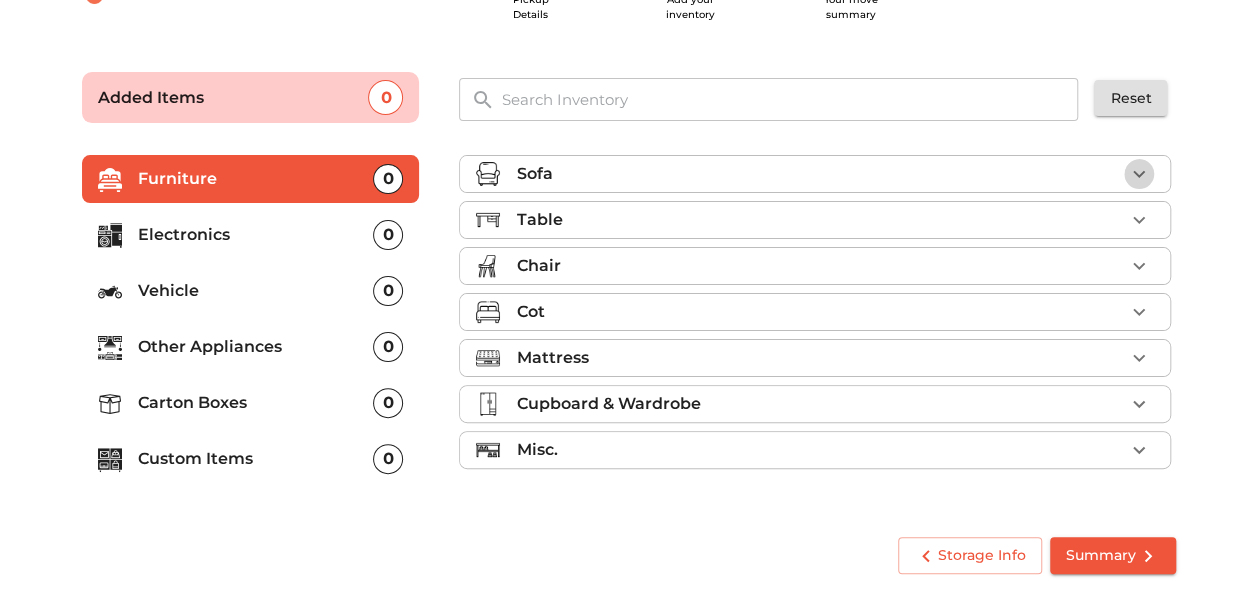 click 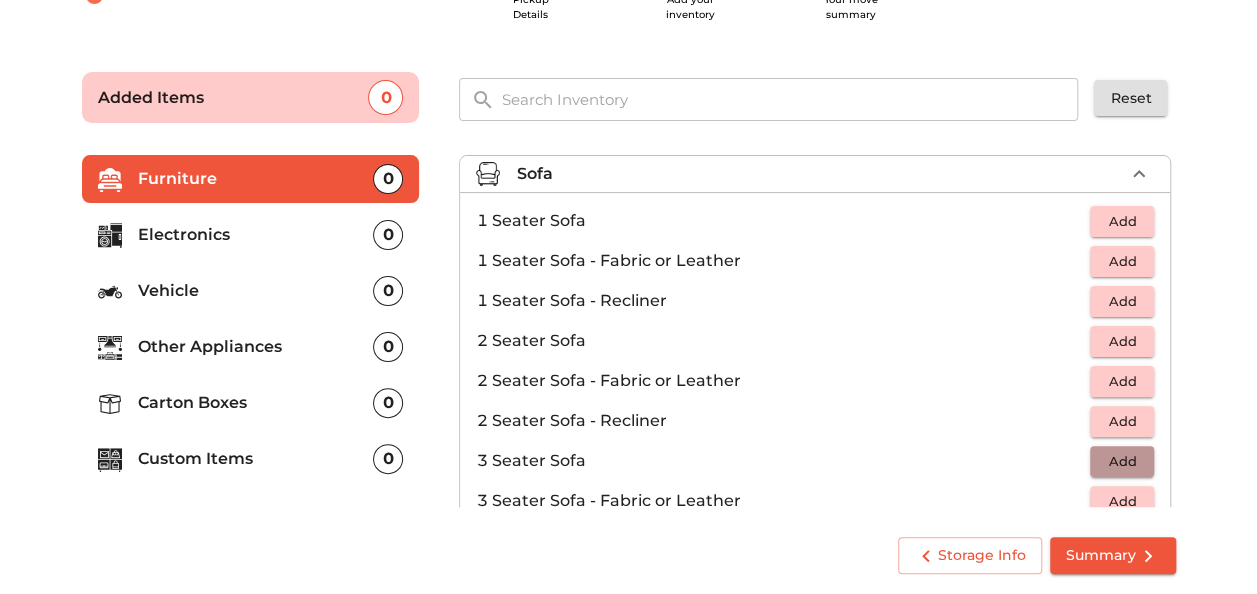click on "Add" at bounding box center (1122, 461) 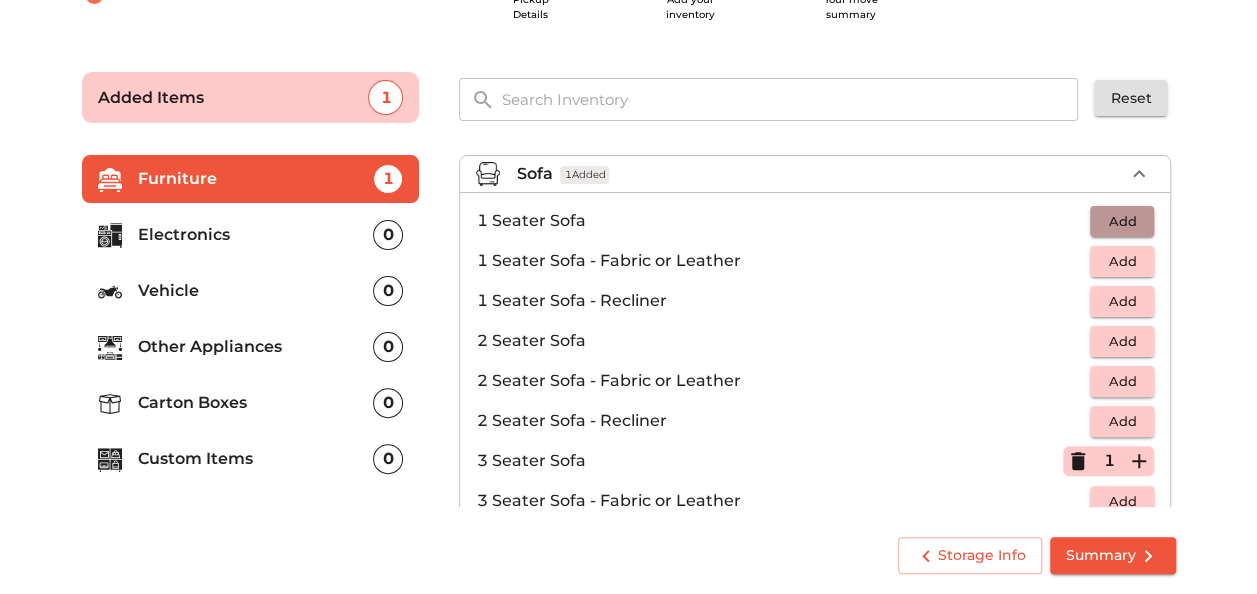 click on "Add" at bounding box center (1122, 221) 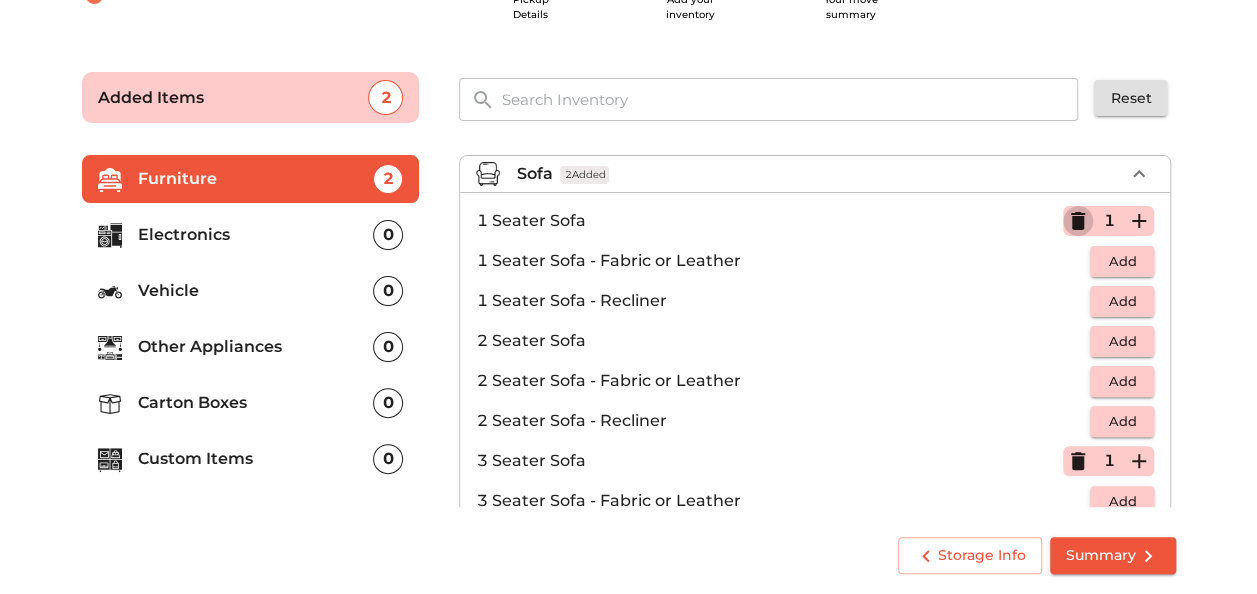 click 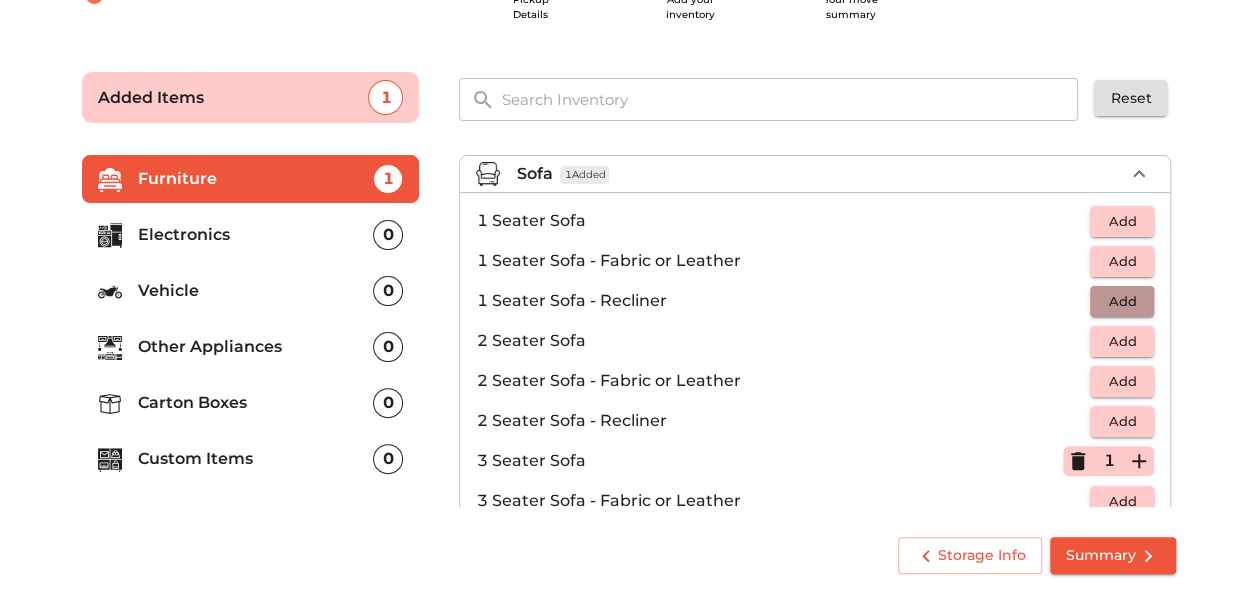 click on "Add" at bounding box center (1122, 301) 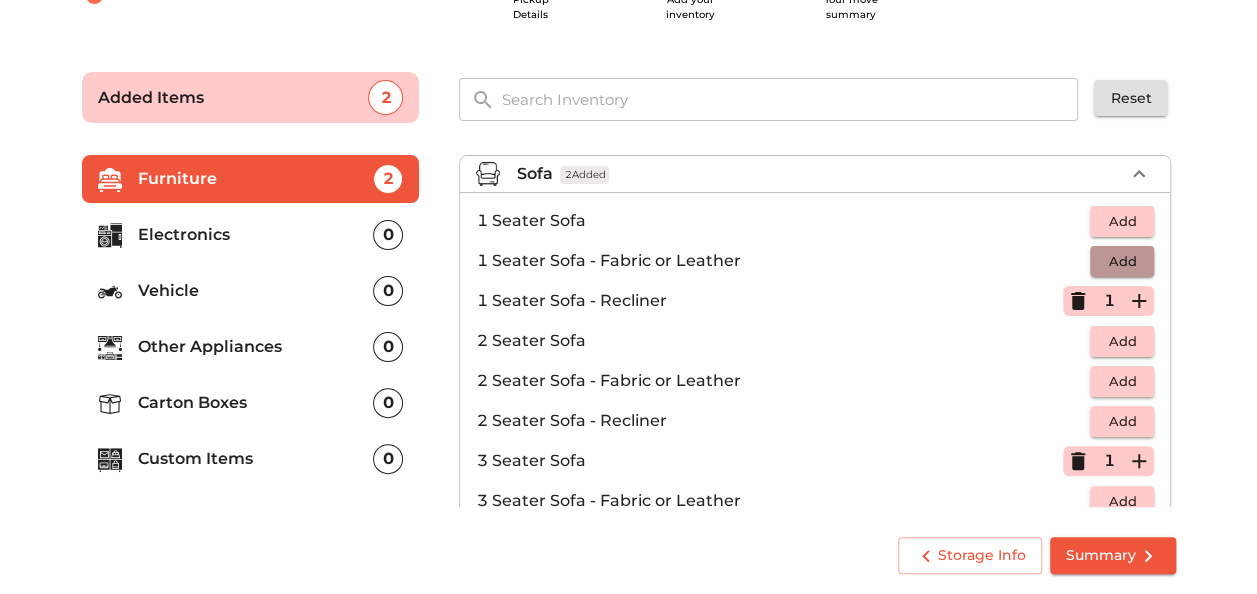 click on "Add" at bounding box center (1122, 261) 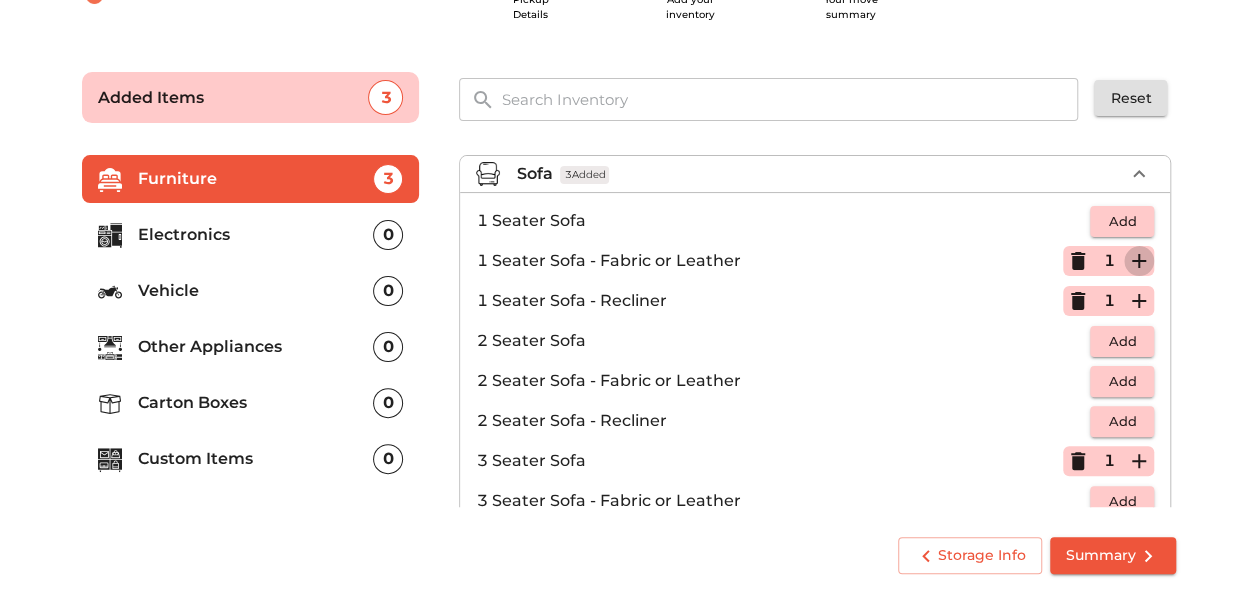 click 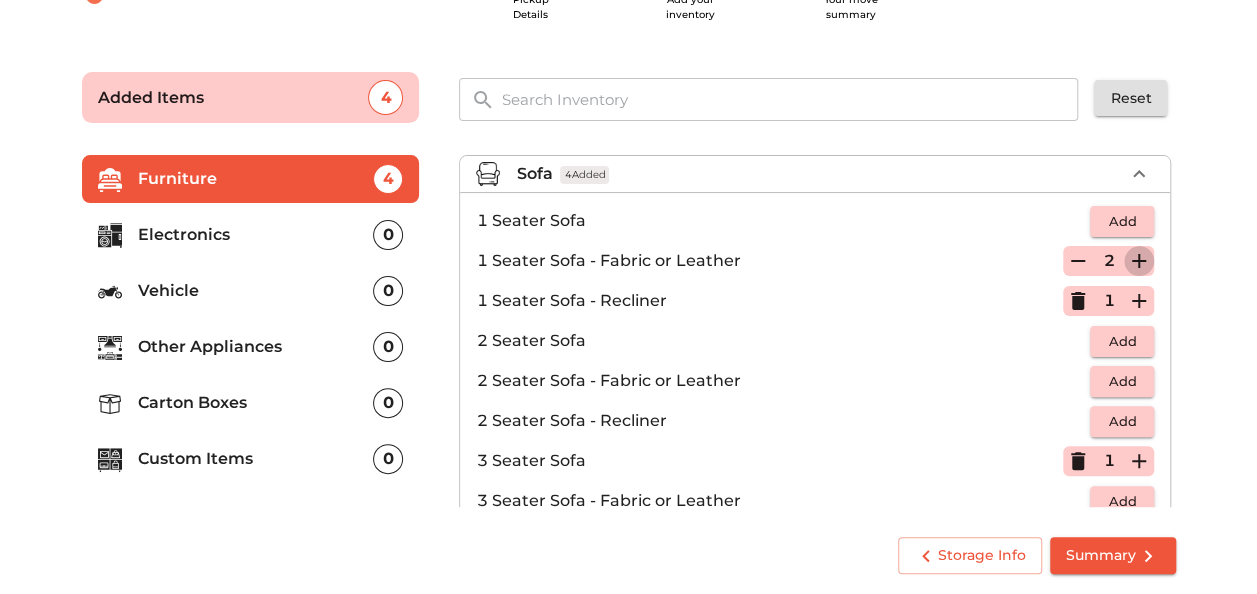click 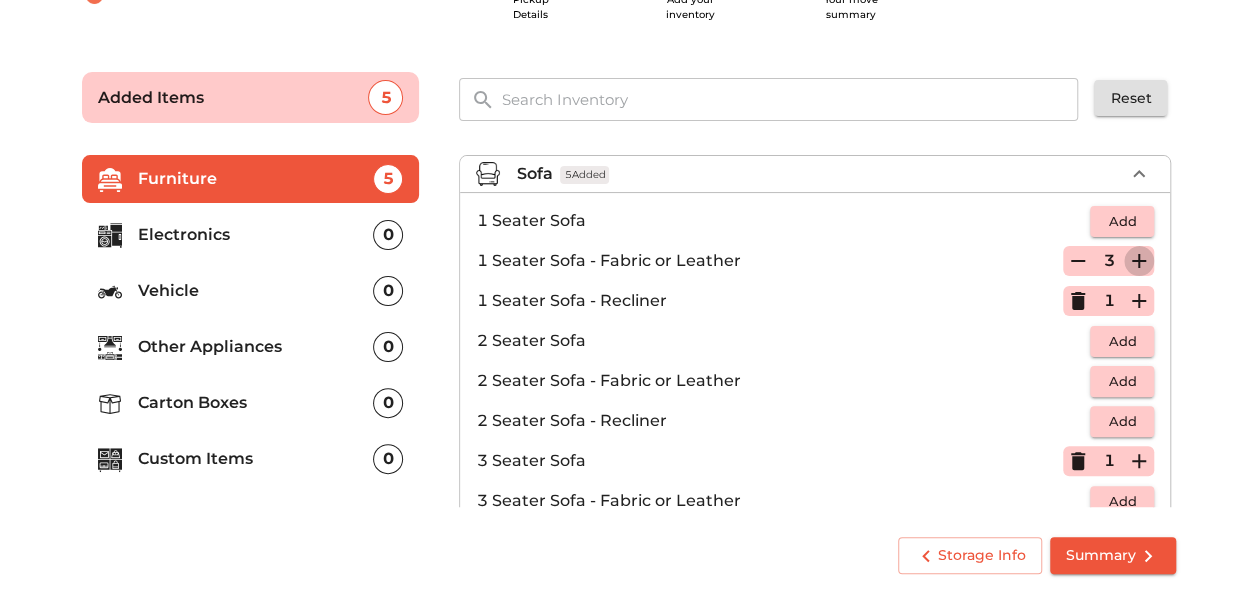 click 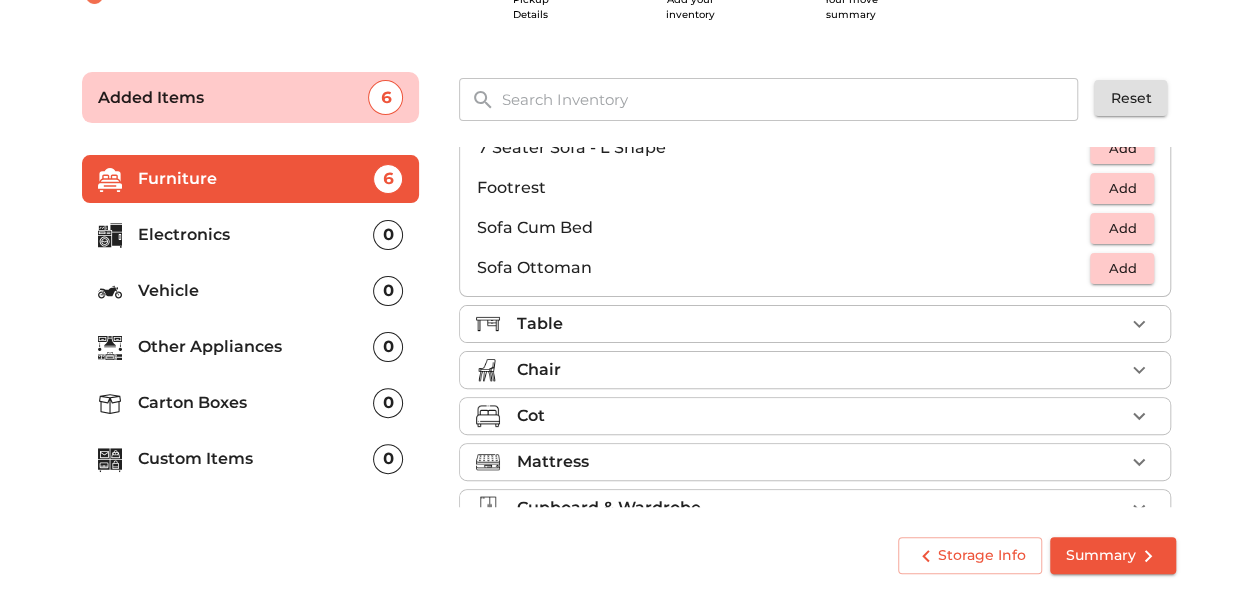 scroll, scrollTop: 520, scrollLeft: 0, axis: vertical 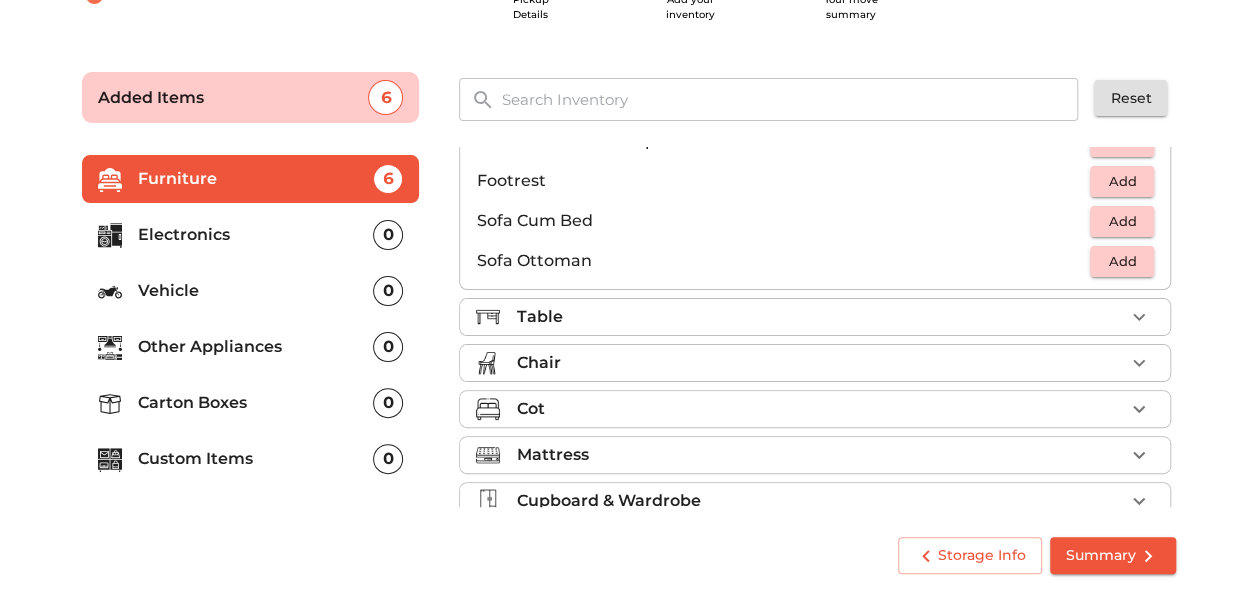 click 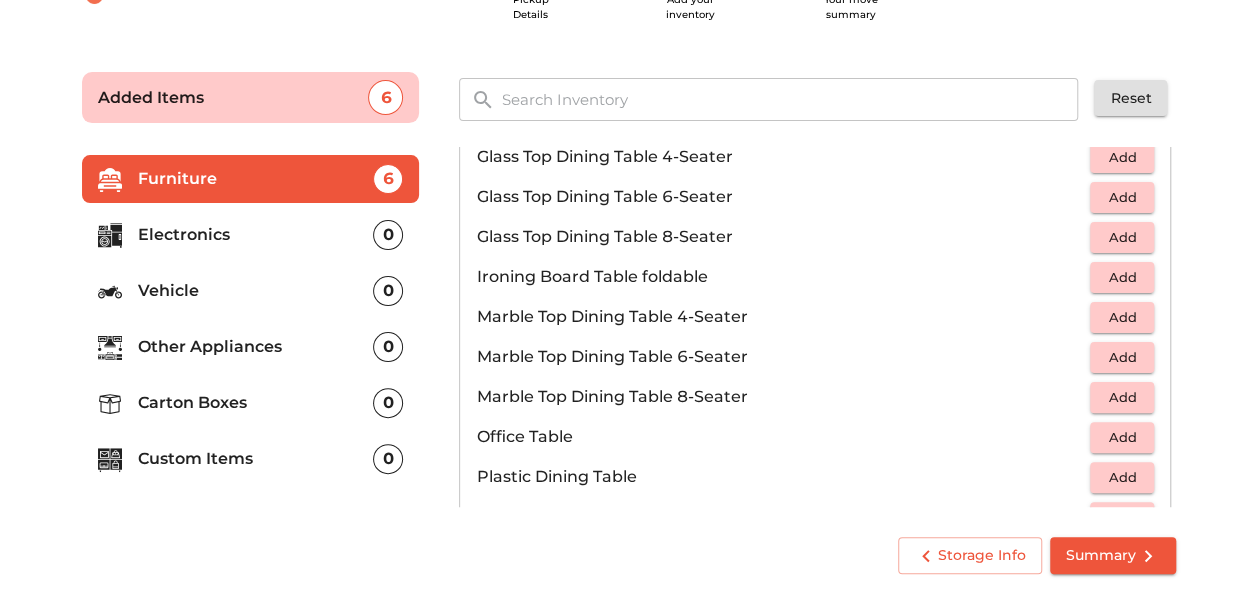 scroll, scrollTop: 797, scrollLeft: 0, axis: vertical 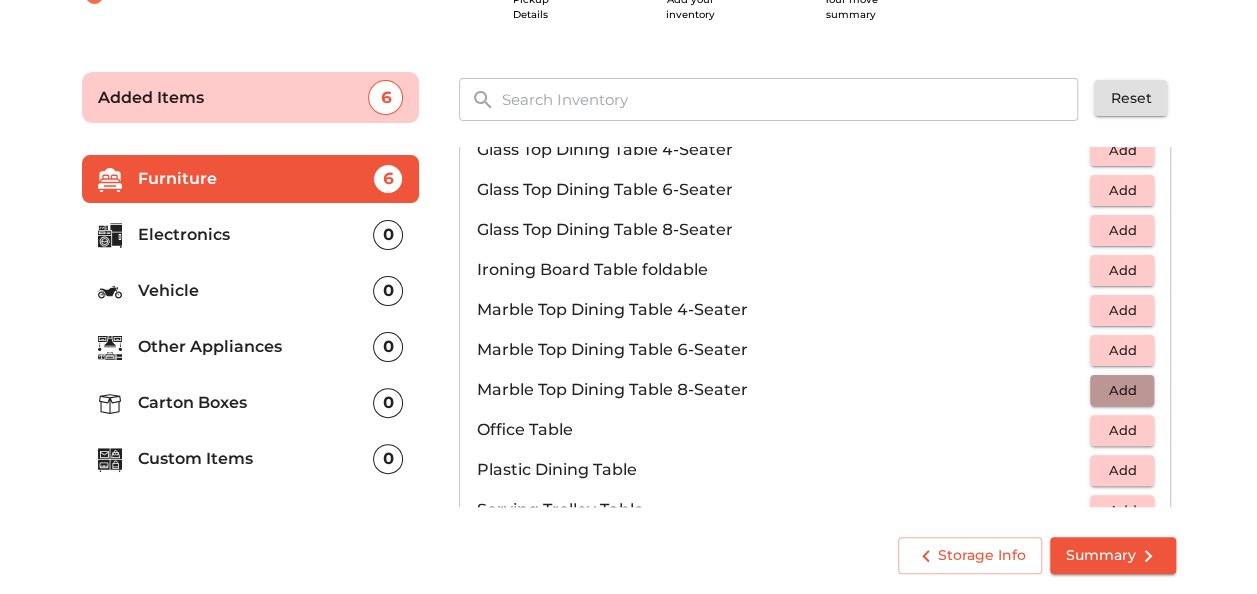 click on "Add" at bounding box center (1122, 390) 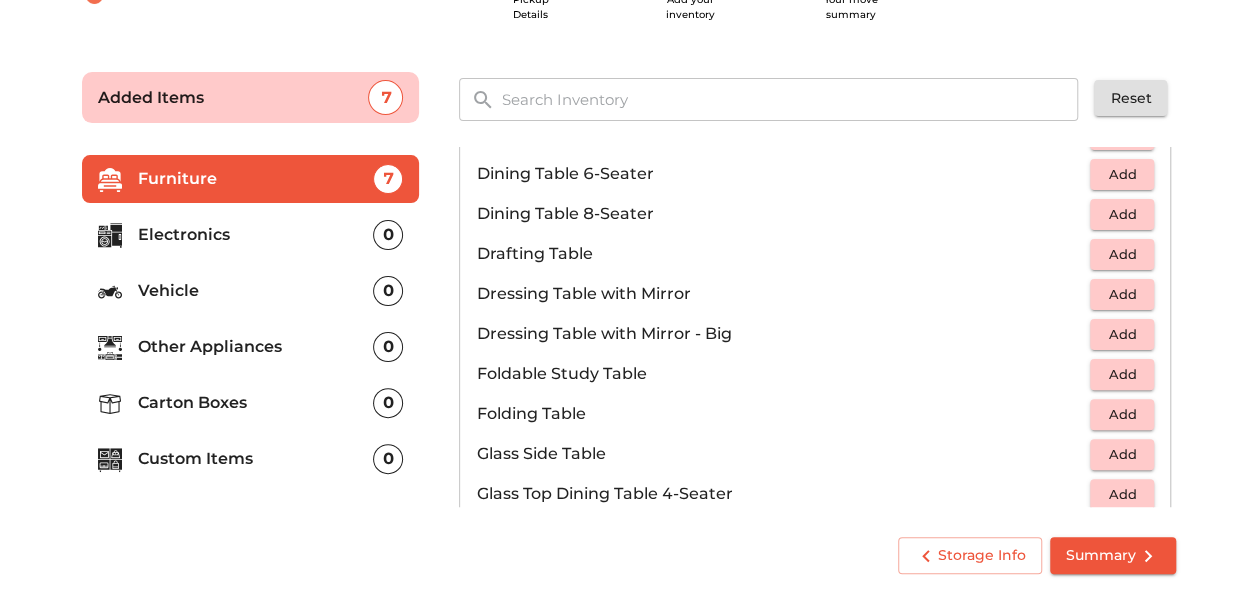 scroll, scrollTop: 460, scrollLeft: 0, axis: vertical 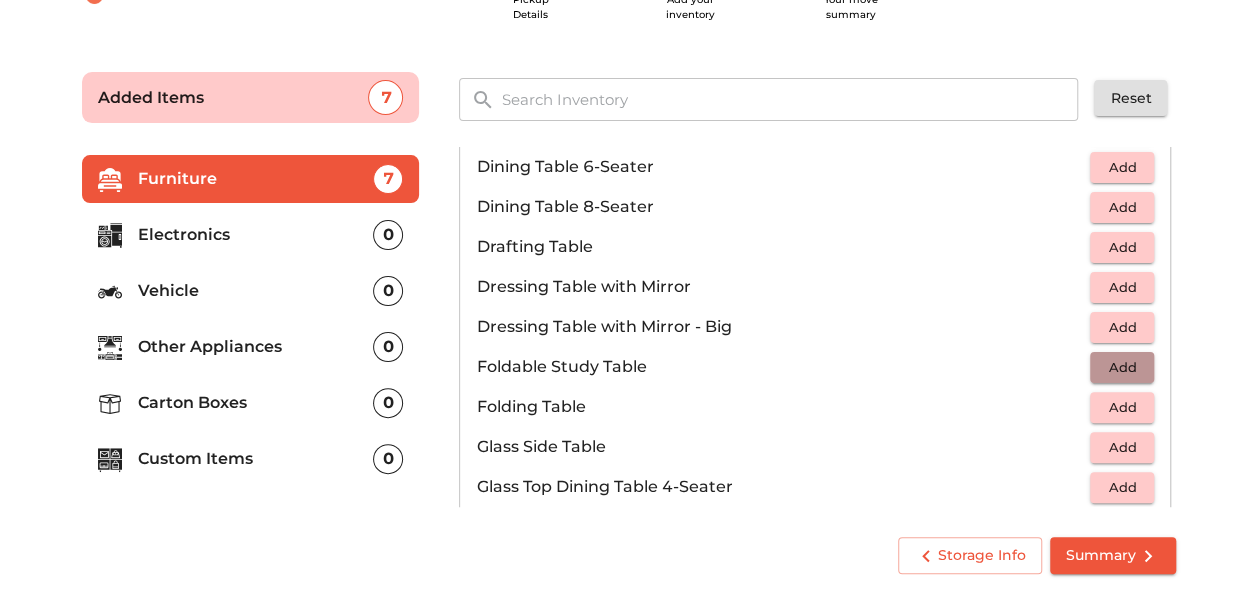 click on "Add" at bounding box center [1122, 367] 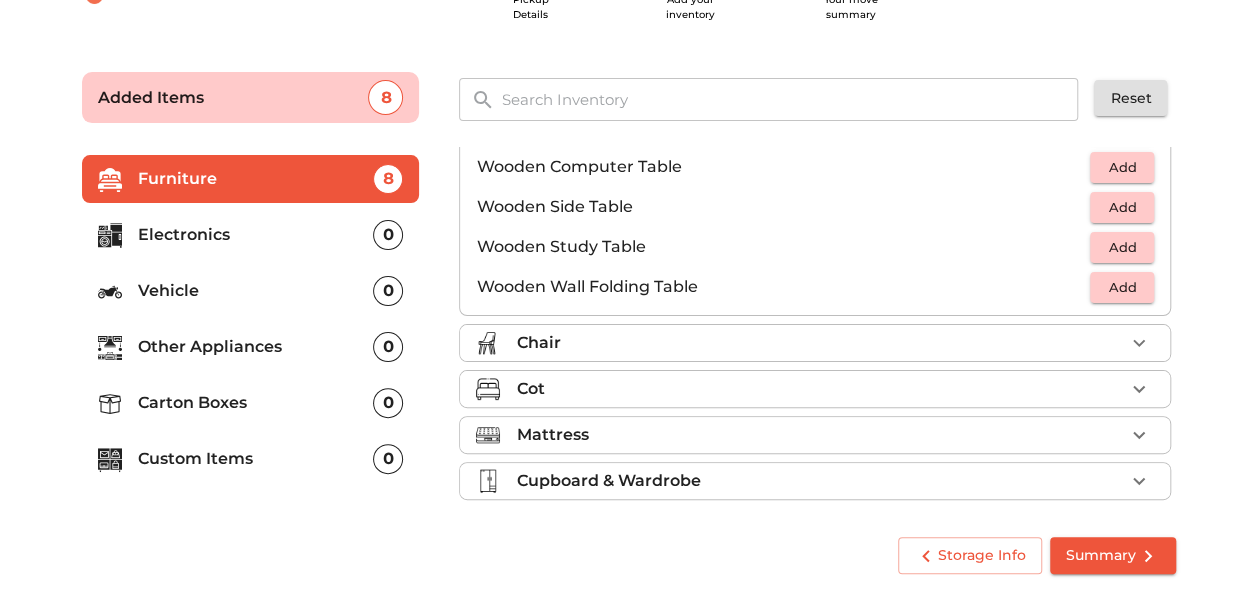 scroll, scrollTop: 1343, scrollLeft: 0, axis: vertical 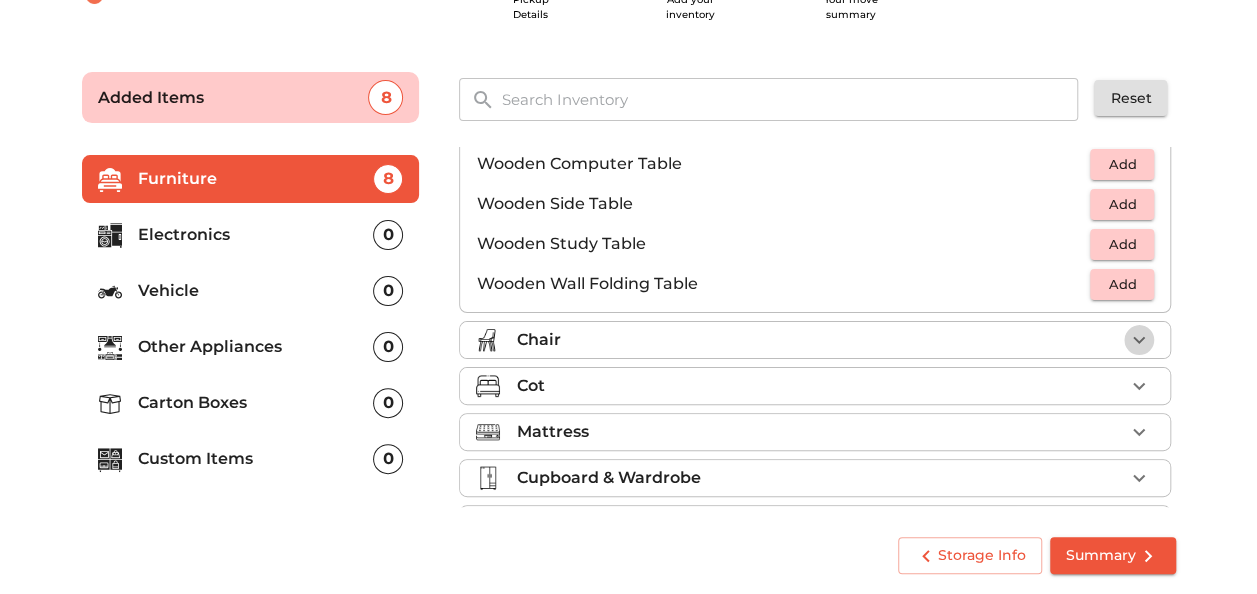 click 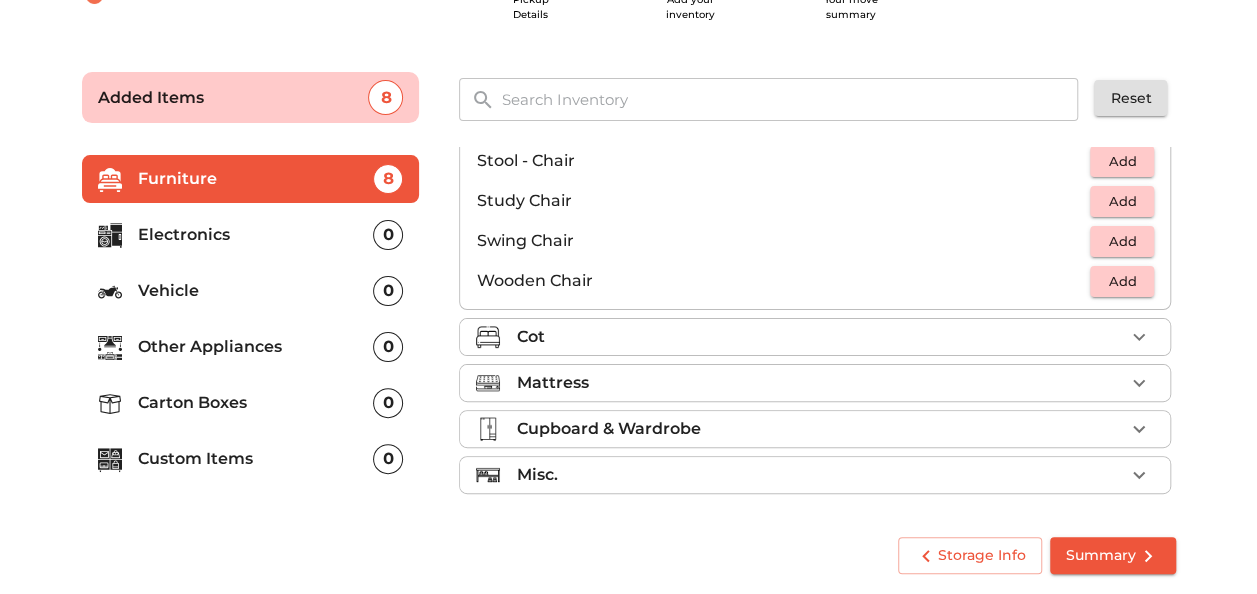 scroll, scrollTop: 830, scrollLeft: 0, axis: vertical 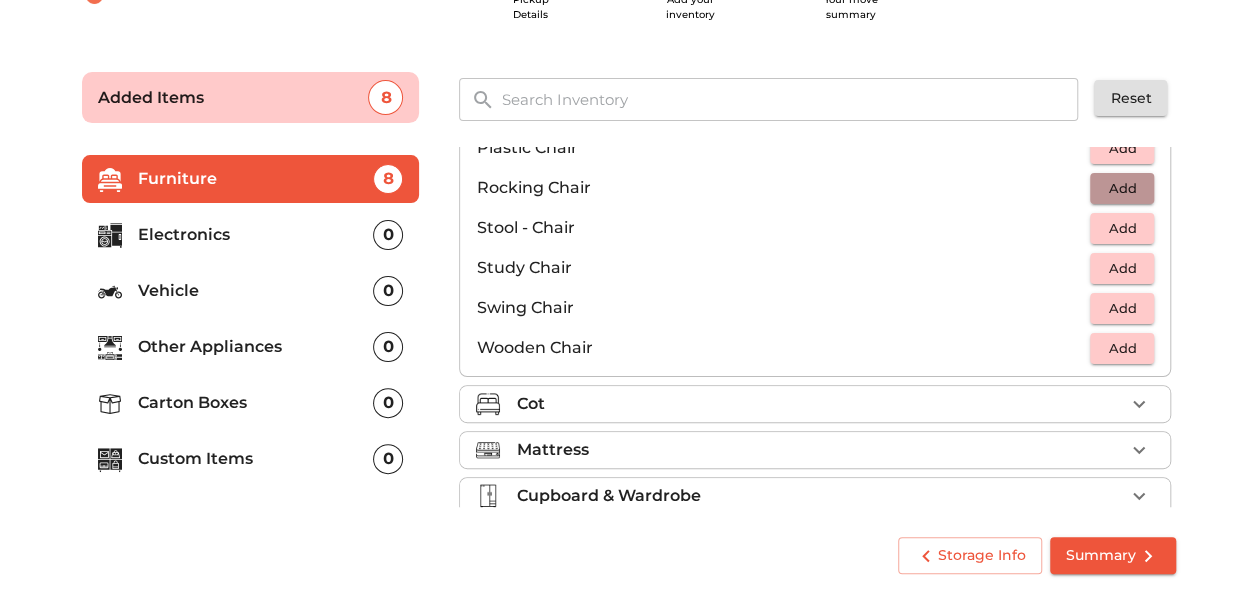 click on "Add" at bounding box center [1122, 188] 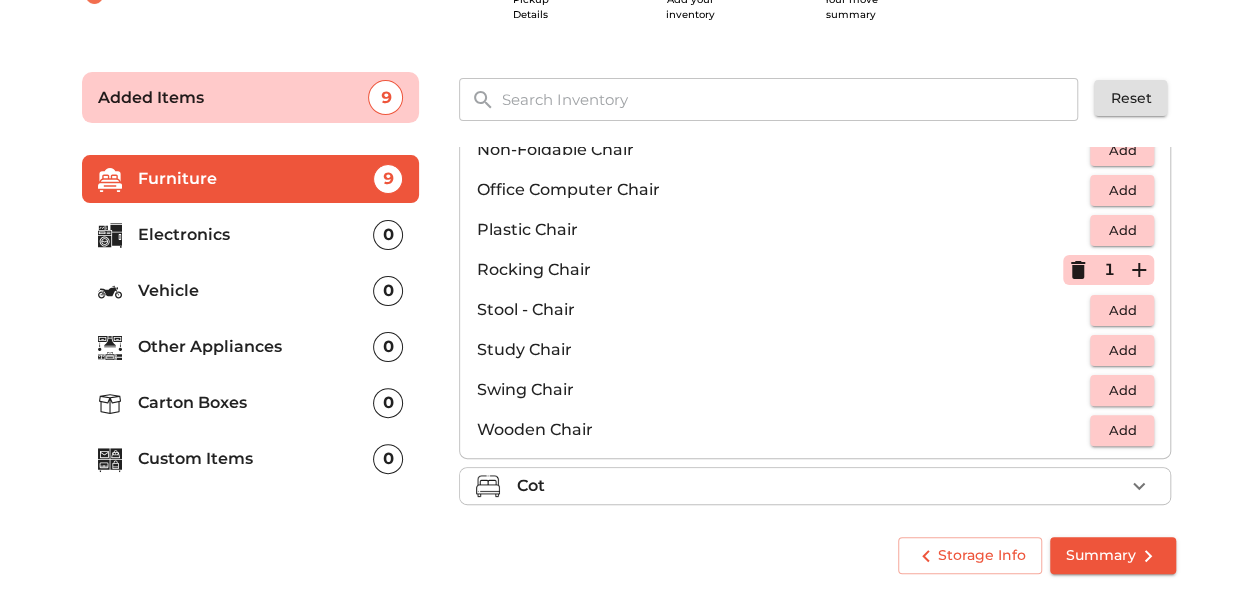 scroll, scrollTop: 668, scrollLeft: 0, axis: vertical 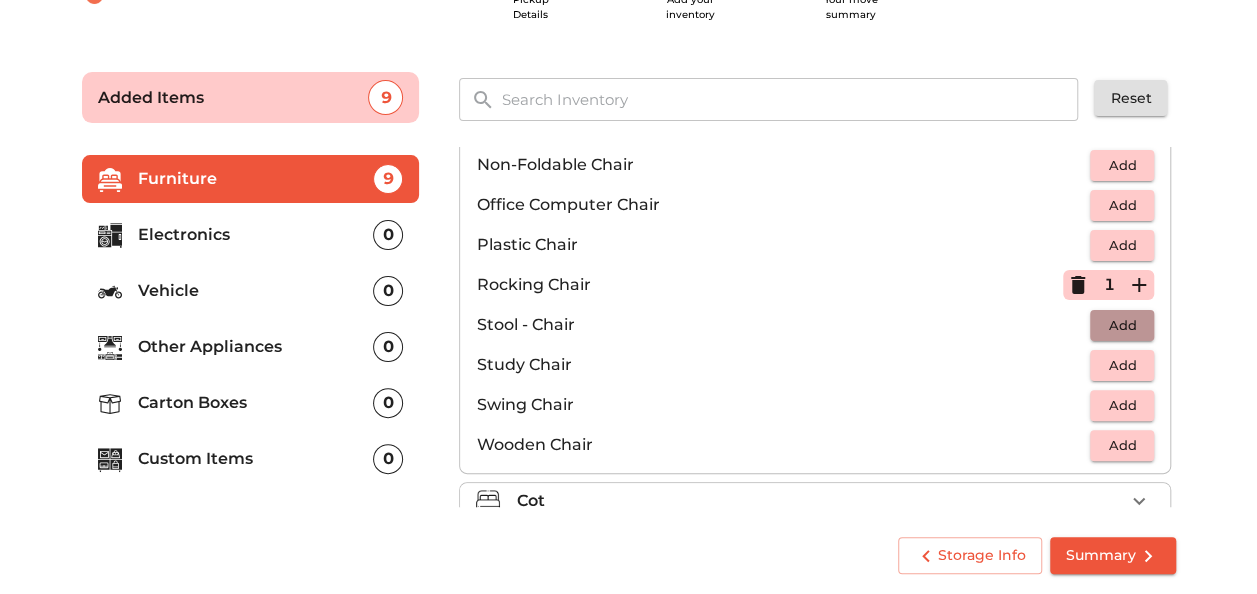 click on "Add" at bounding box center (1122, 325) 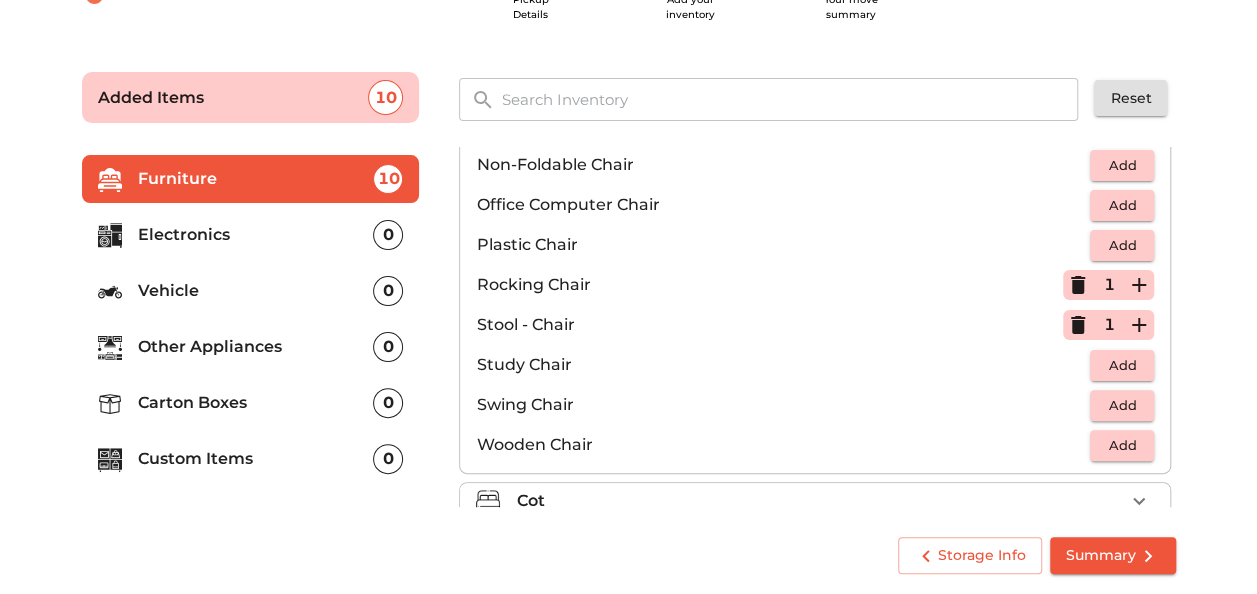 click 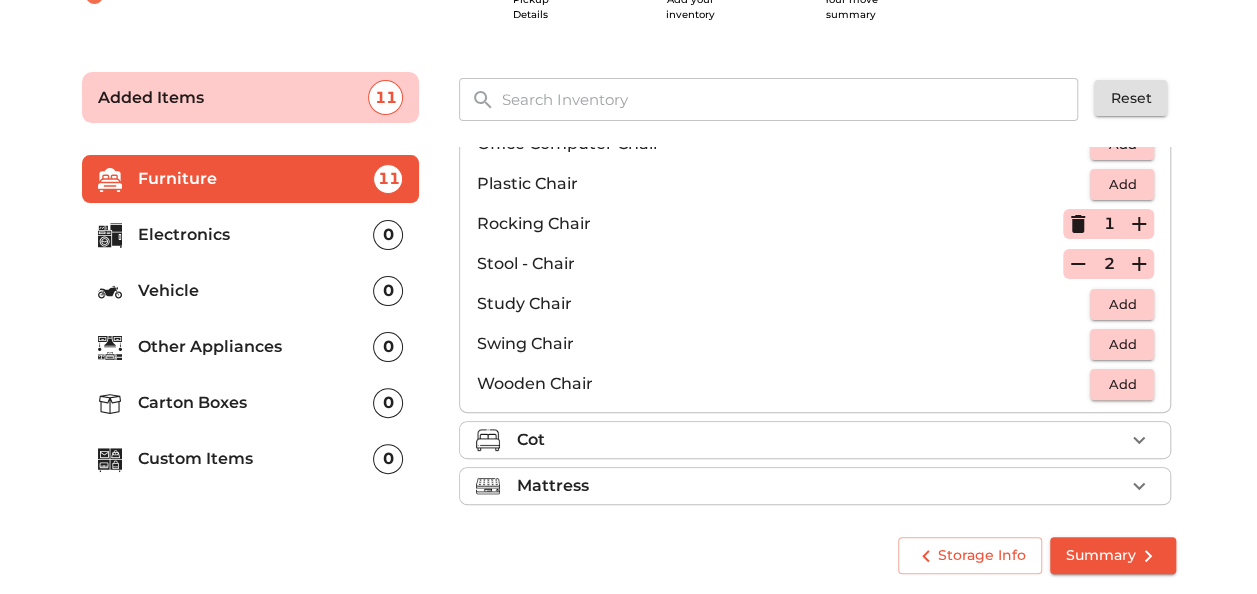 scroll, scrollTop: 743, scrollLeft: 0, axis: vertical 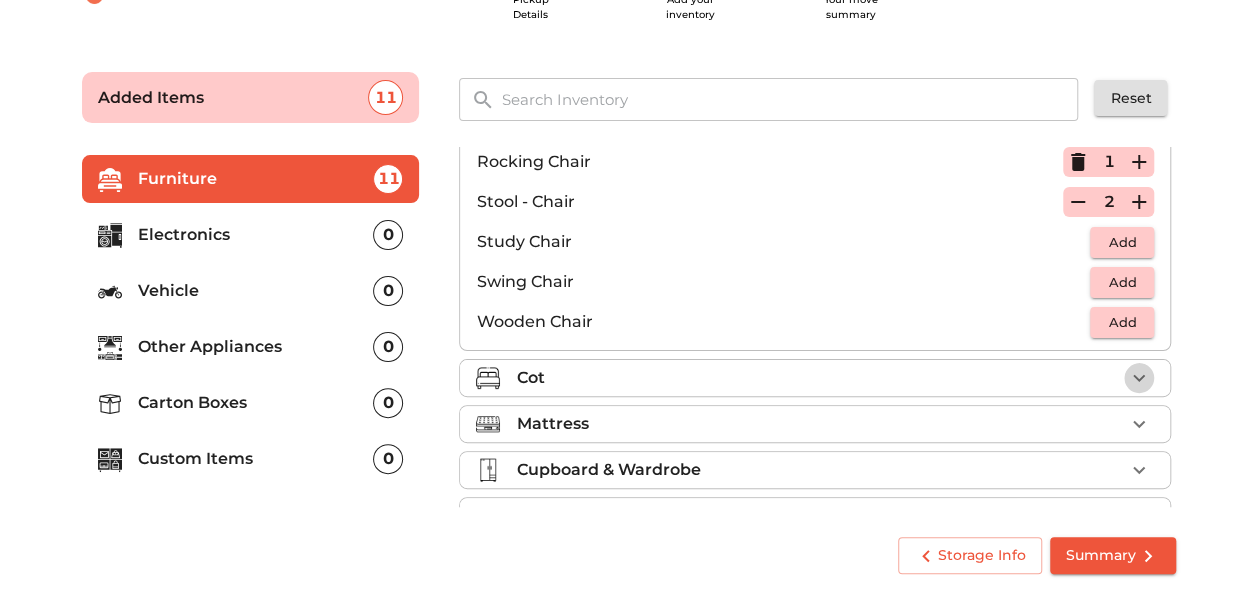 click 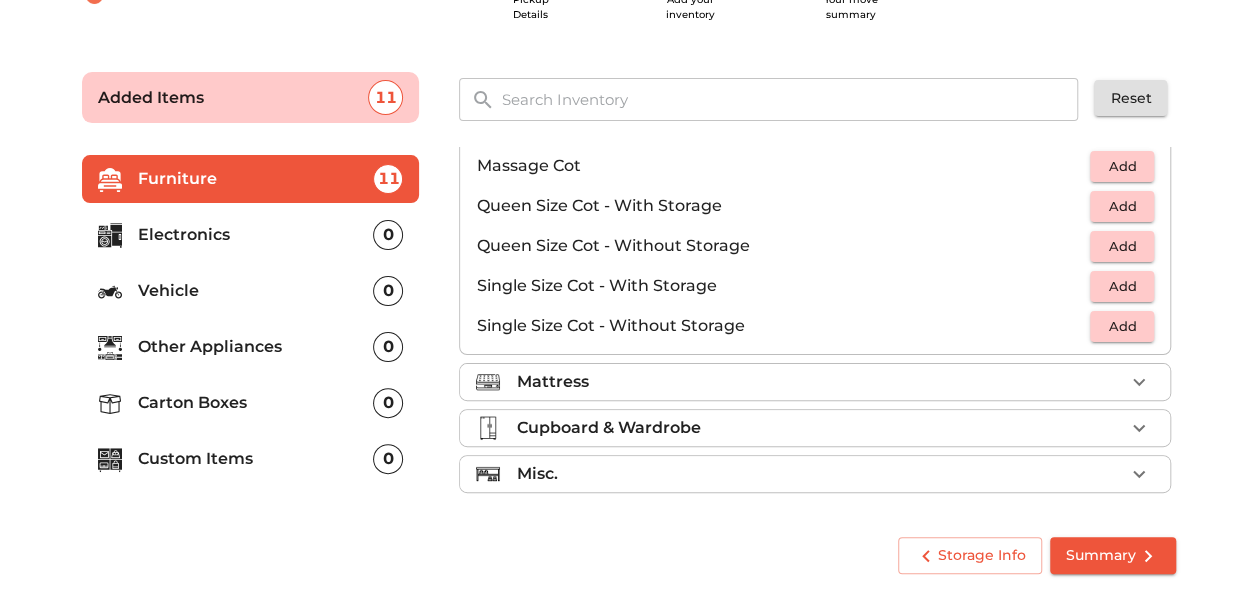 scroll, scrollTop: 630, scrollLeft: 0, axis: vertical 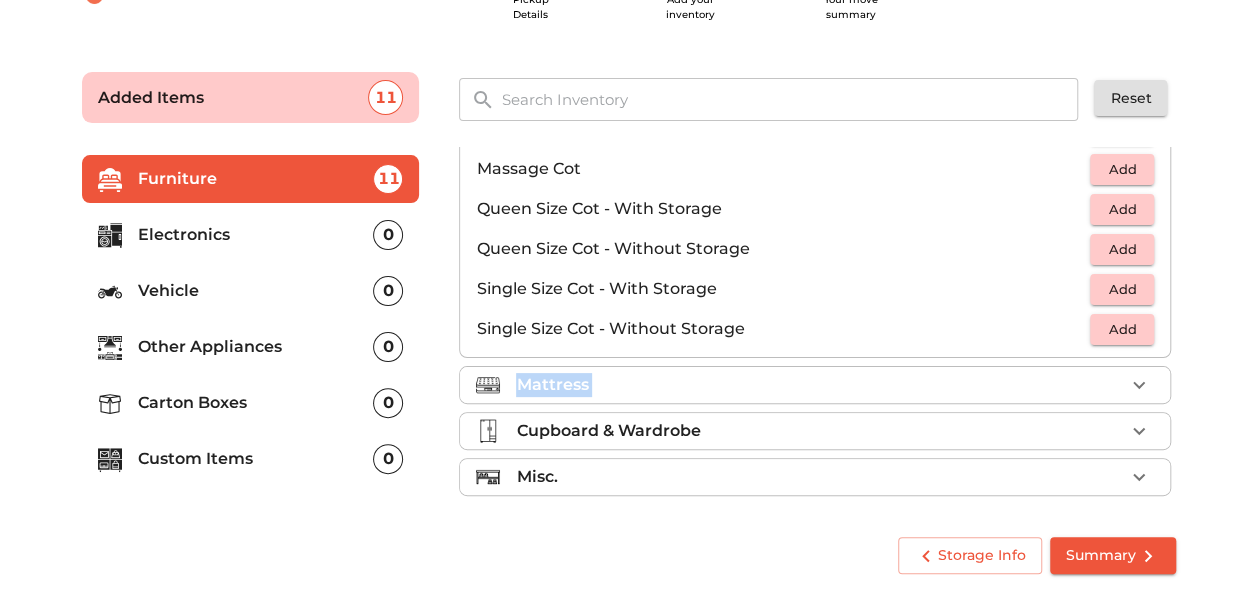 drag, startPoint x: 1208, startPoint y: 388, endPoint x: 1206, endPoint y: 342, distance: 46.043457 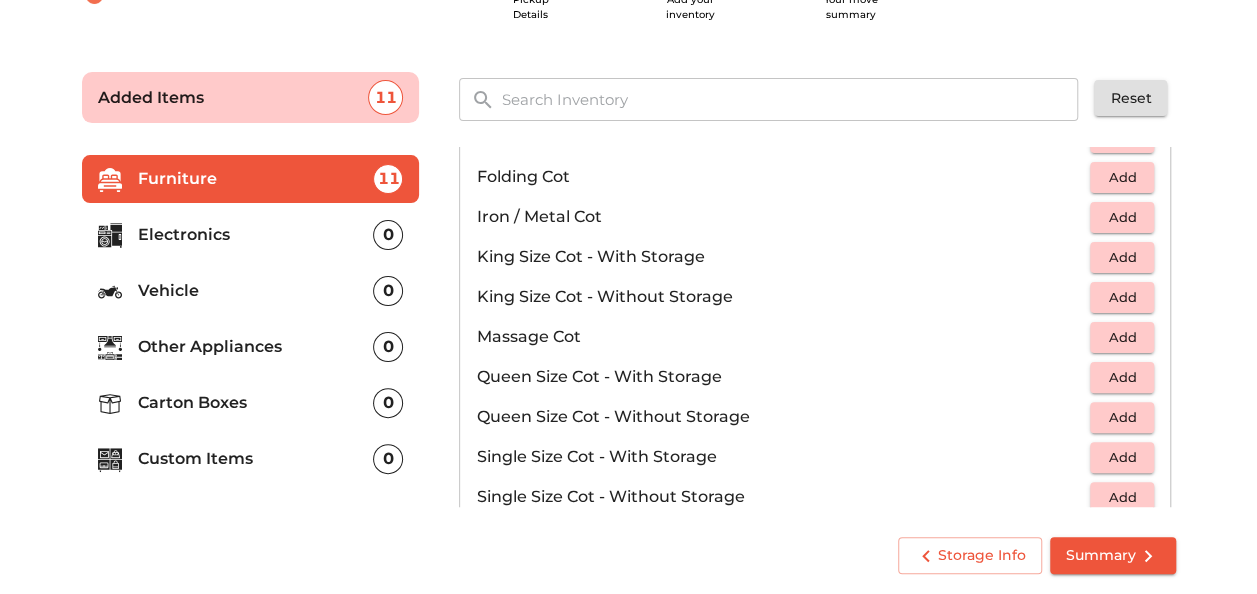scroll, scrollTop: 417, scrollLeft: 0, axis: vertical 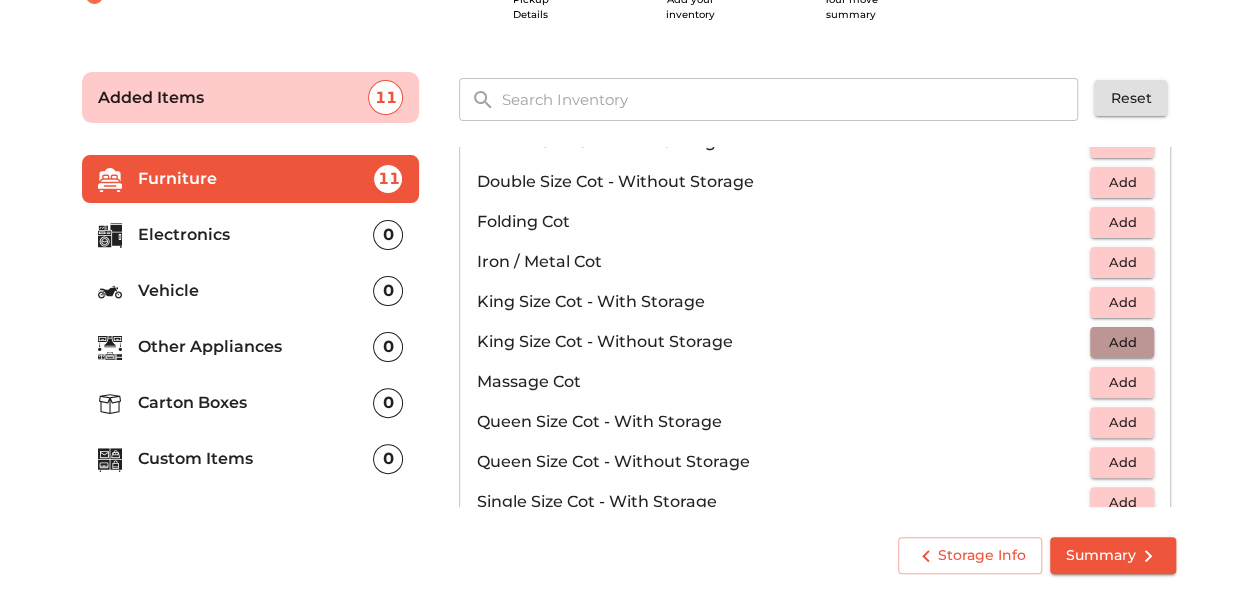 click on "Add" at bounding box center (1122, 342) 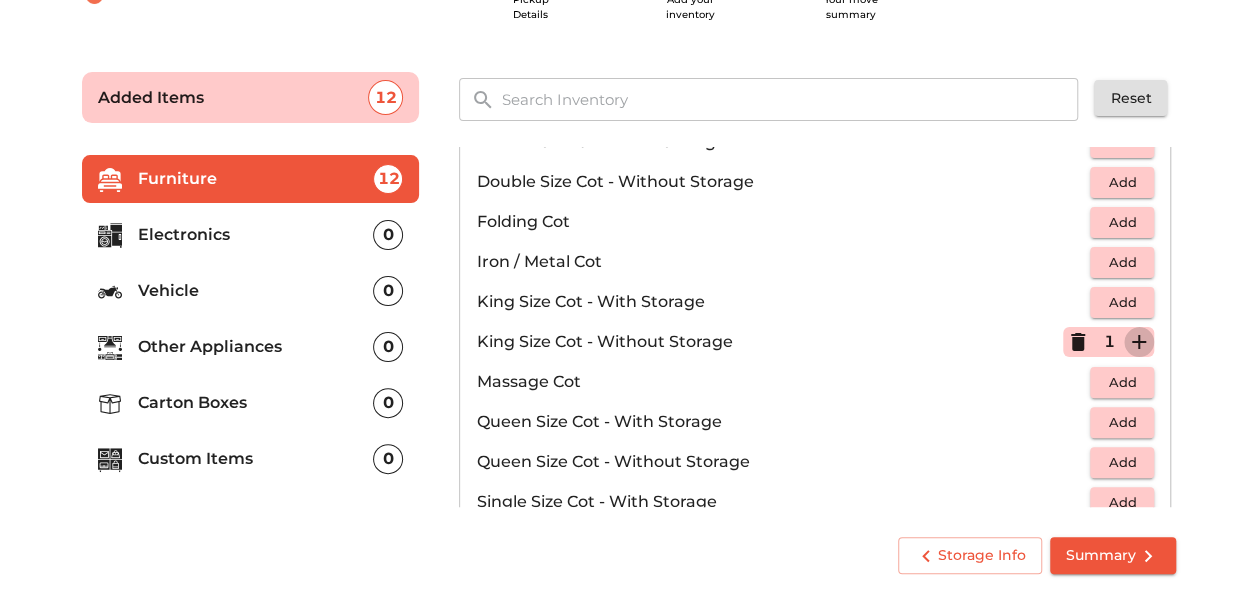 click 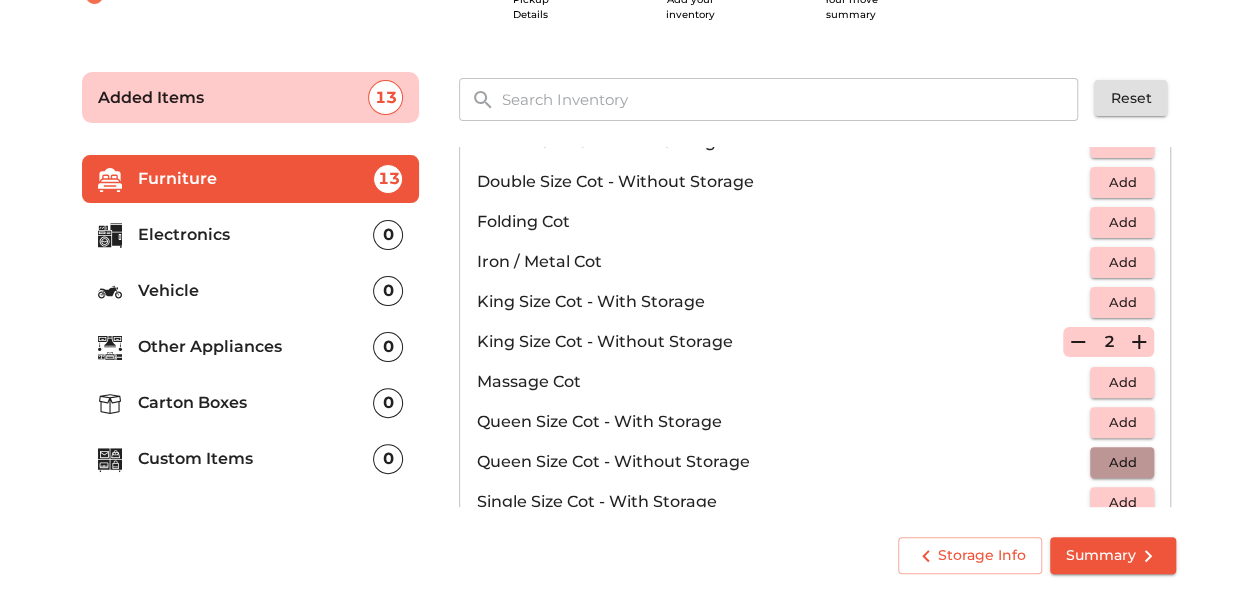 click on "Add" at bounding box center [1122, 462] 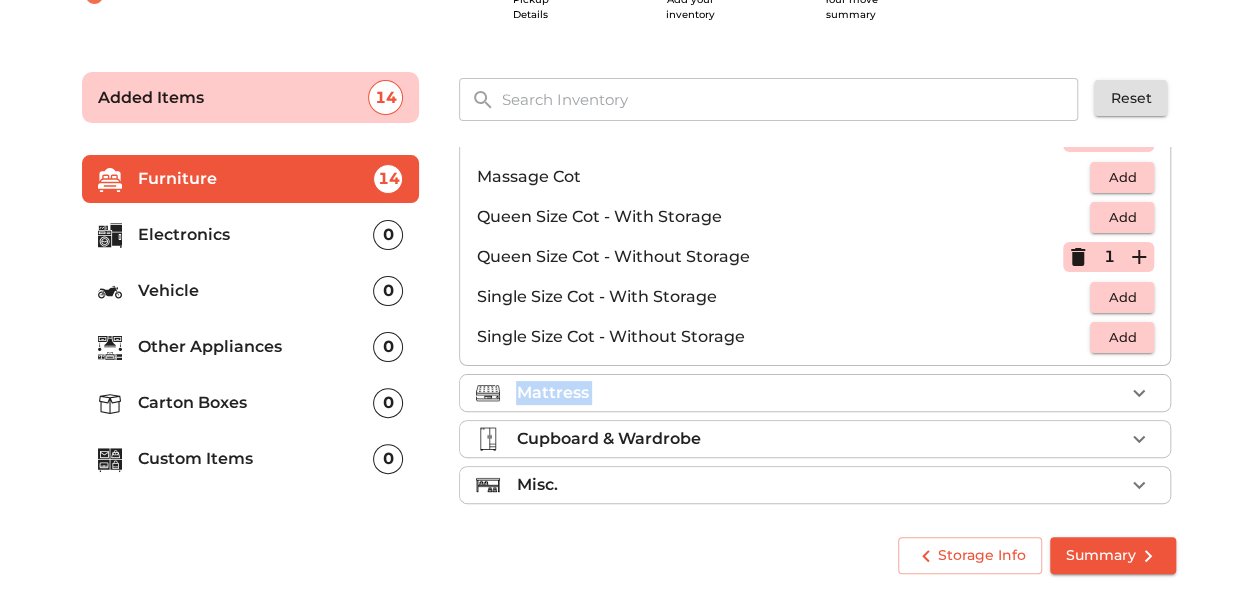 scroll, scrollTop: 630, scrollLeft: 0, axis: vertical 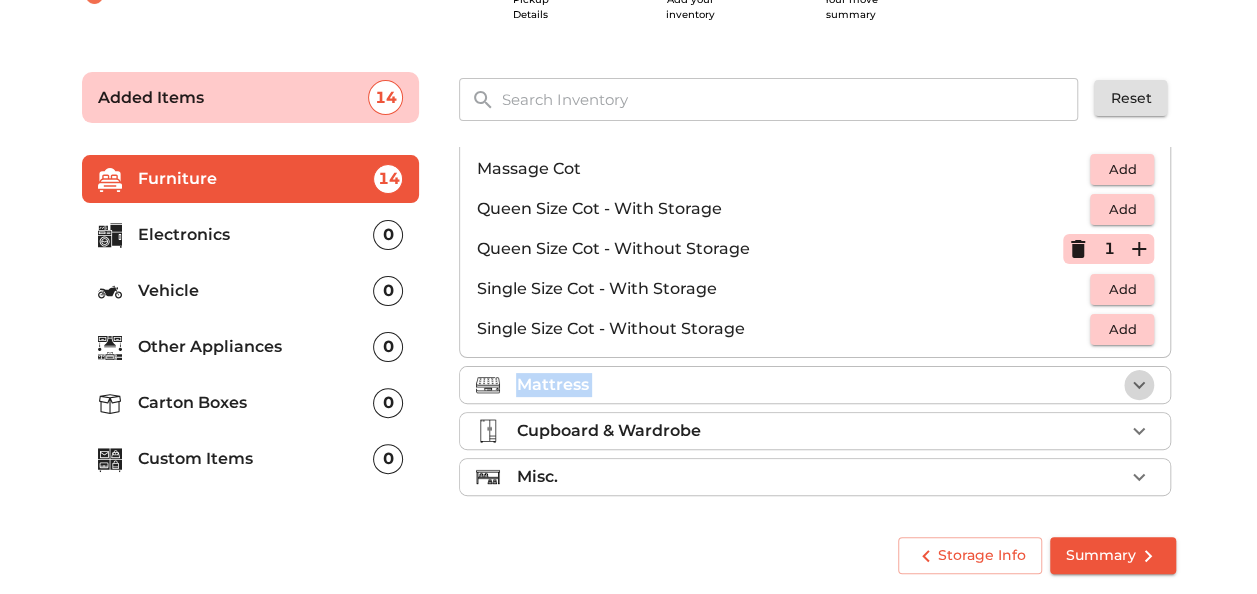 click 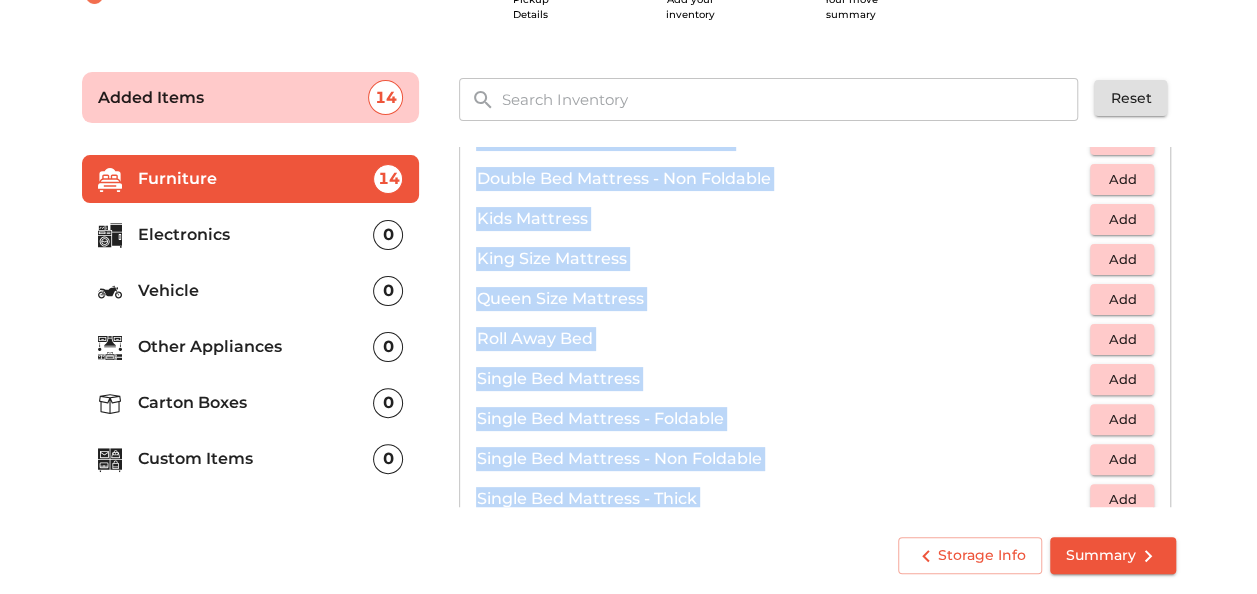 scroll, scrollTop: 222, scrollLeft: 0, axis: vertical 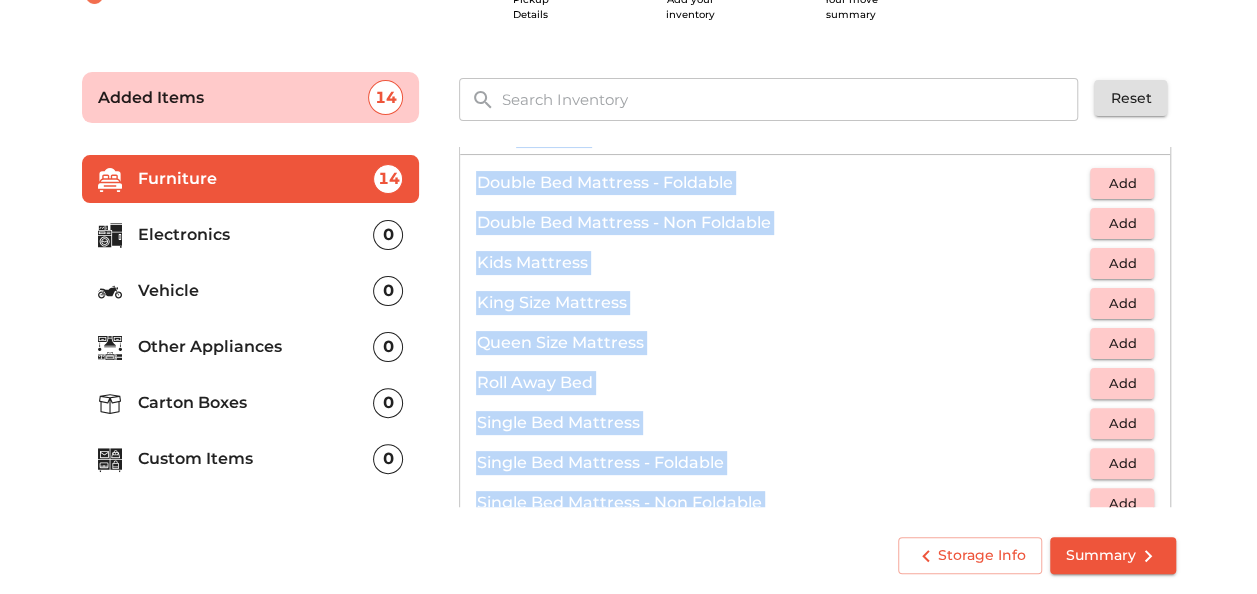 click on "Add" at bounding box center (1122, 303) 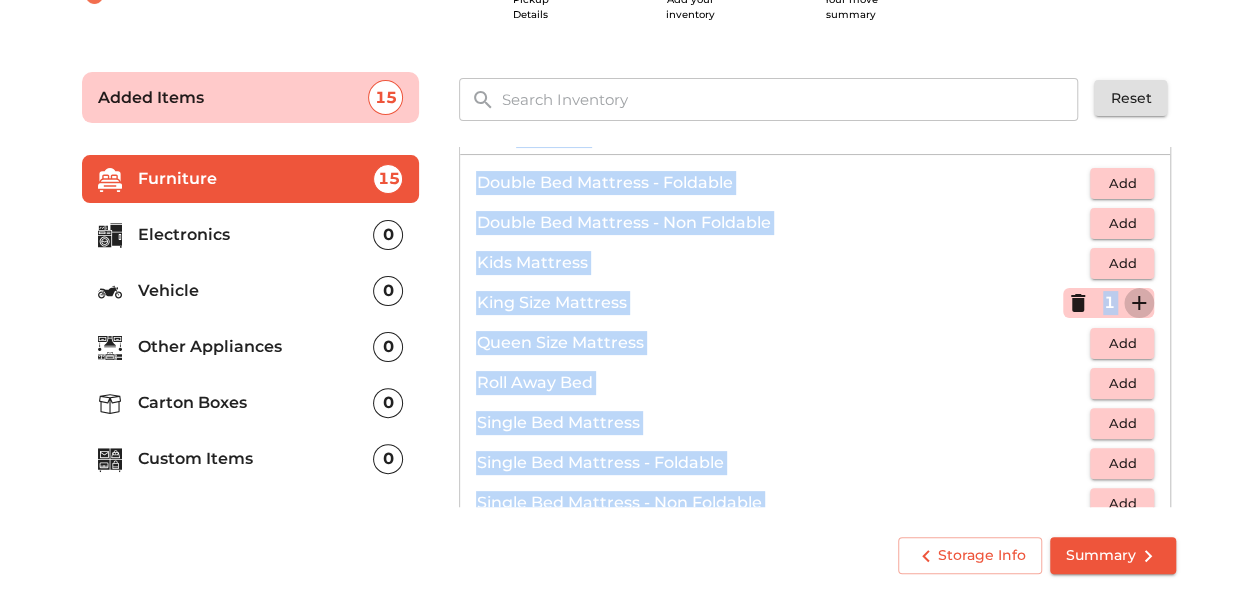 click 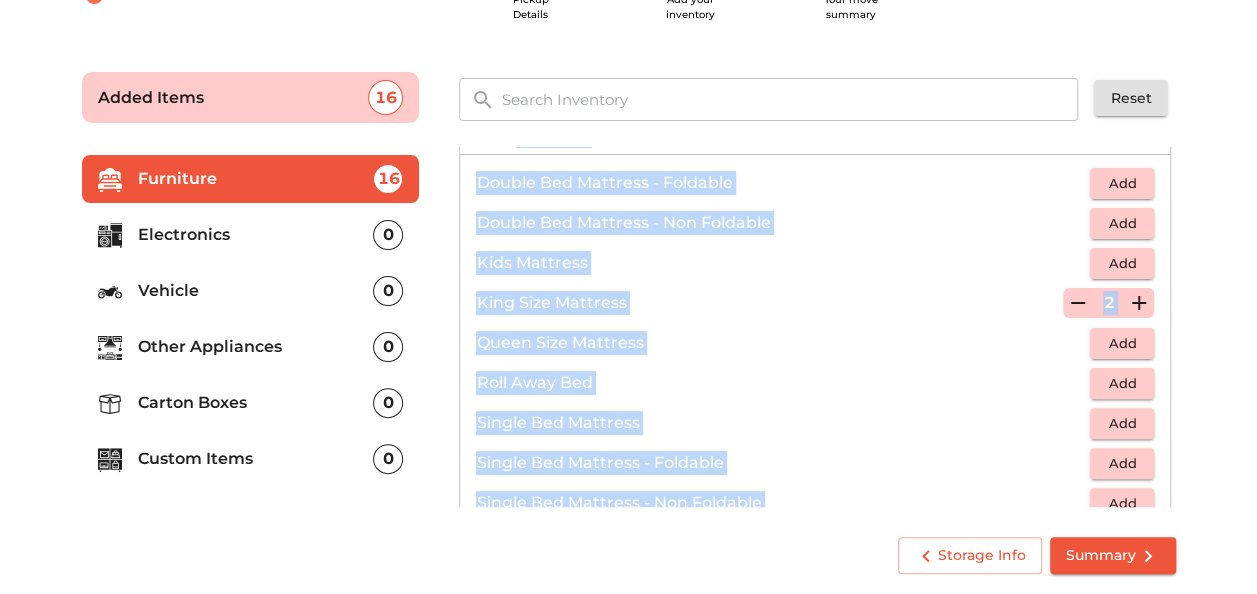 click 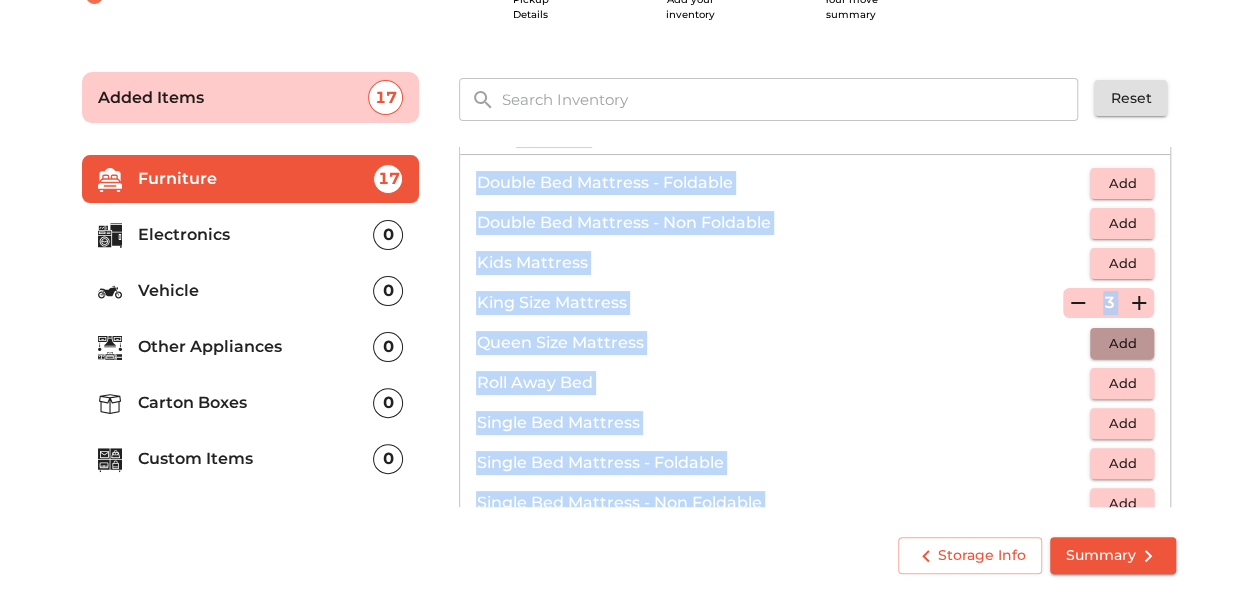 click on "Add" at bounding box center (1122, 343) 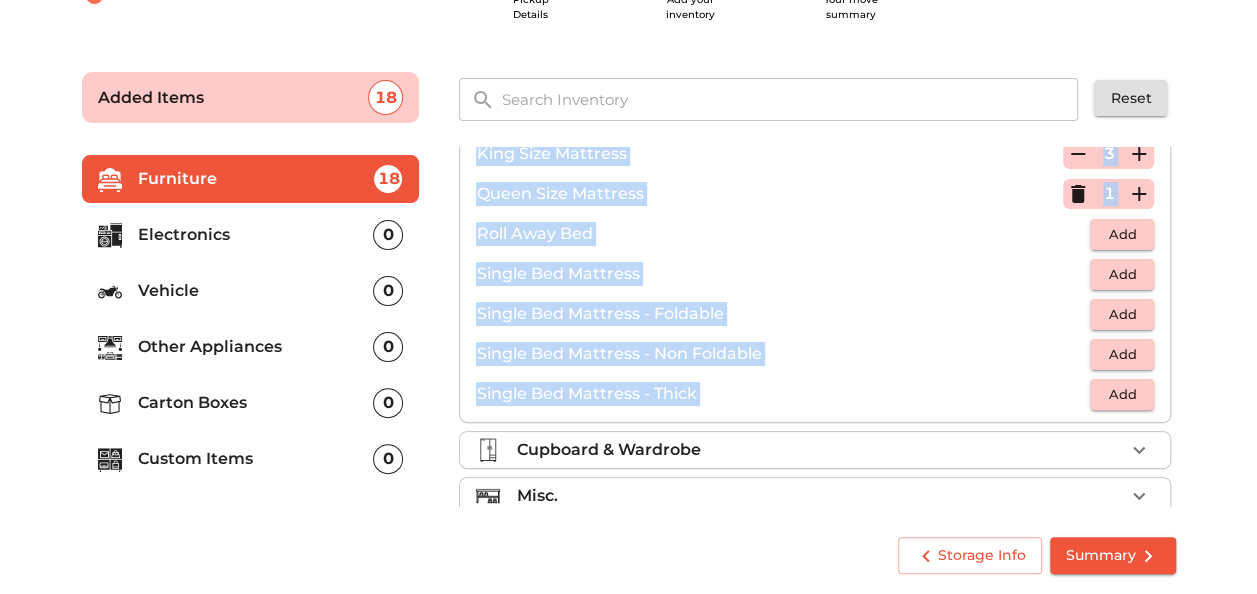 scroll, scrollTop: 390, scrollLeft: 0, axis: vertical 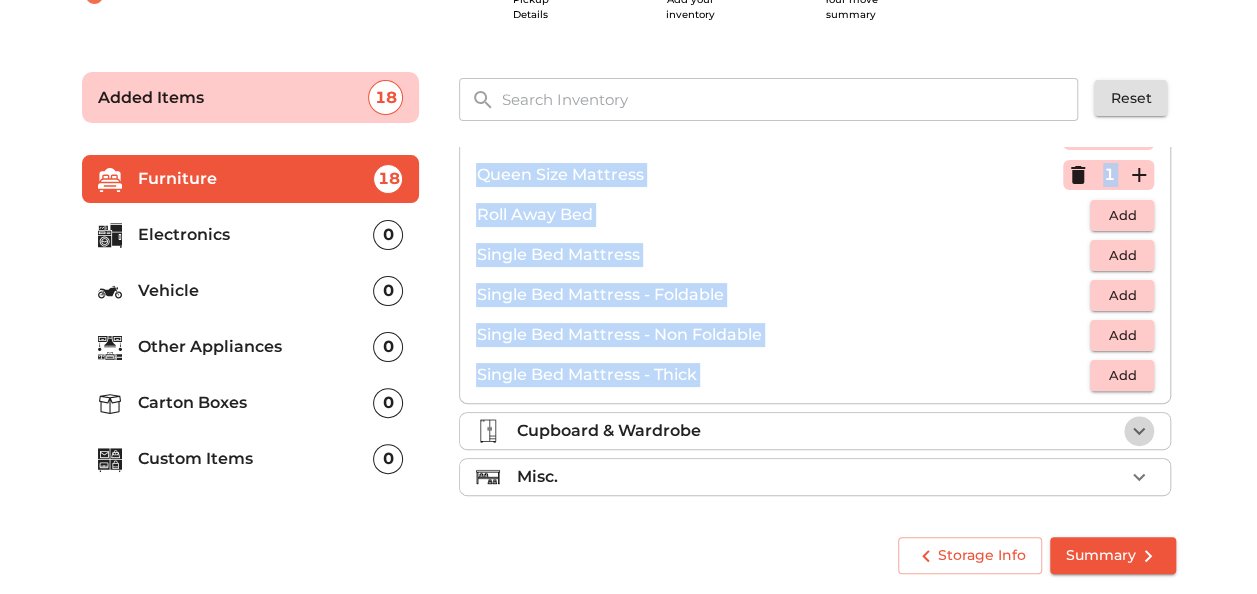 click 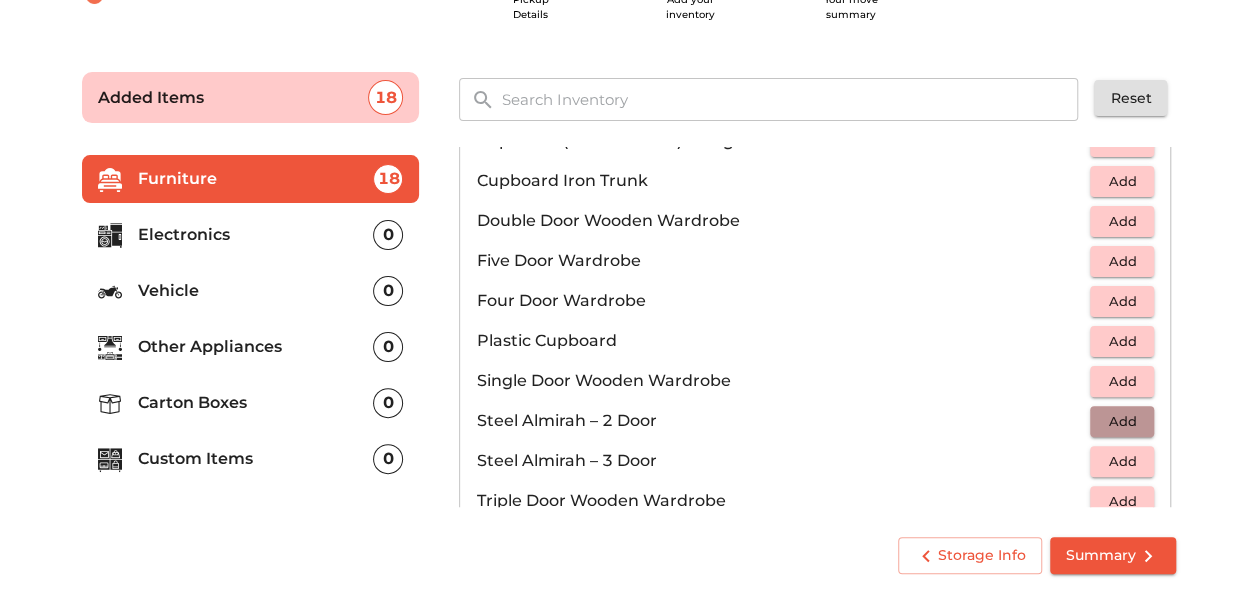 click on "Add" at bounding box center (1122, 421) 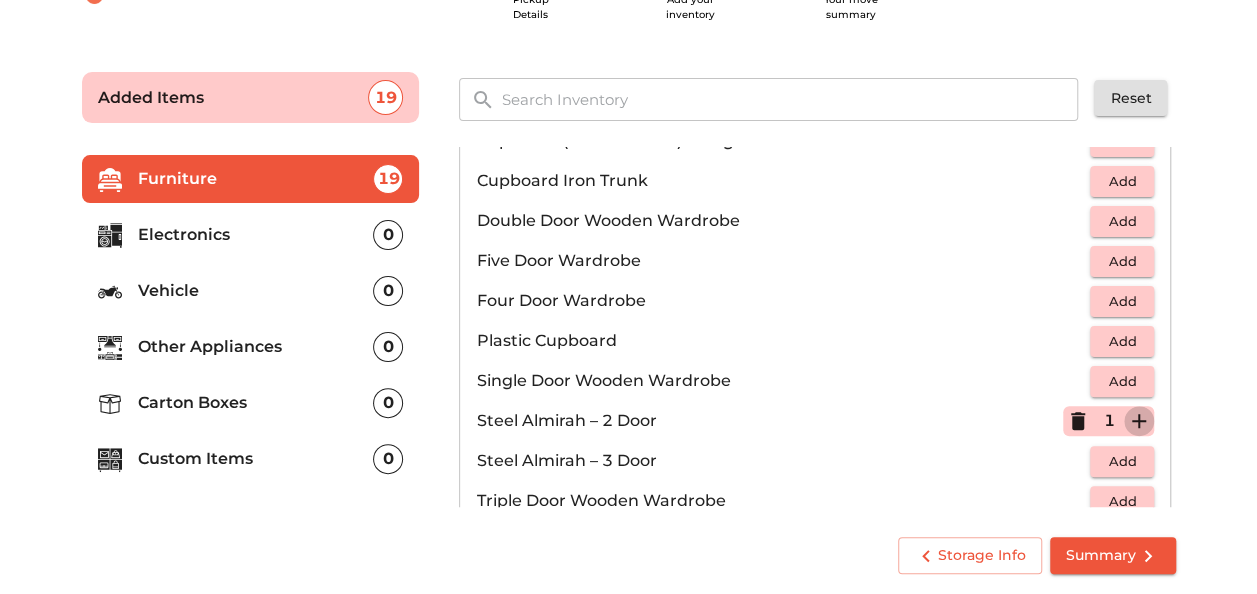 click 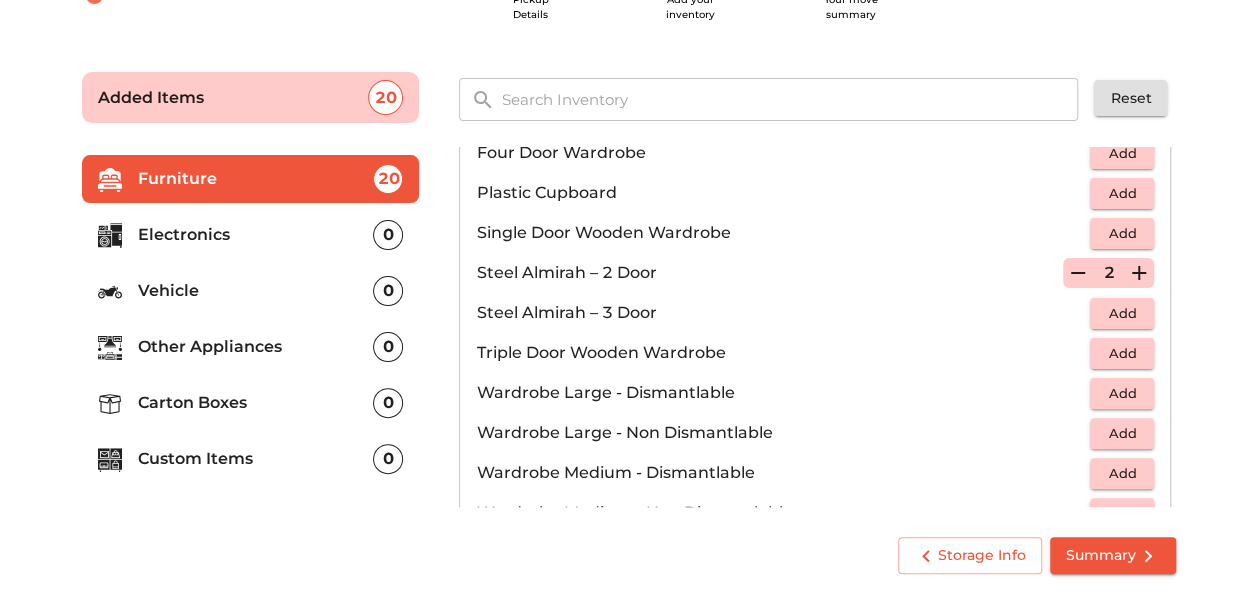 scroll, scrollTop: 670, scrollLeft: 0, axis: vertical 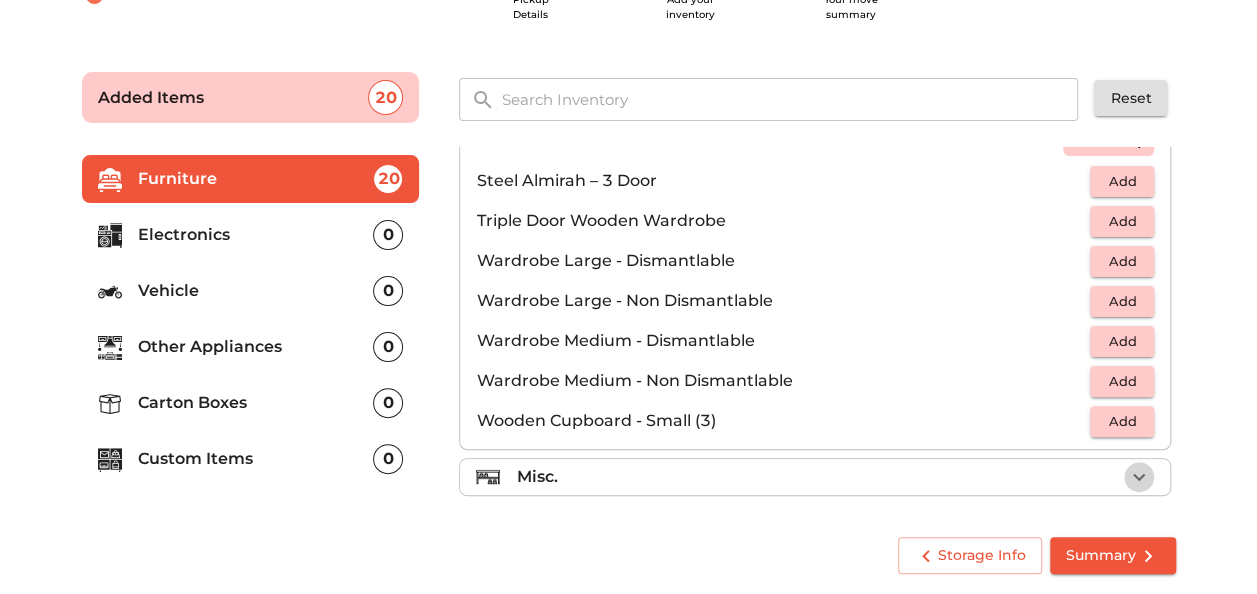 click at bounding box center (1139, 477) 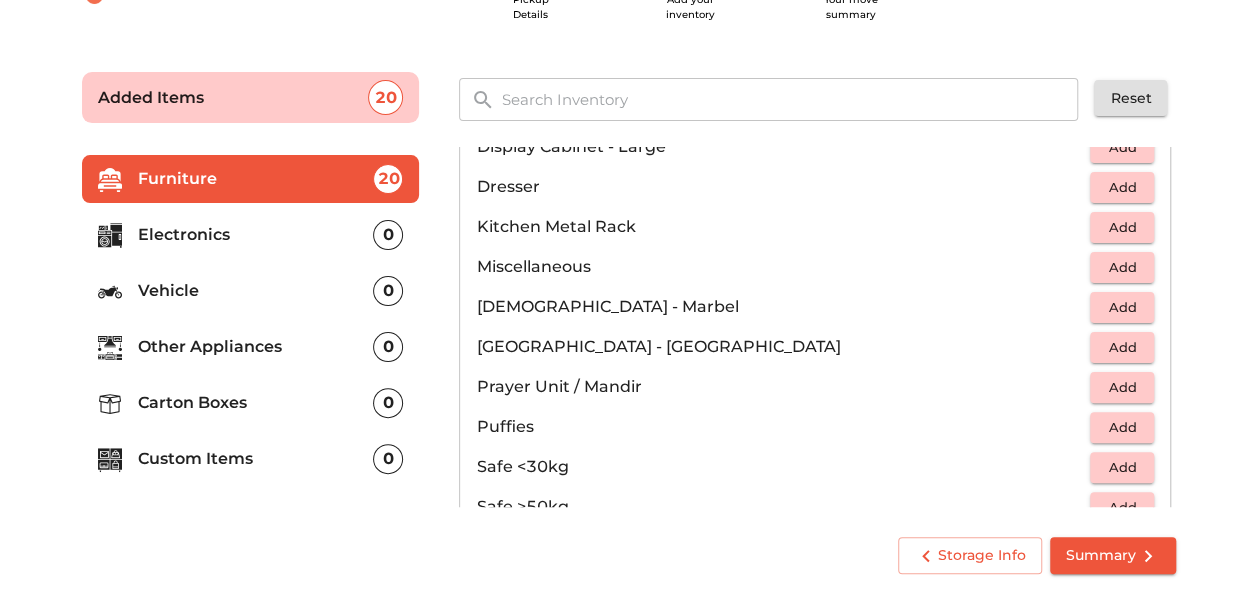 click on "Add" at bounding box center [1122, 467] 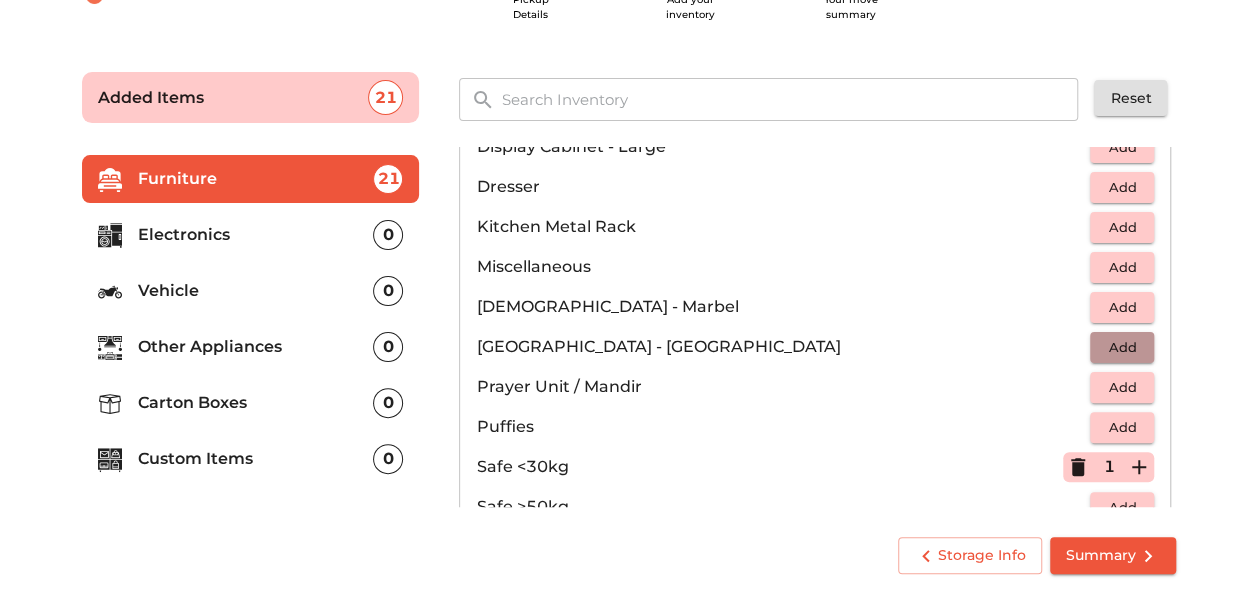 click on "Add" at bounding box center (1122, 347) 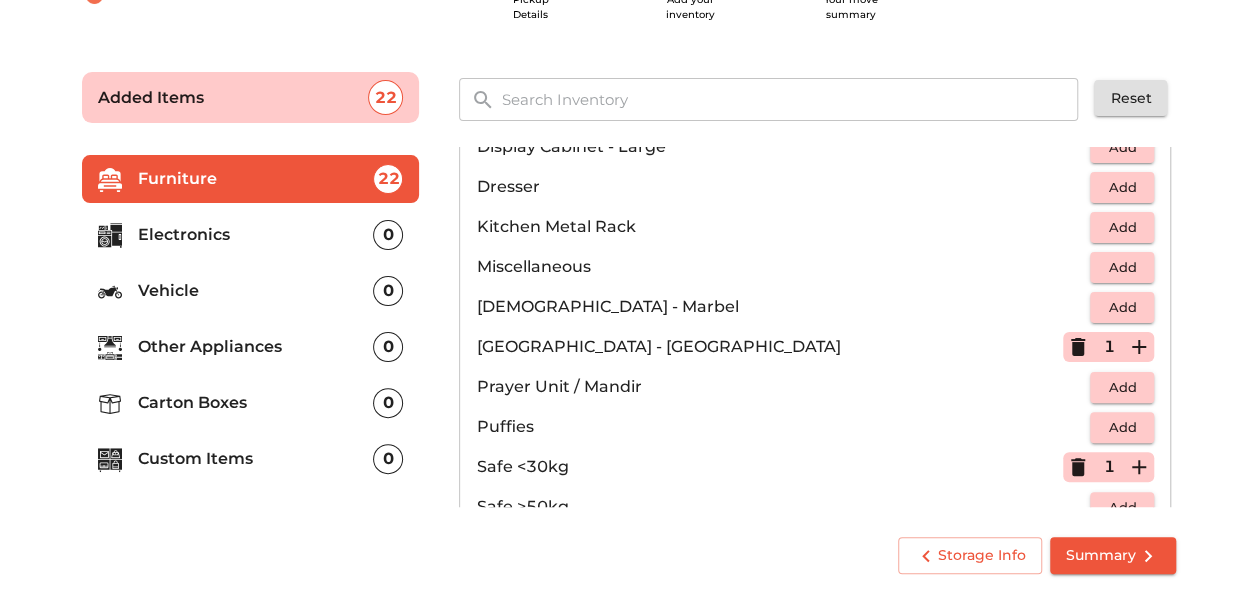 scroll, scrollTop: 684, scrollLeft: 0, axis: vertical 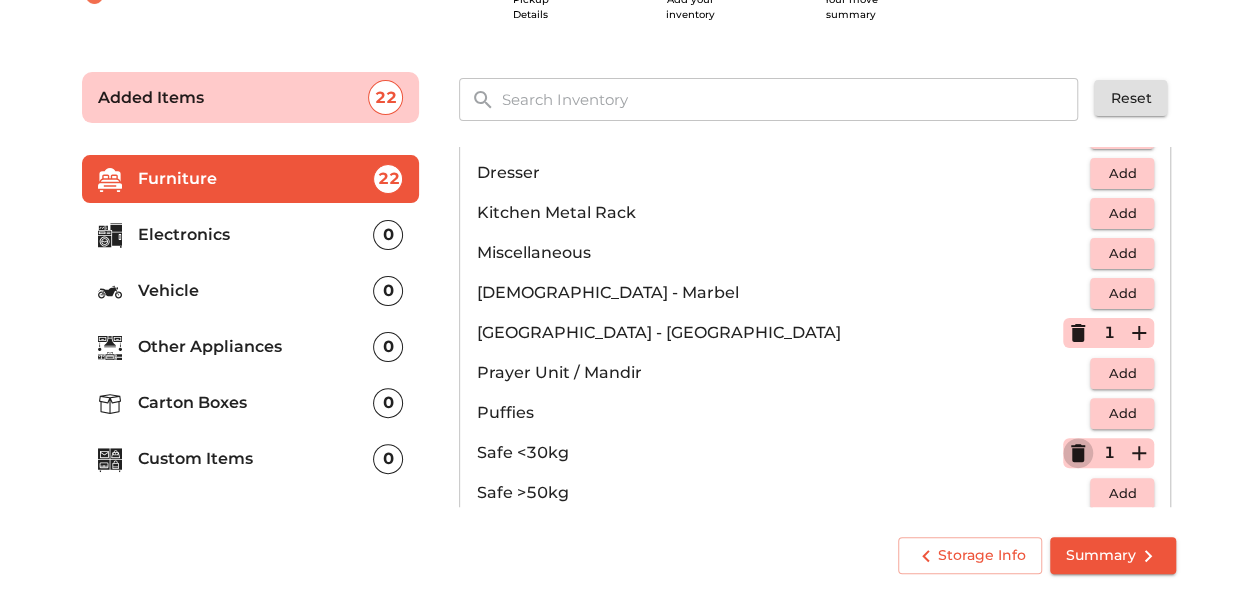 click 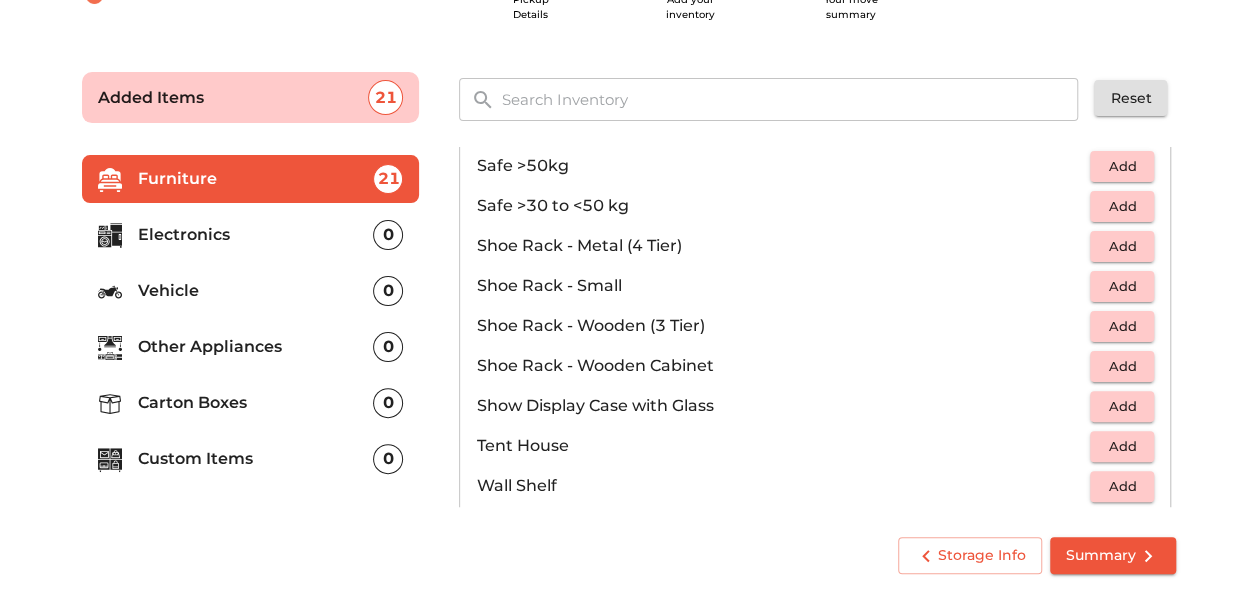 scroll, scrollTop: 1014, scrollLeft: 0, axis: vertical 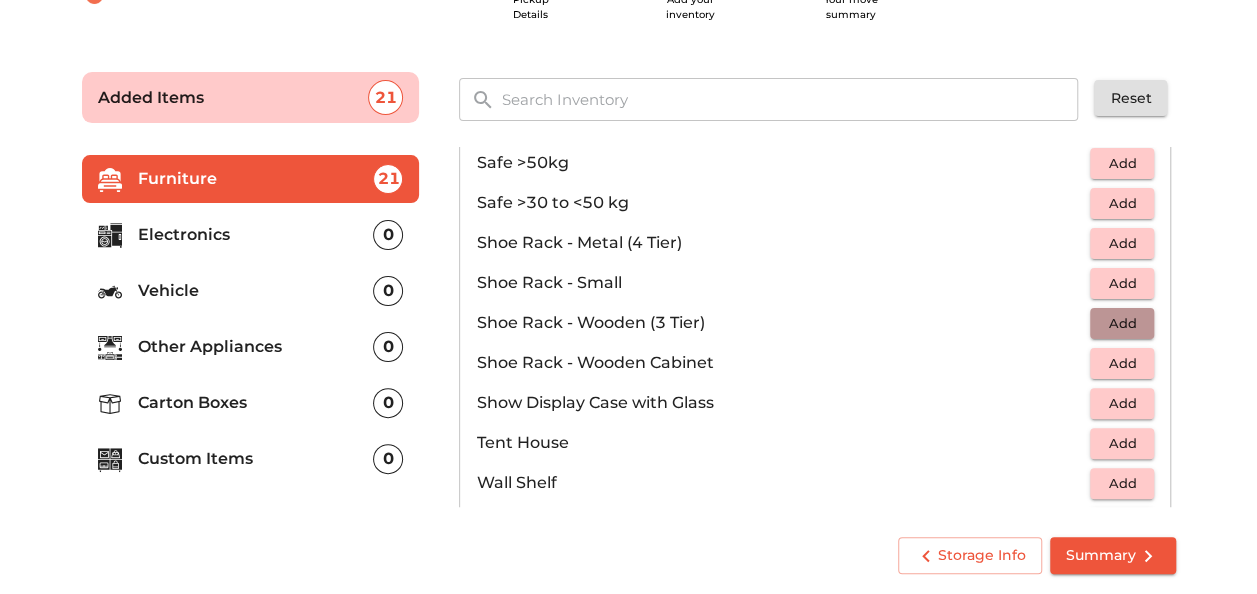 click on "Add" at bounding box center [1122, 323] 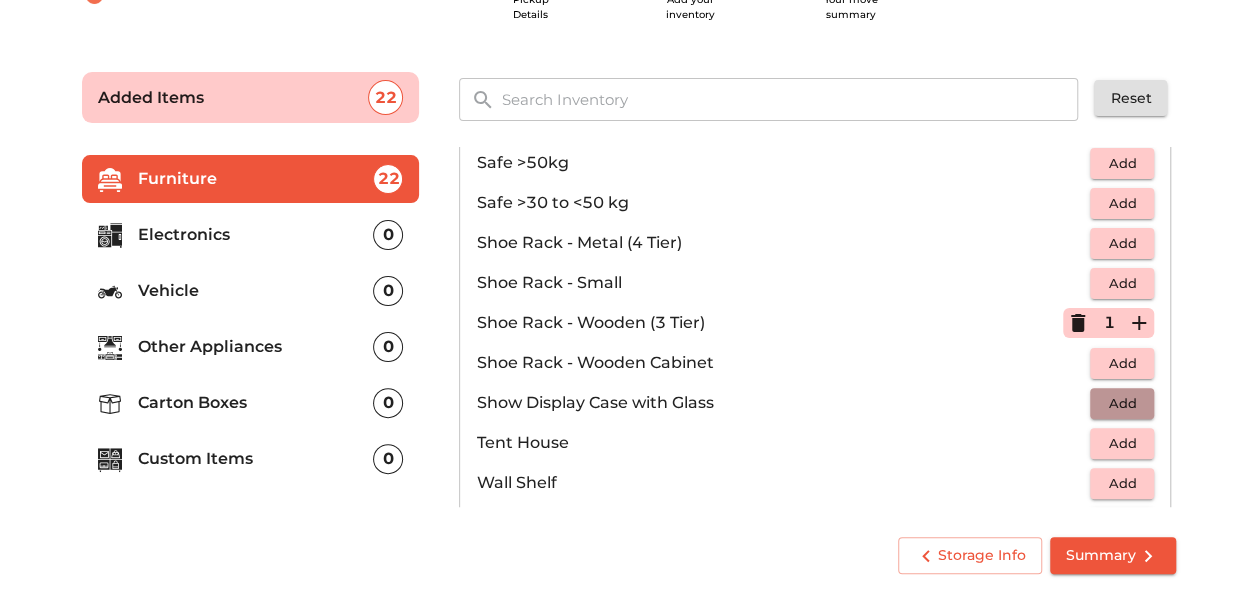 click on "Add" at bounding box center (1122, 403) 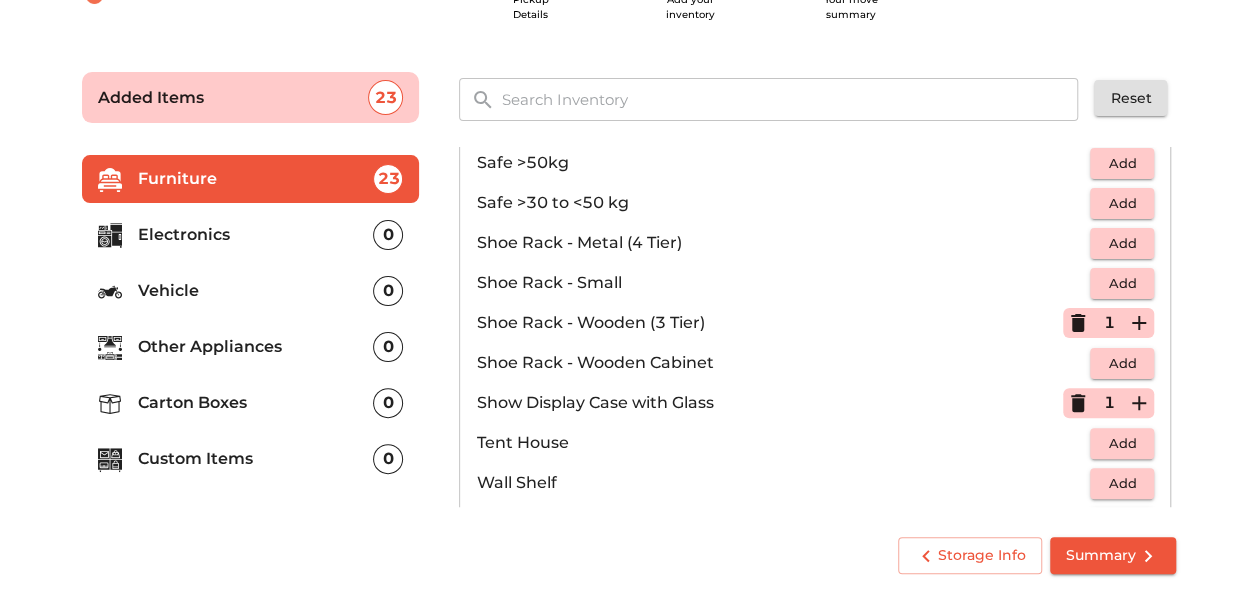 scroll, scrollTop: 1070, scrollLeft: 0, axis: vertical 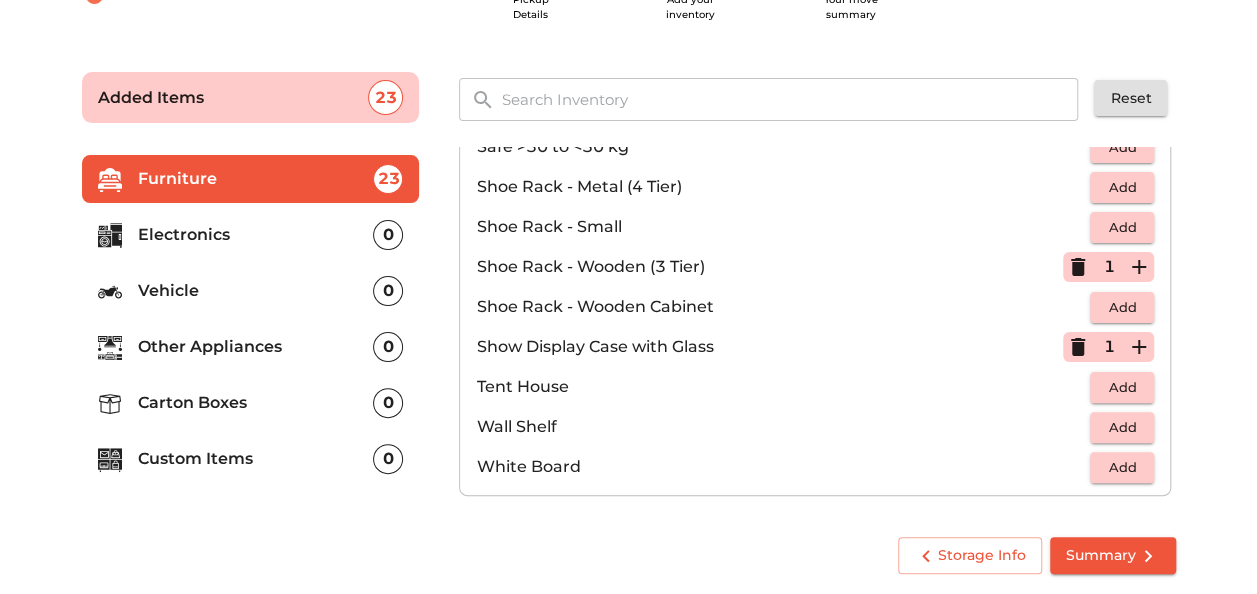 click on "Electronics" at bounding box center [256, 235] 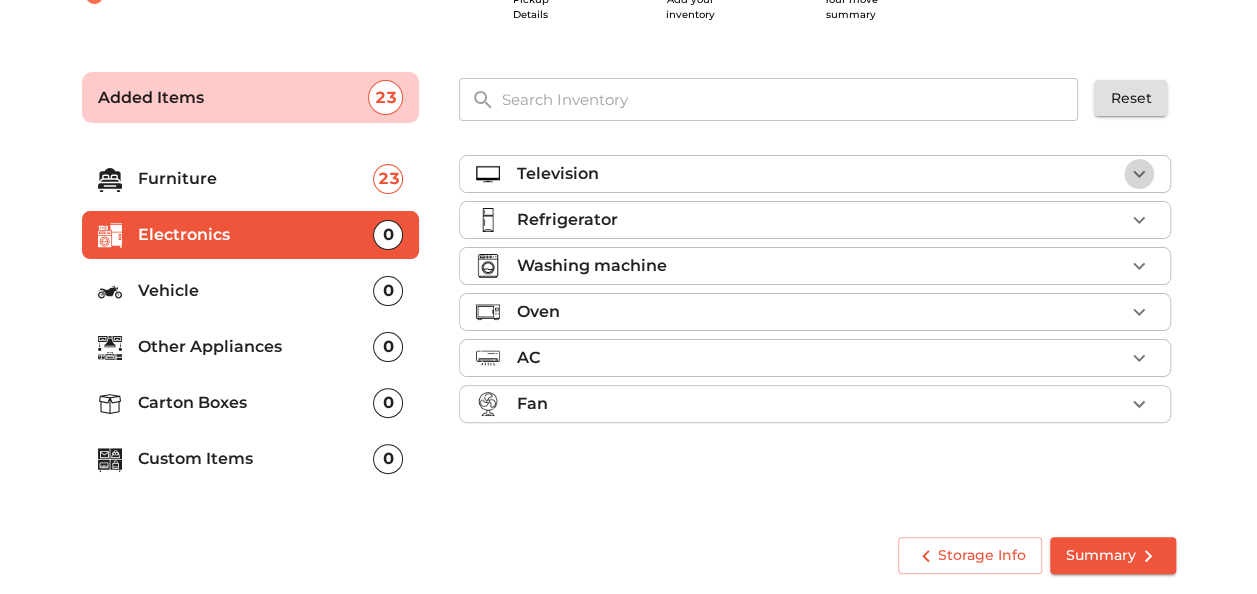 click 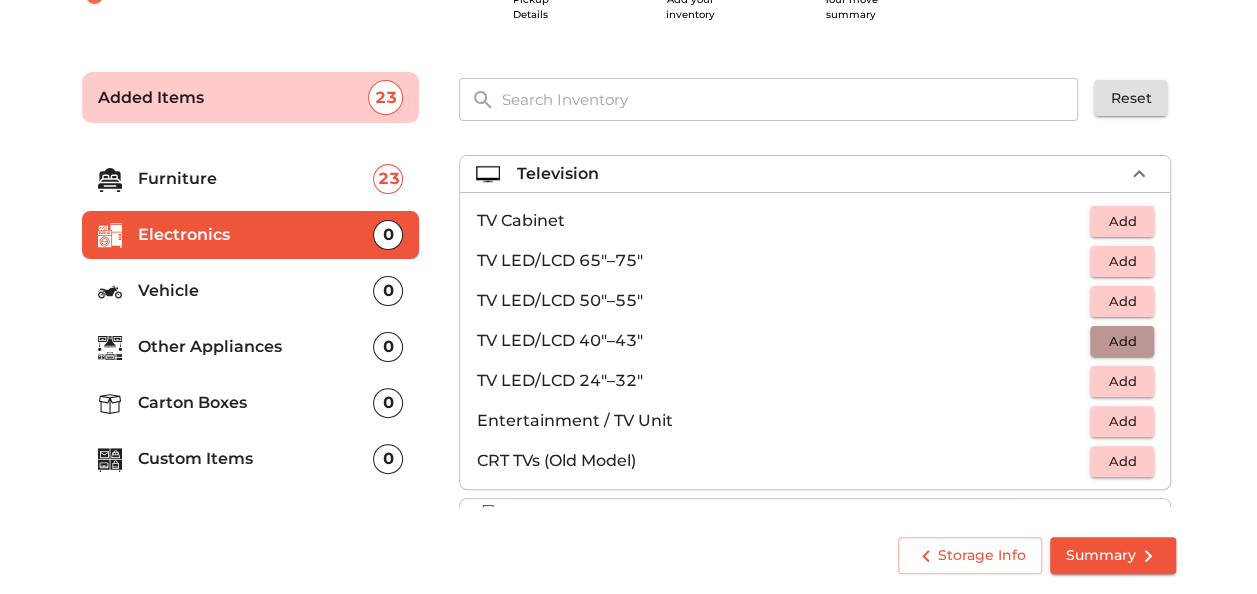 click on "Add" at bounding box center (1122, 341) 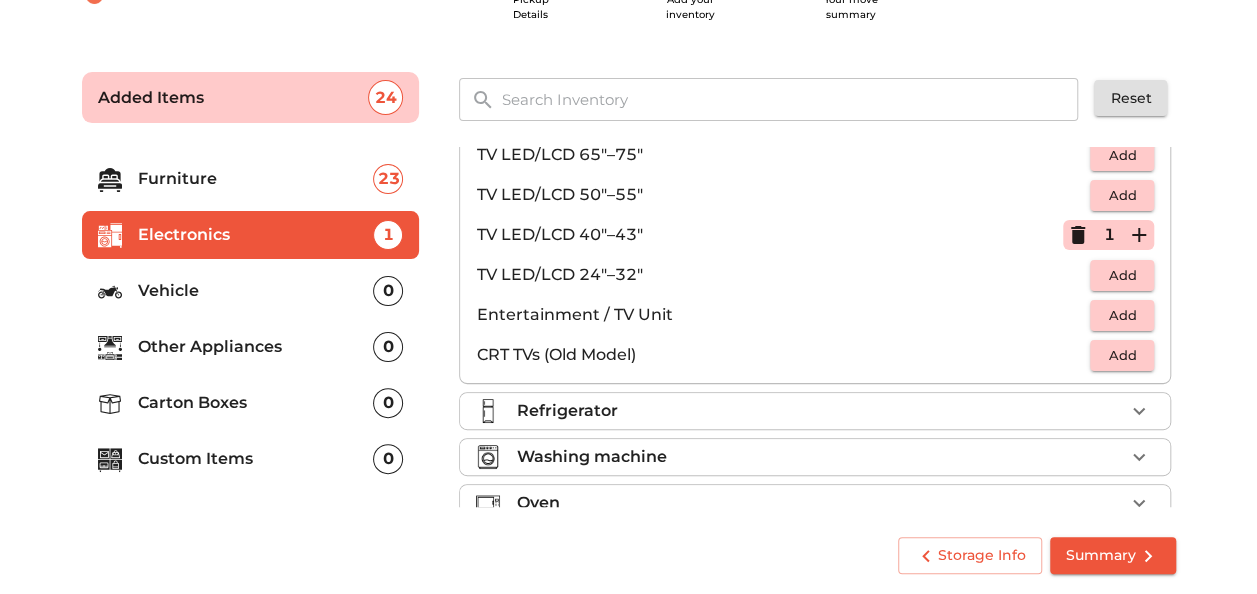 scroll, scrollTop: 111, scrollLeft: 0, axis: vertical 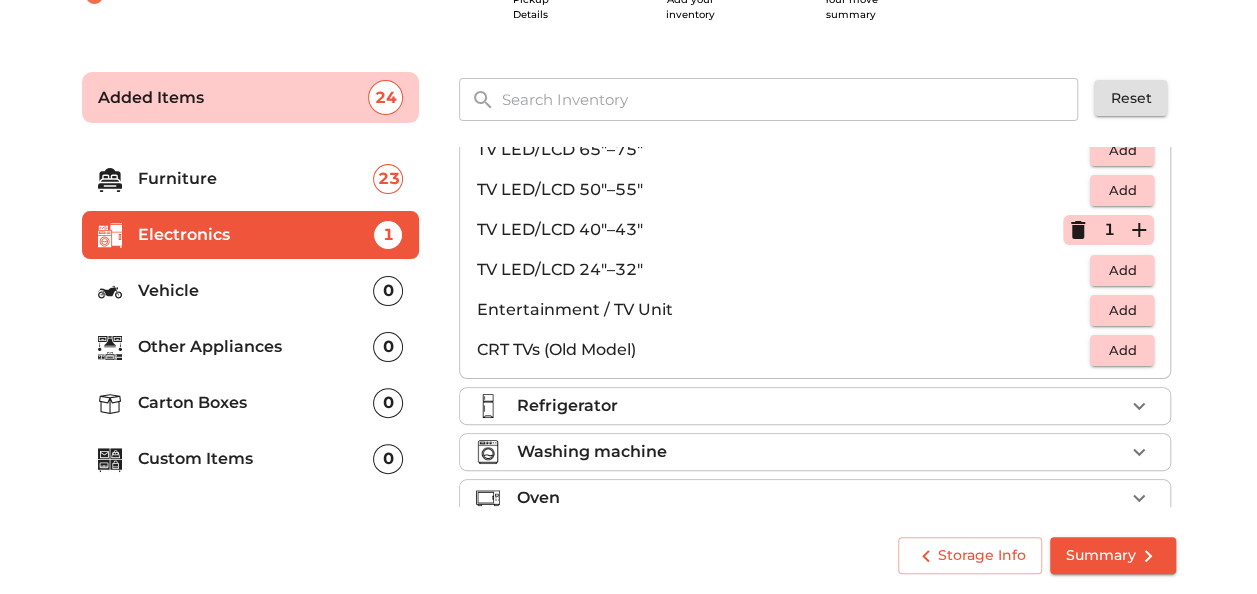 click 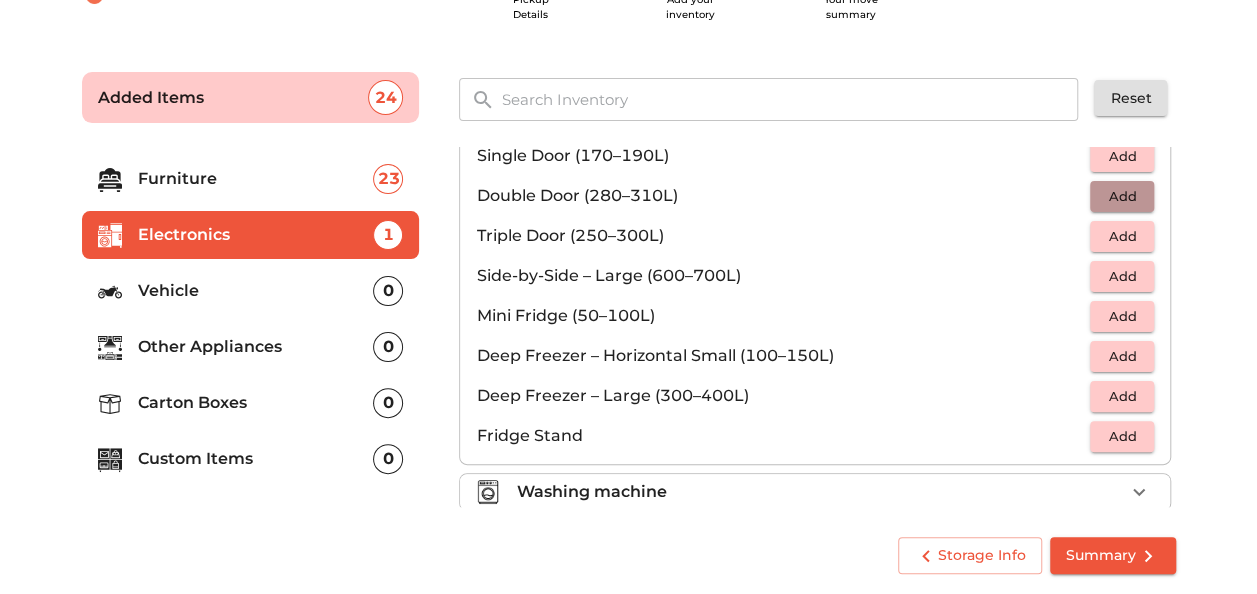 click on "Add" at bounding box center (1122, 196) 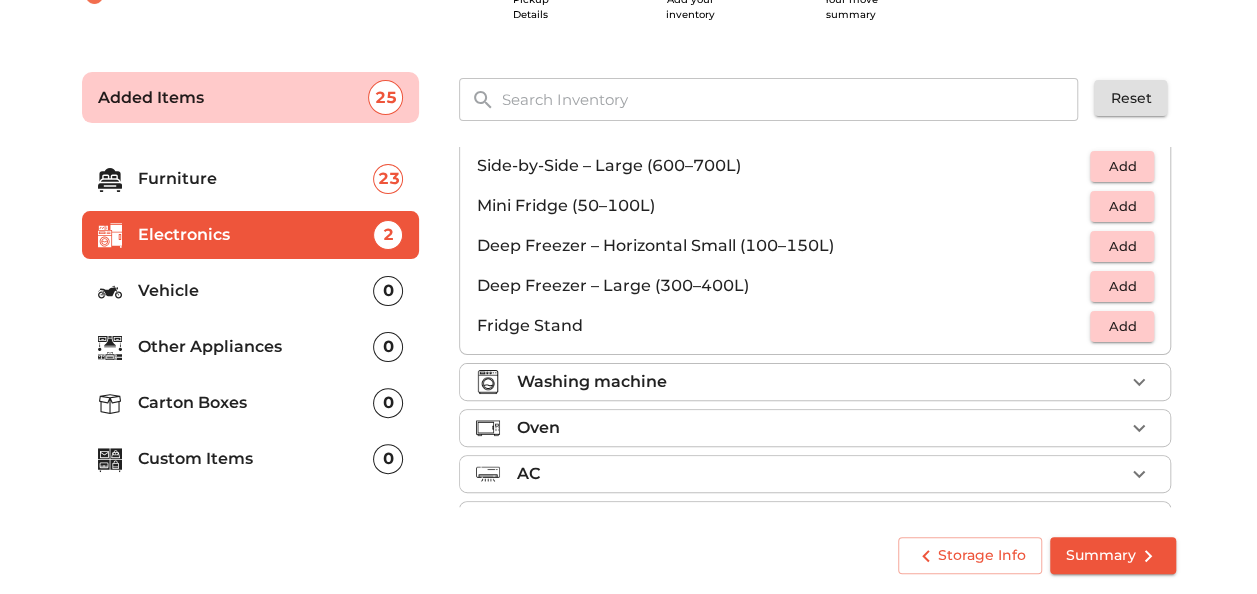 scroll, scrollTop: 264, scrollLeft: 0, axis: vertical 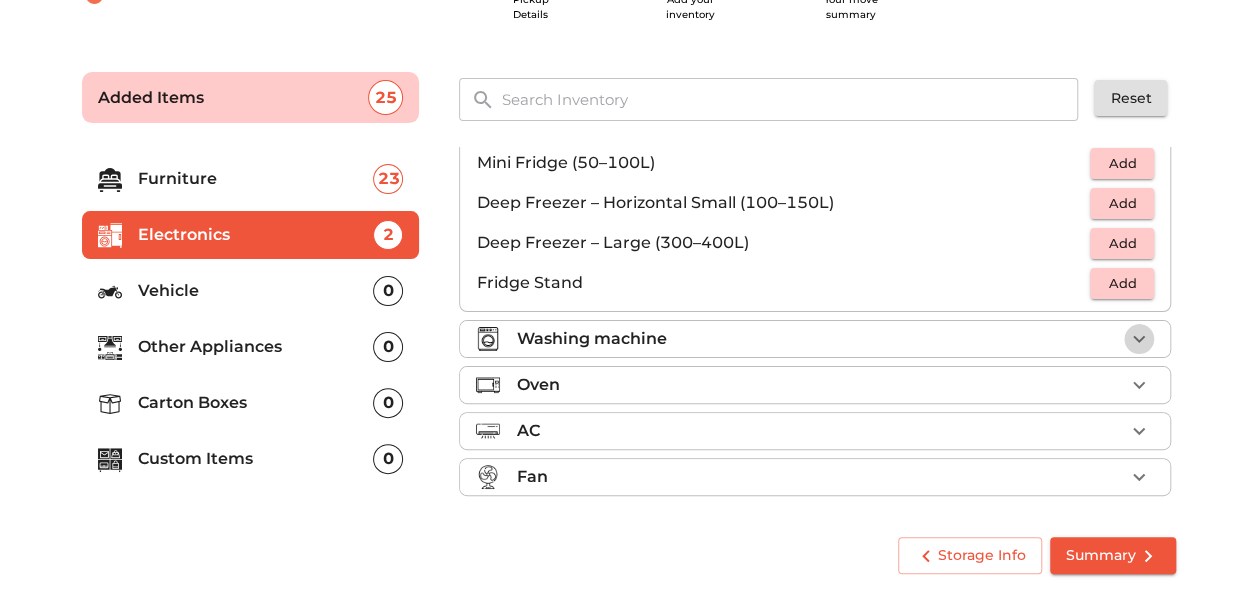 click 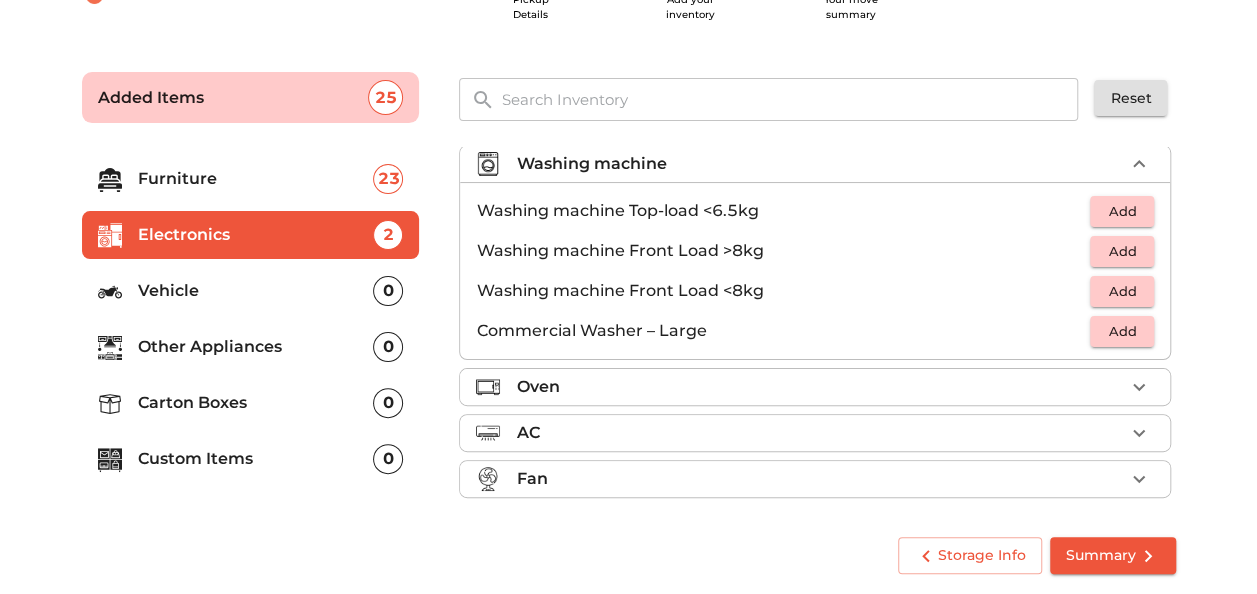 scroll, scrollTop: 91, scrollLeft: 0, axis: vertical 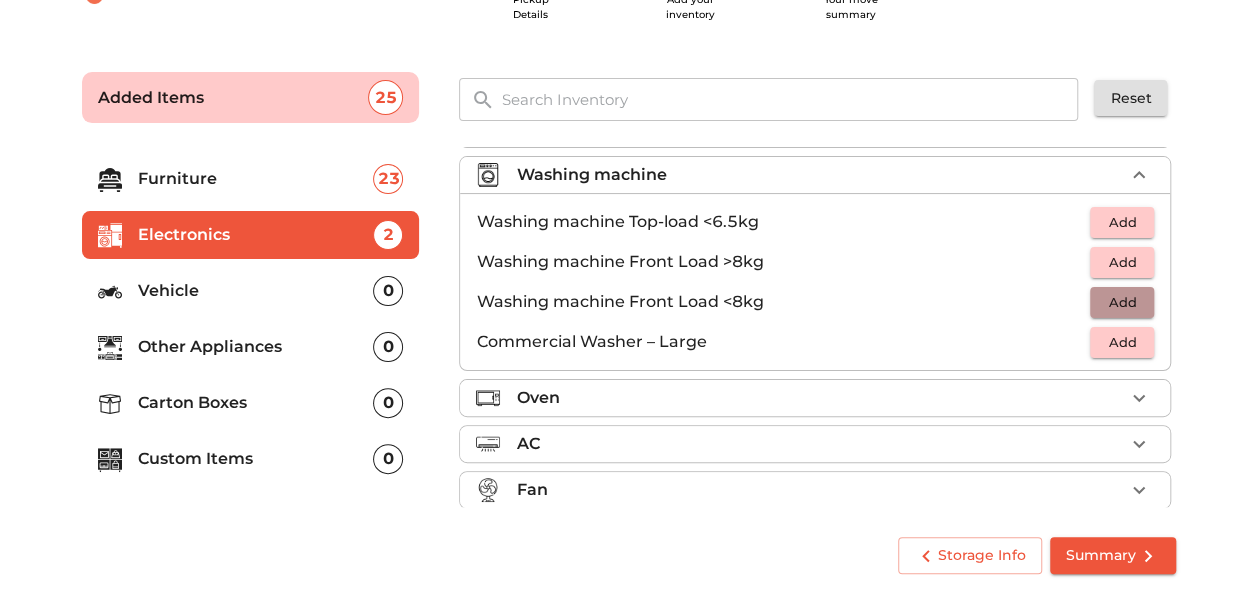 click on "Add" at bounding box center [1122, 302] 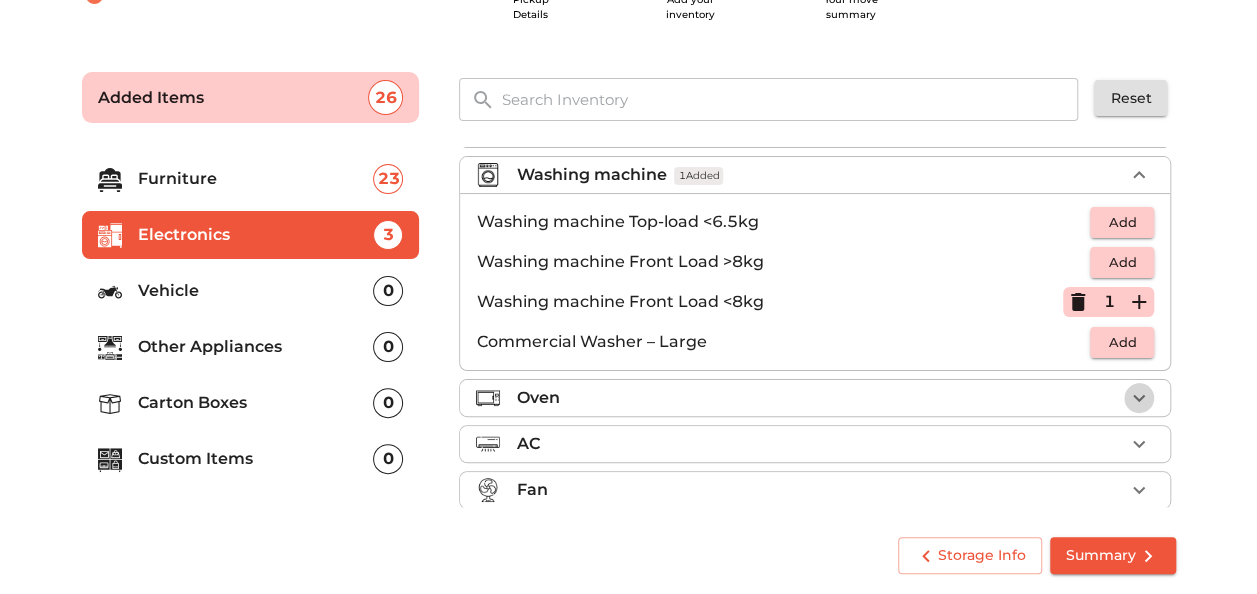 click 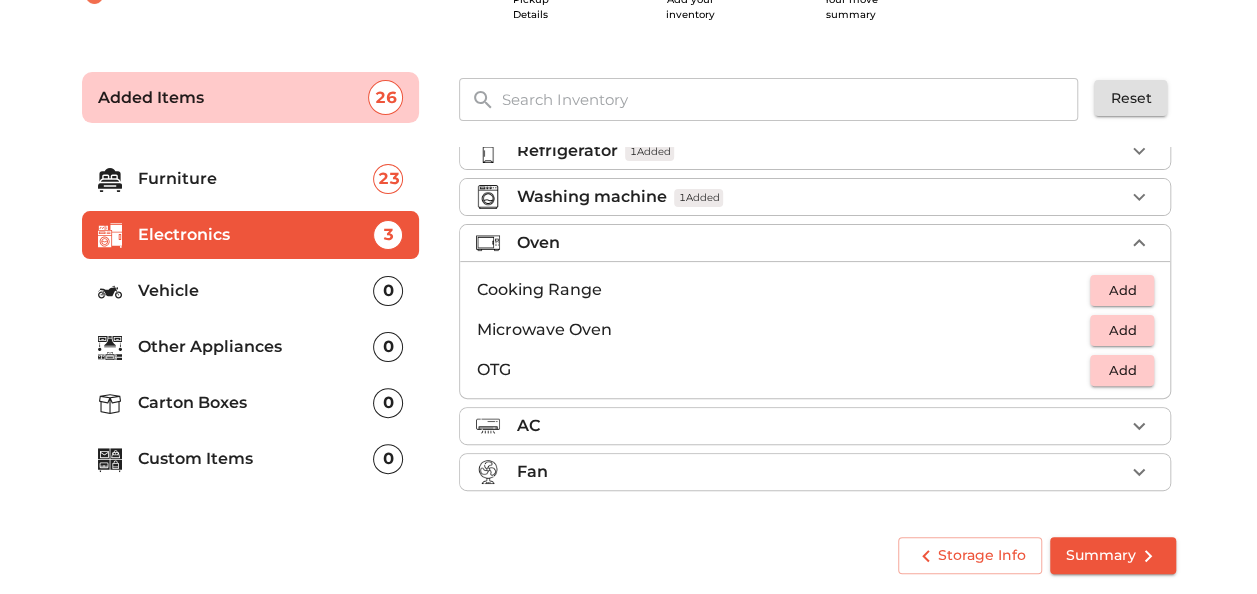 scroll, scrollTop: 64, scrollLeft: 0, axis: vertical 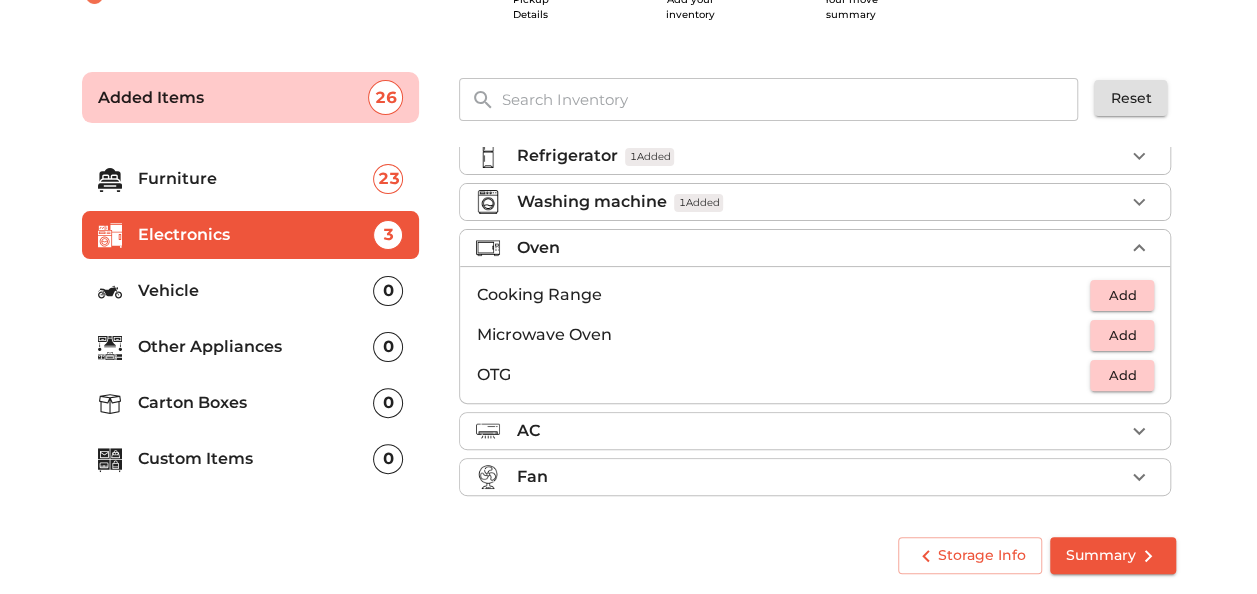 click on "Add" at bounding box center (1122, 335) 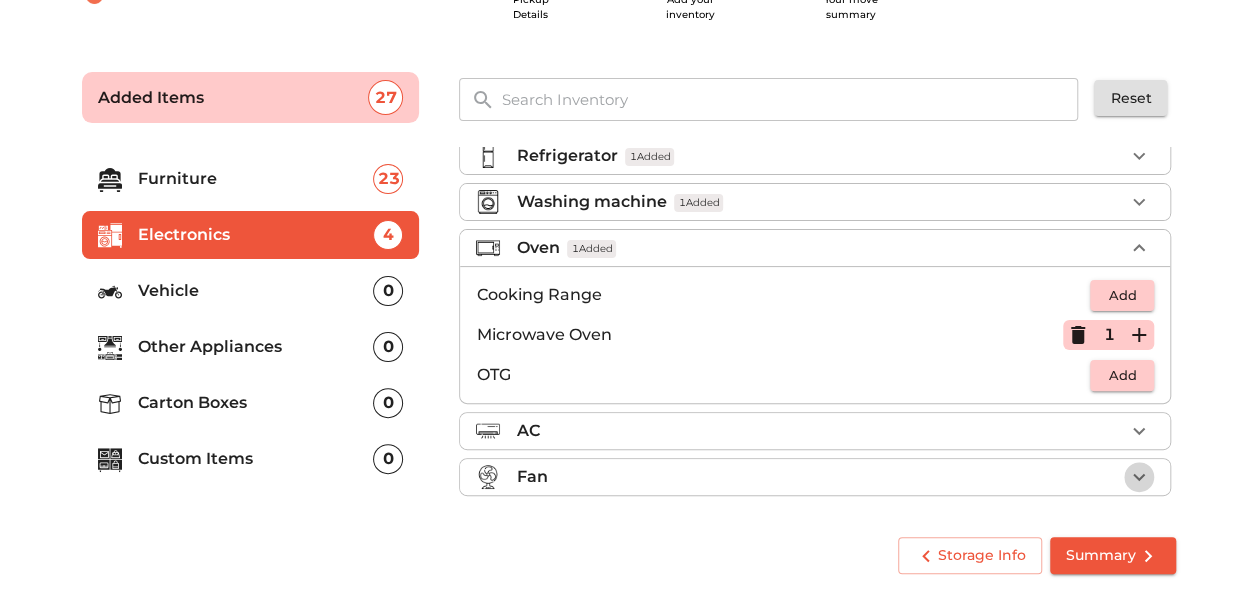 click 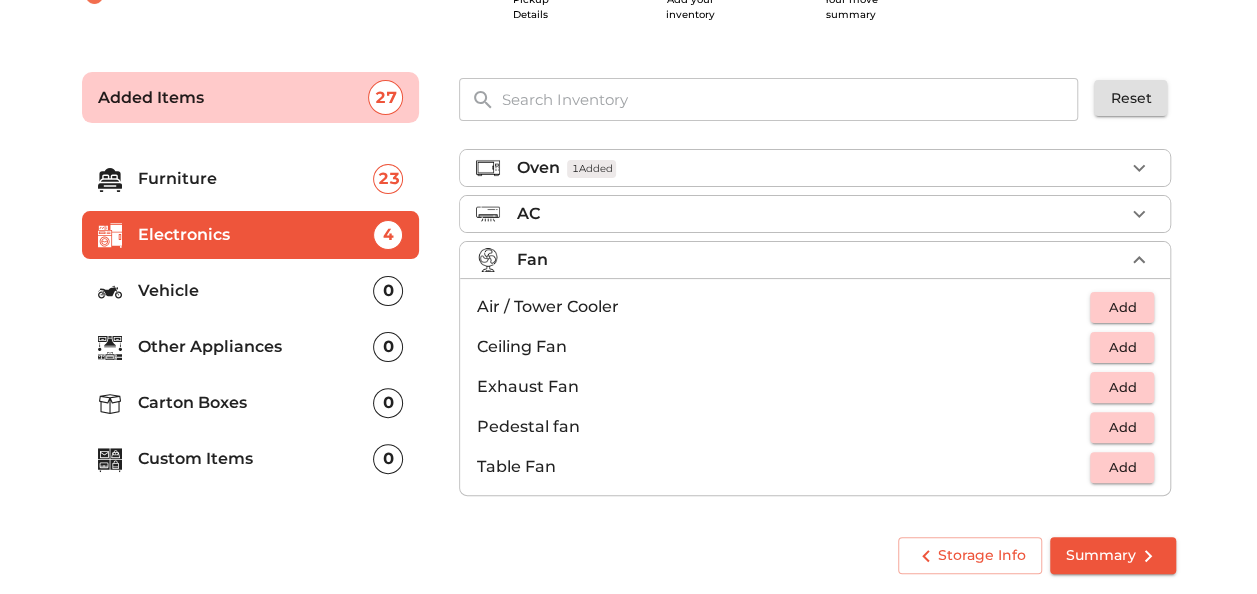 scroll, scrollTop: 144, scrollLeft: 0, axis: vertical 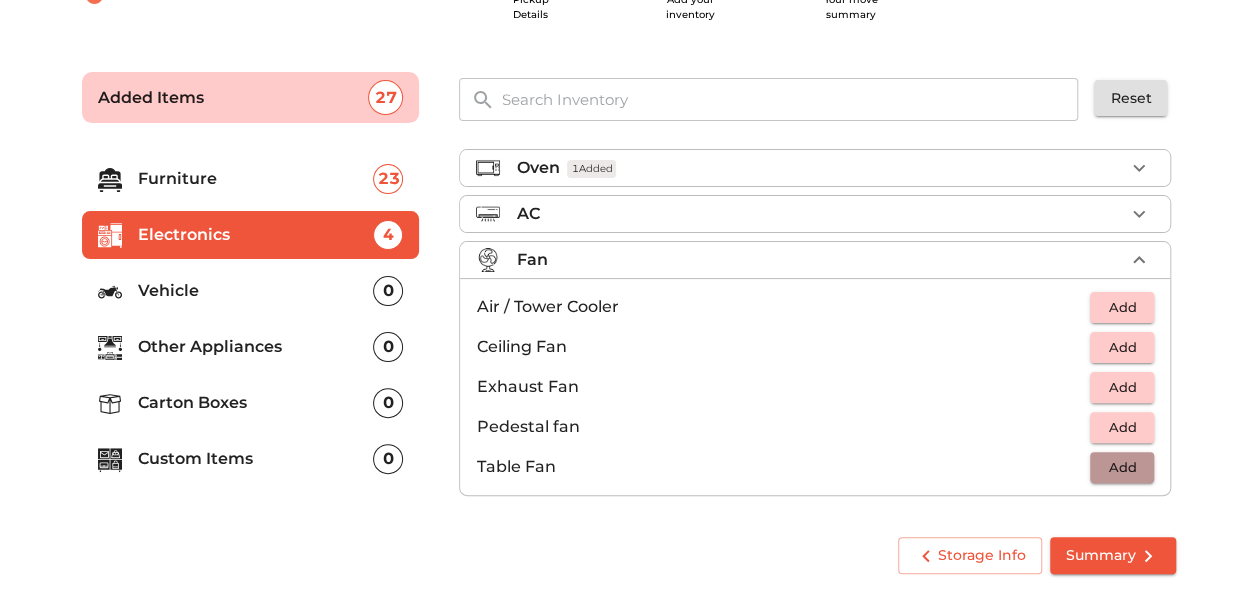 click on "Add" at bounding box center [1122, 467] 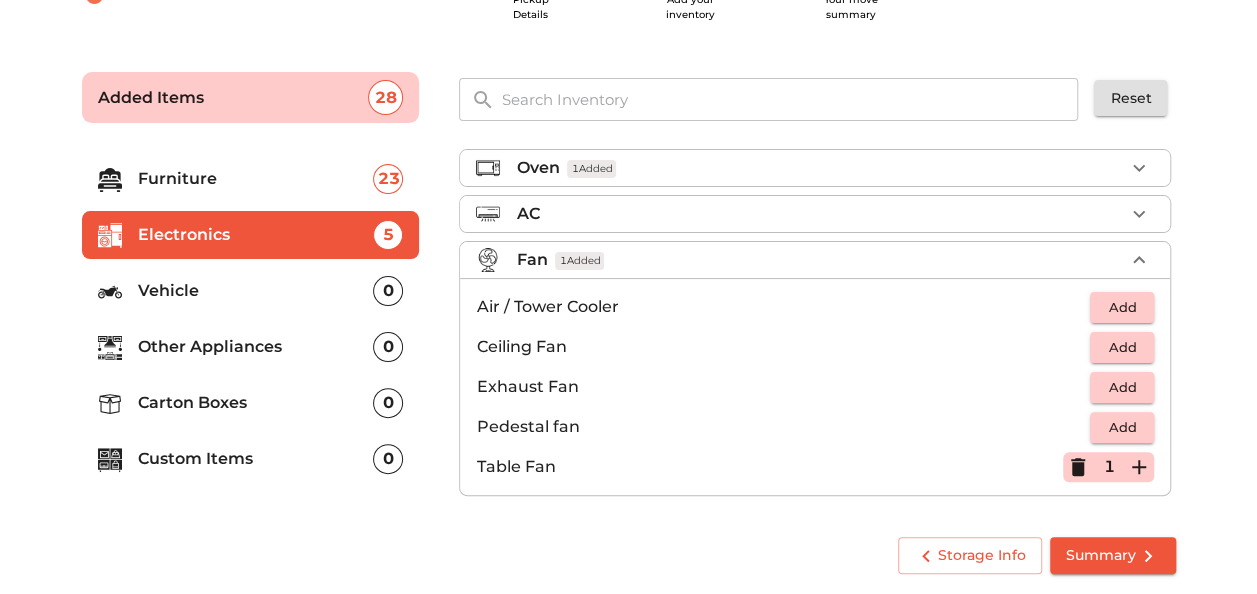 click on "Other Appliances" at bounding box center (256, 347) 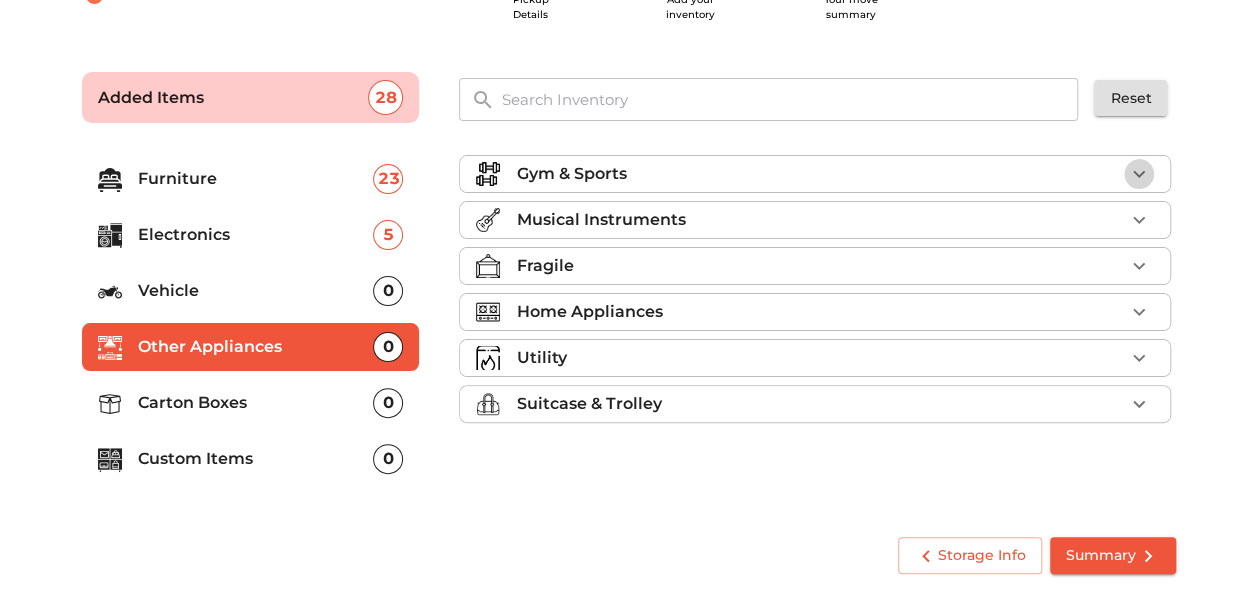 click 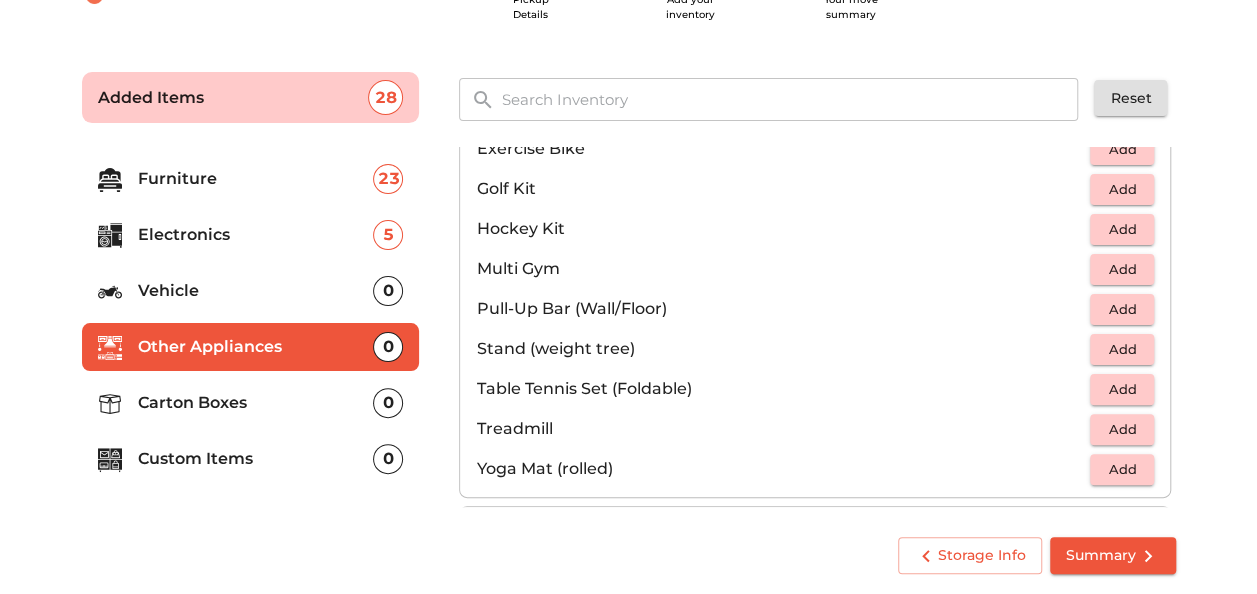 scroll, scrollTop: 434, scrollLeft: 0, axis: vertical 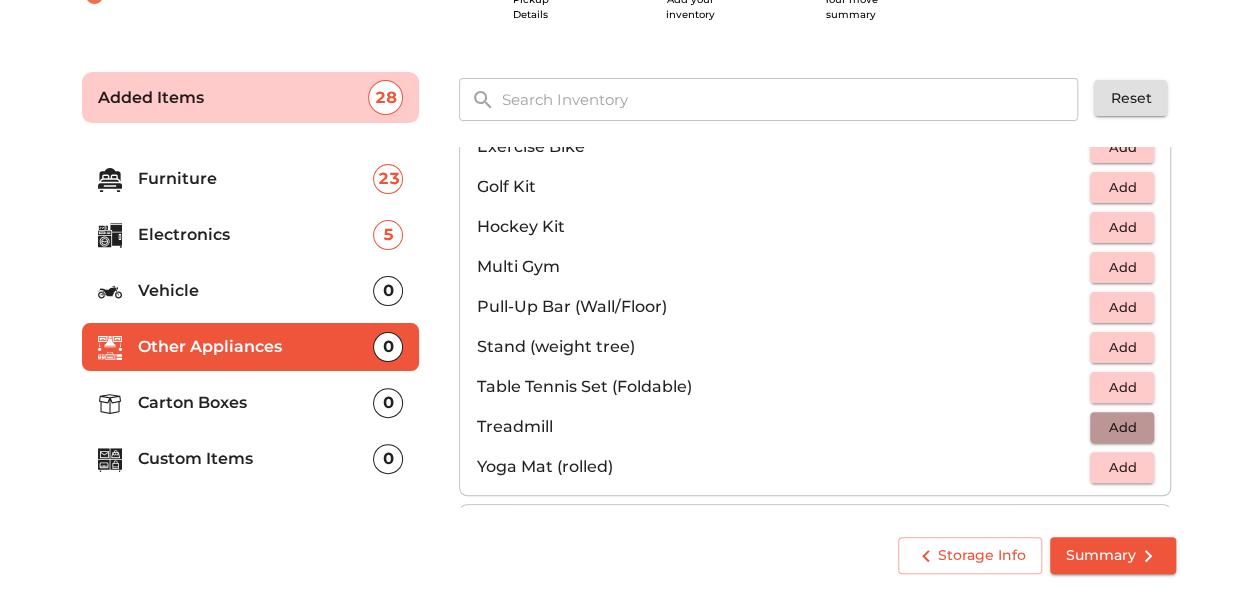 click on "Add" at bounding box center (1122, 427) 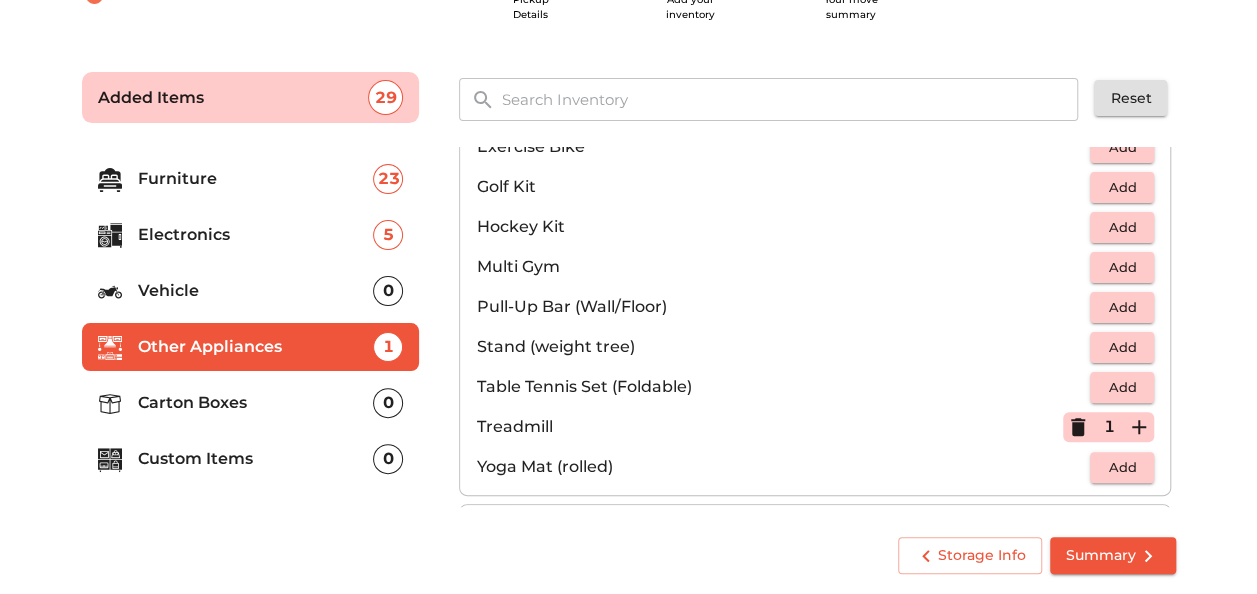 click on "Carton Boxes" at bounding box center [256, 403] 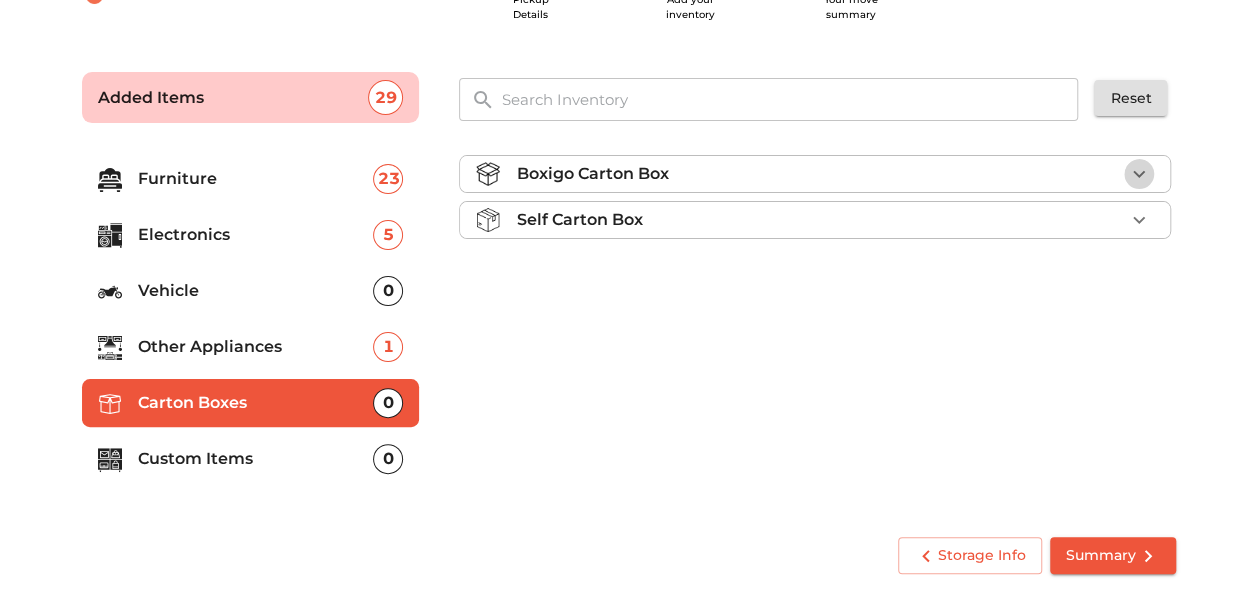 click 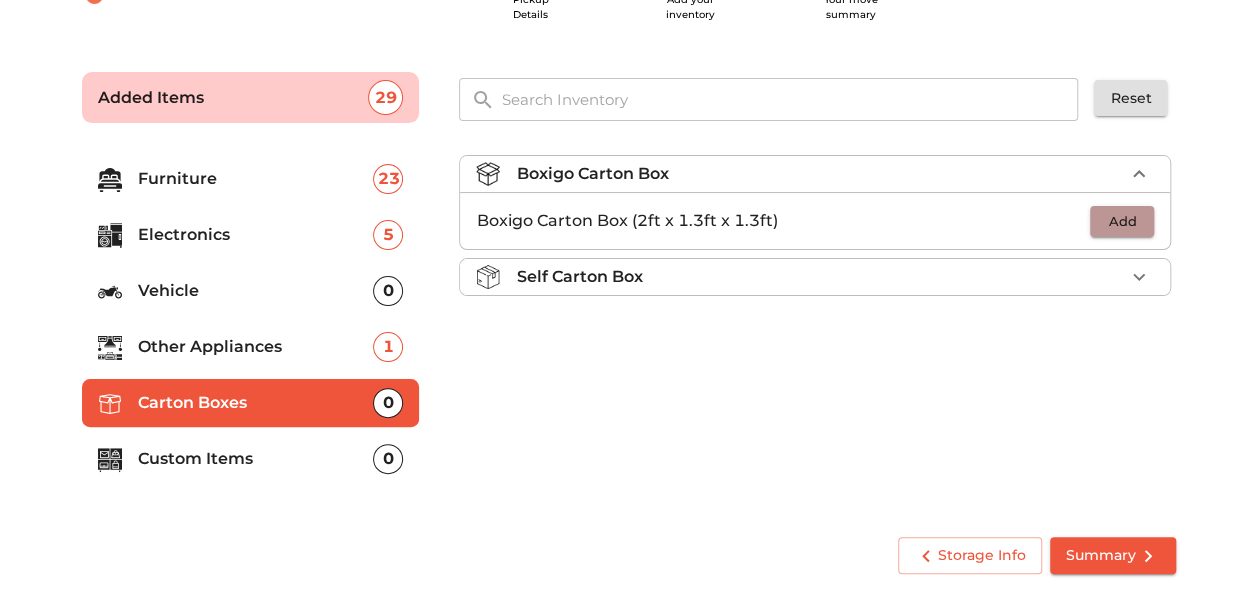 click on "Add" at bounding box center (1122, 221) 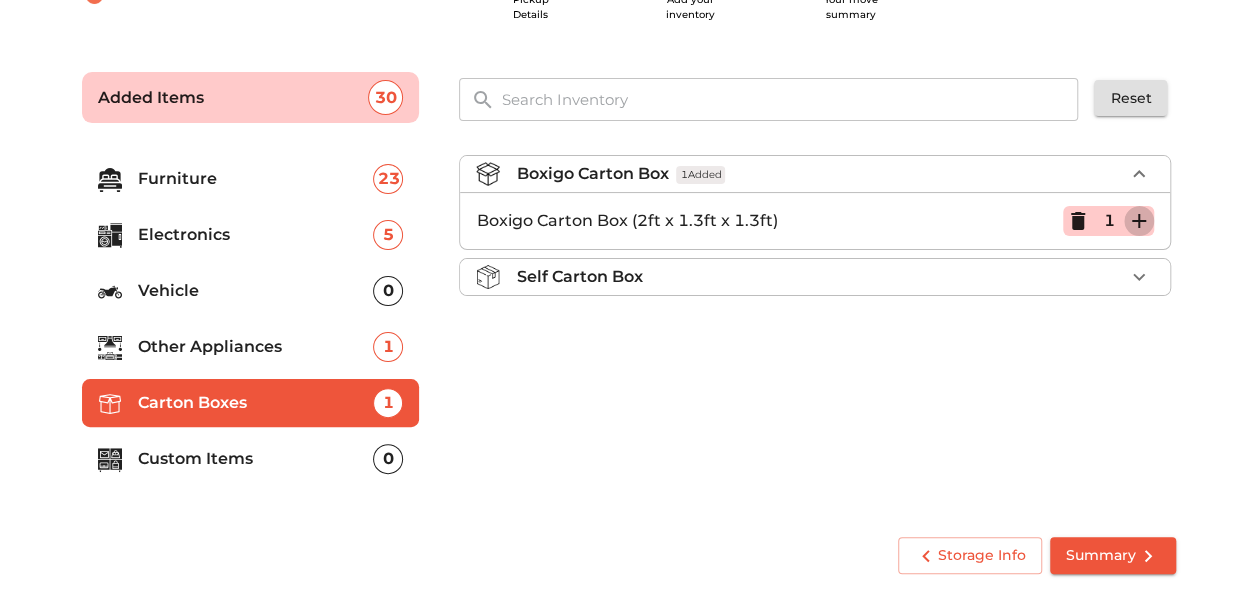 click 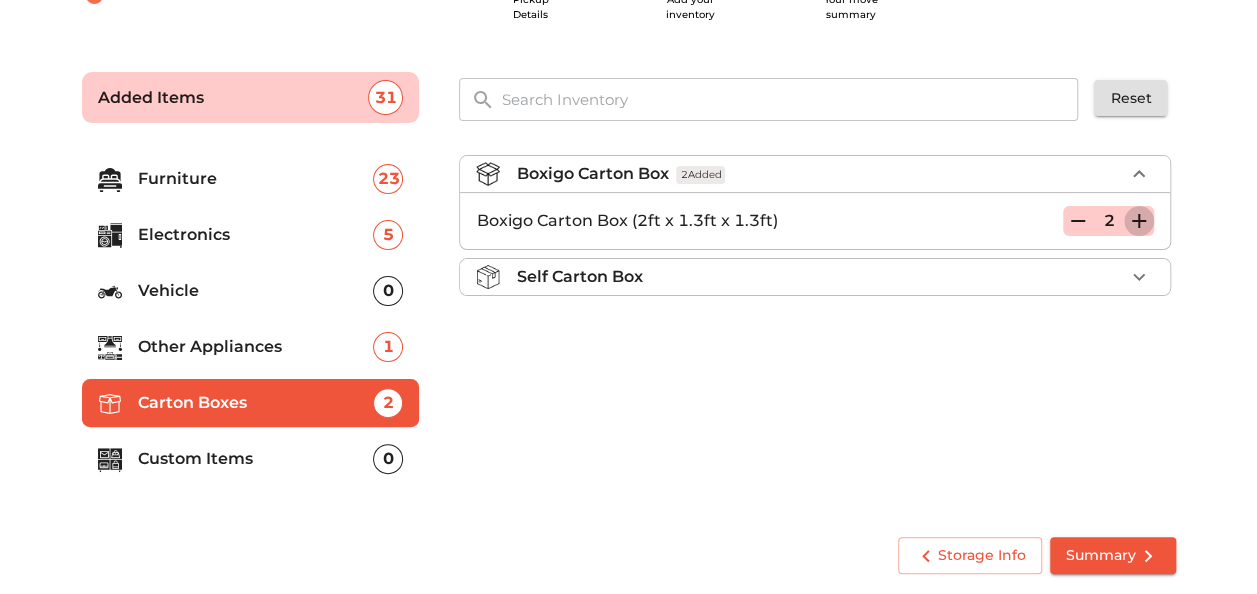 click 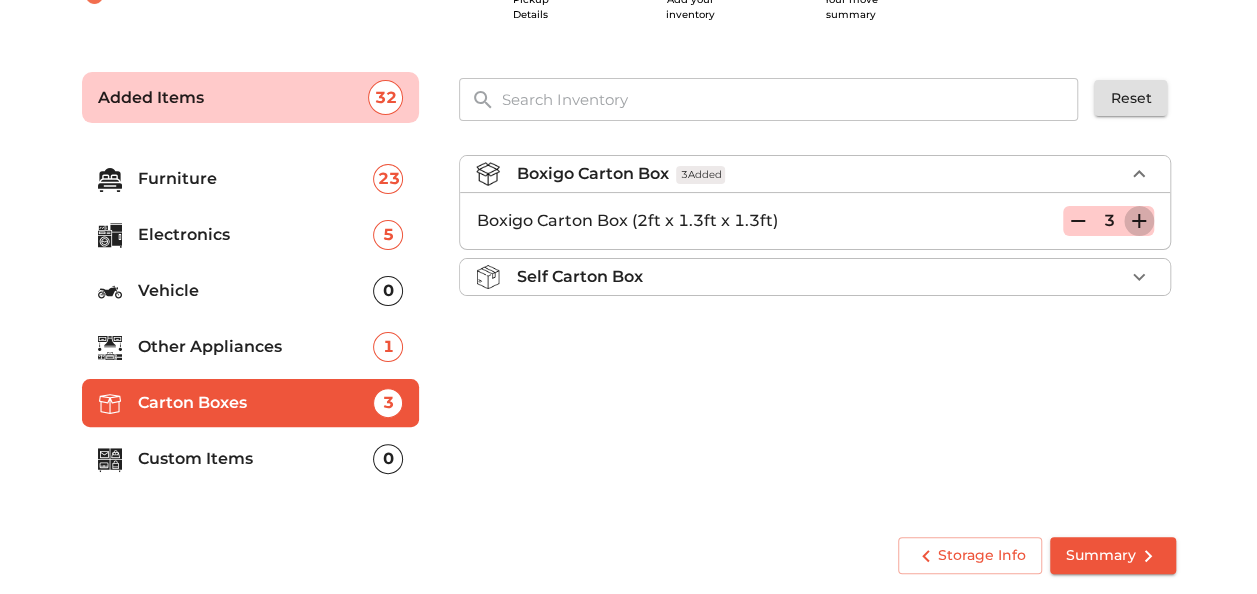 click 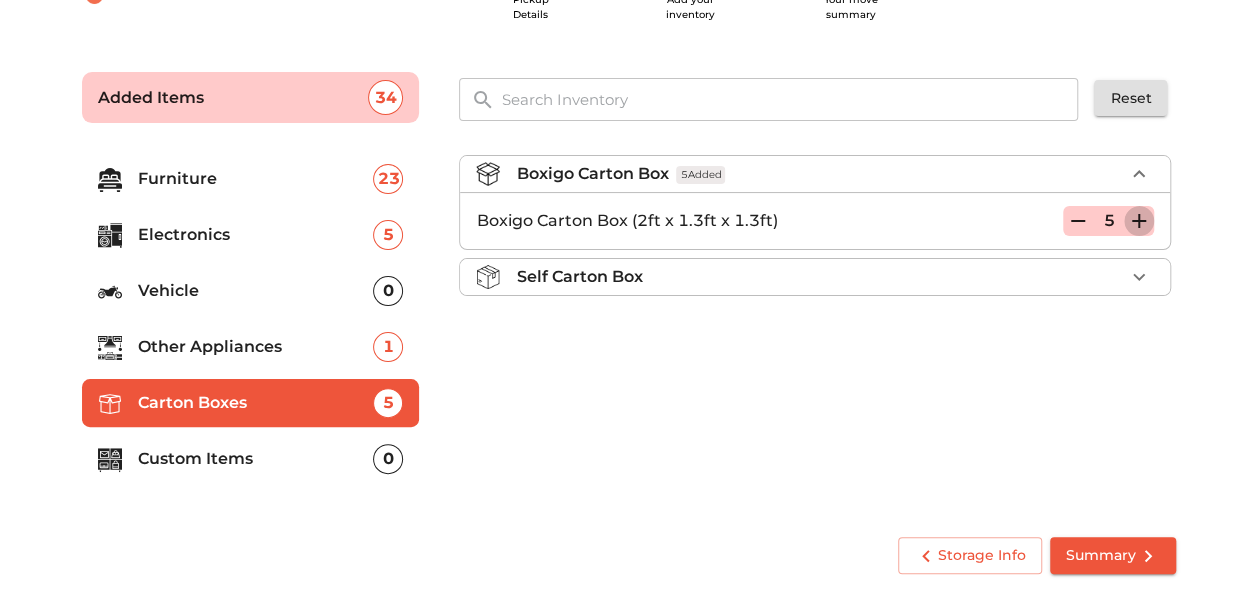 click 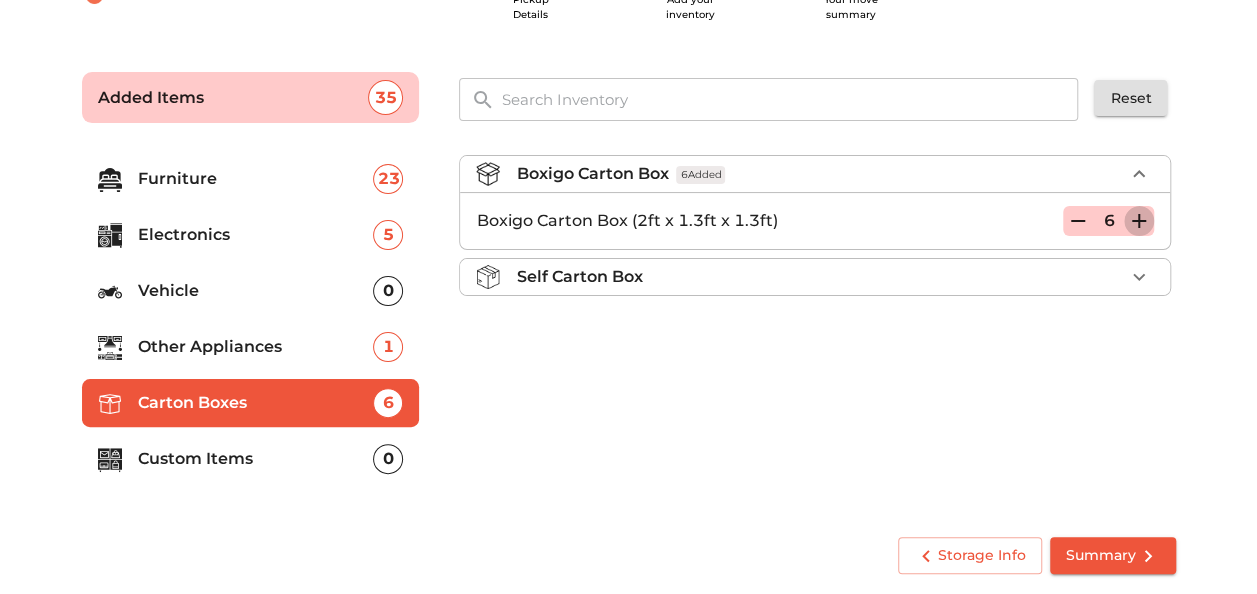 click 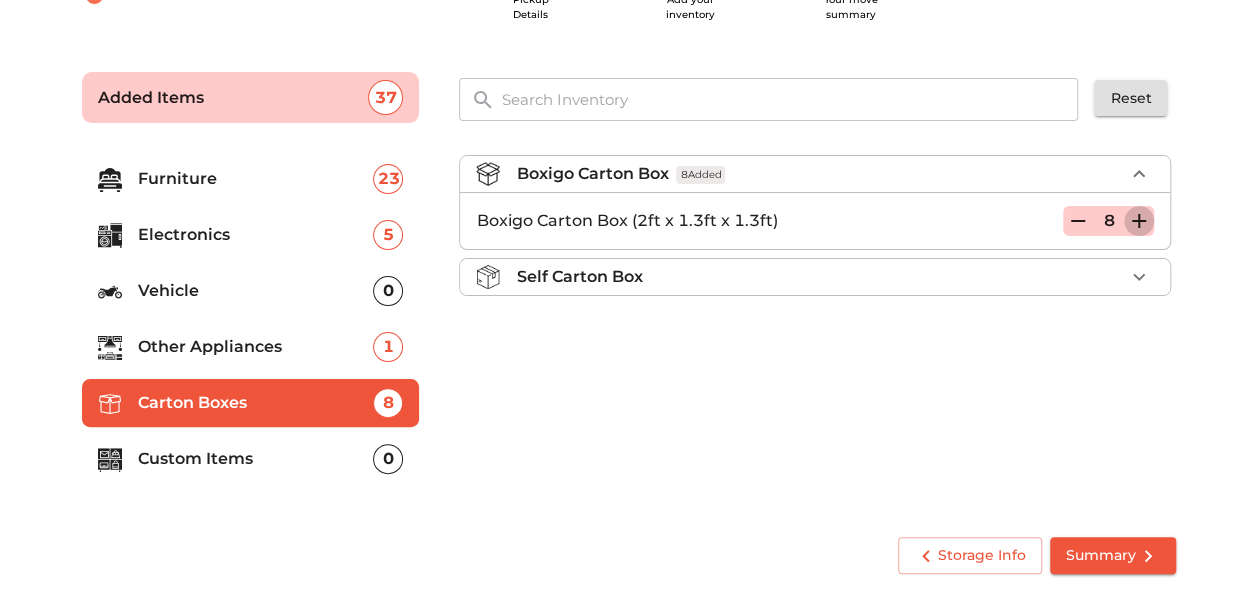 click 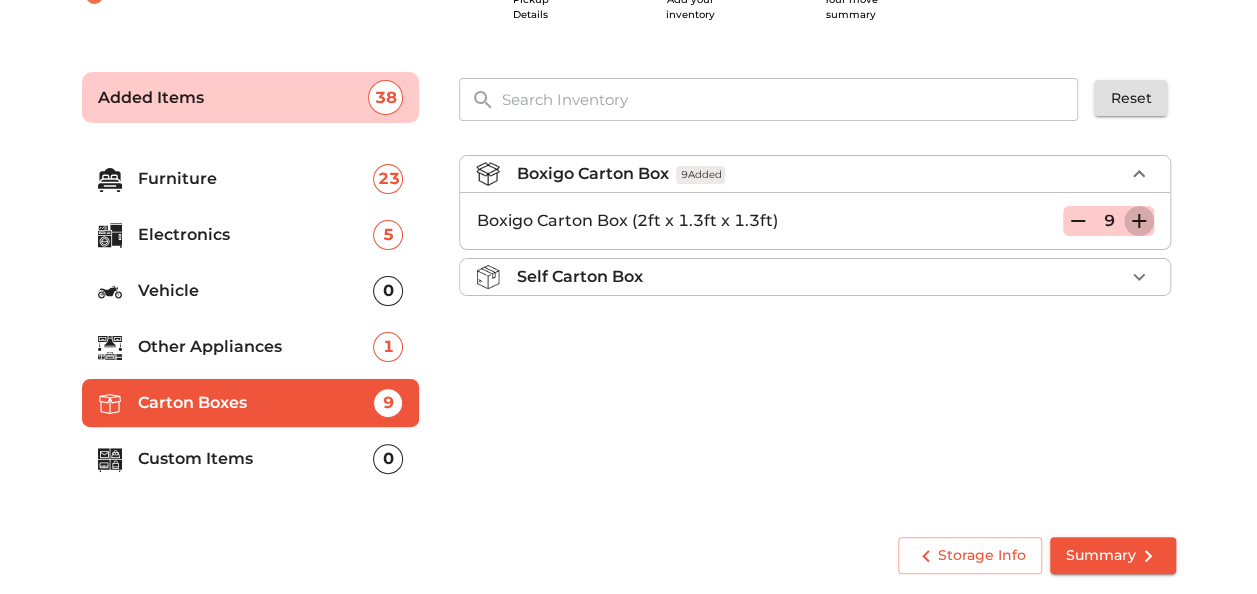 click 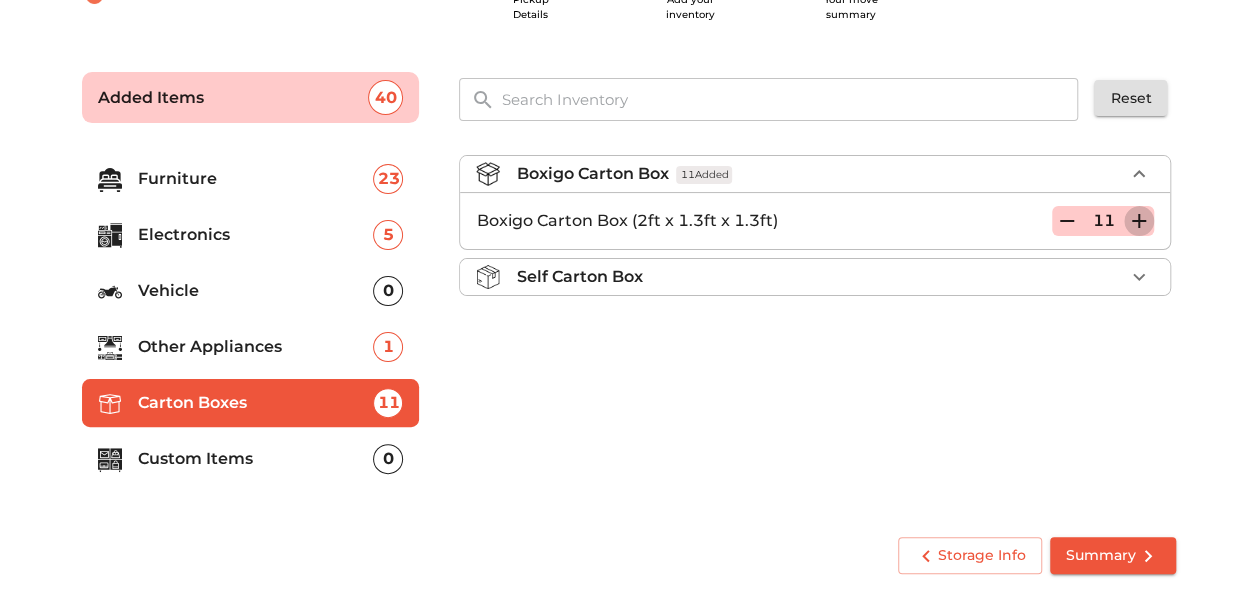 click 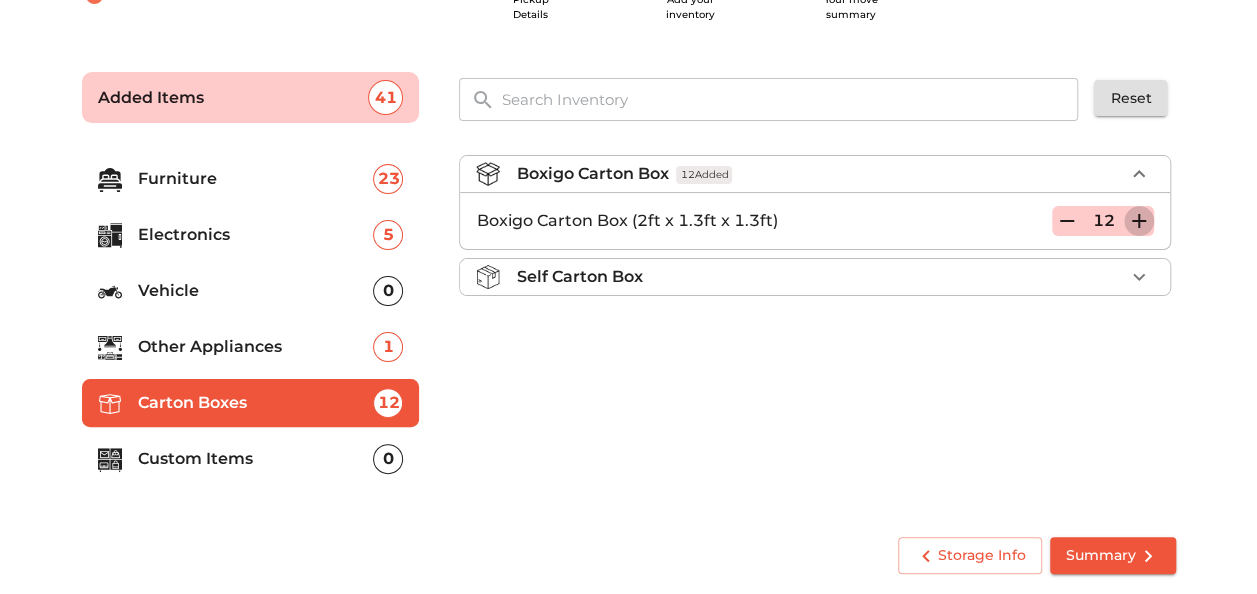 click 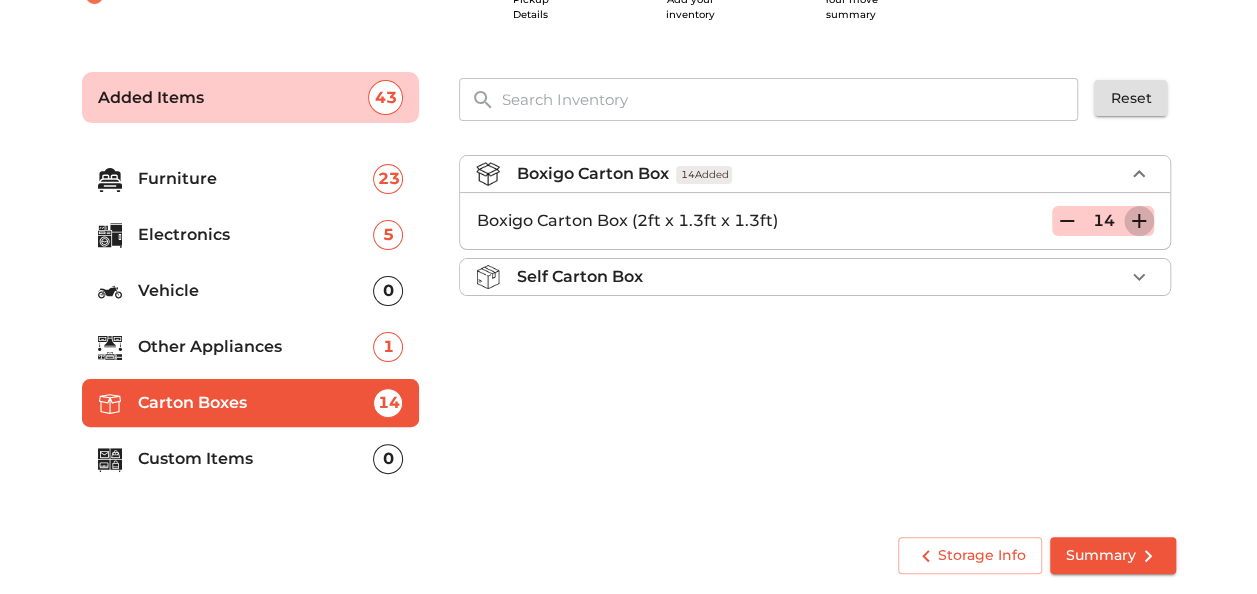 click 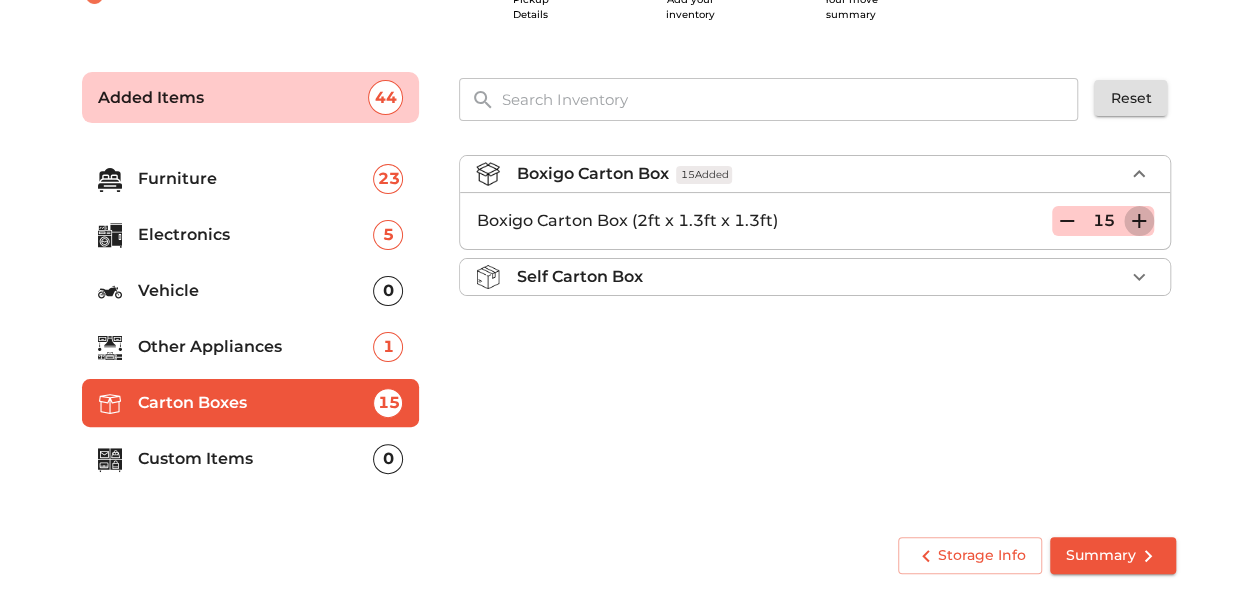 click 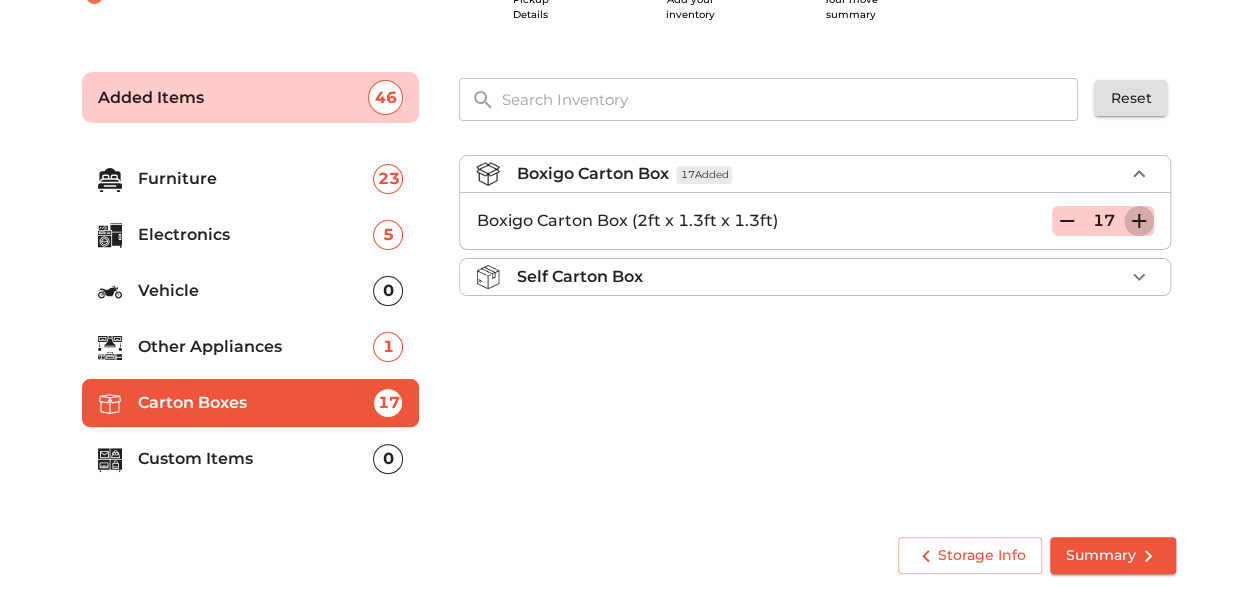 click 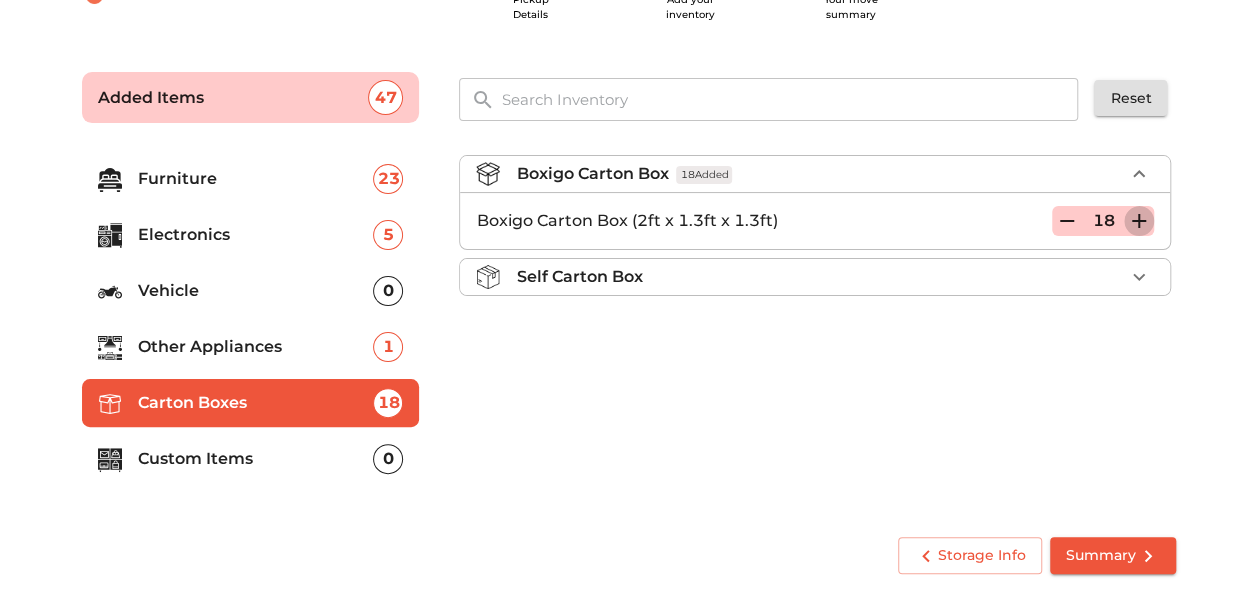 click 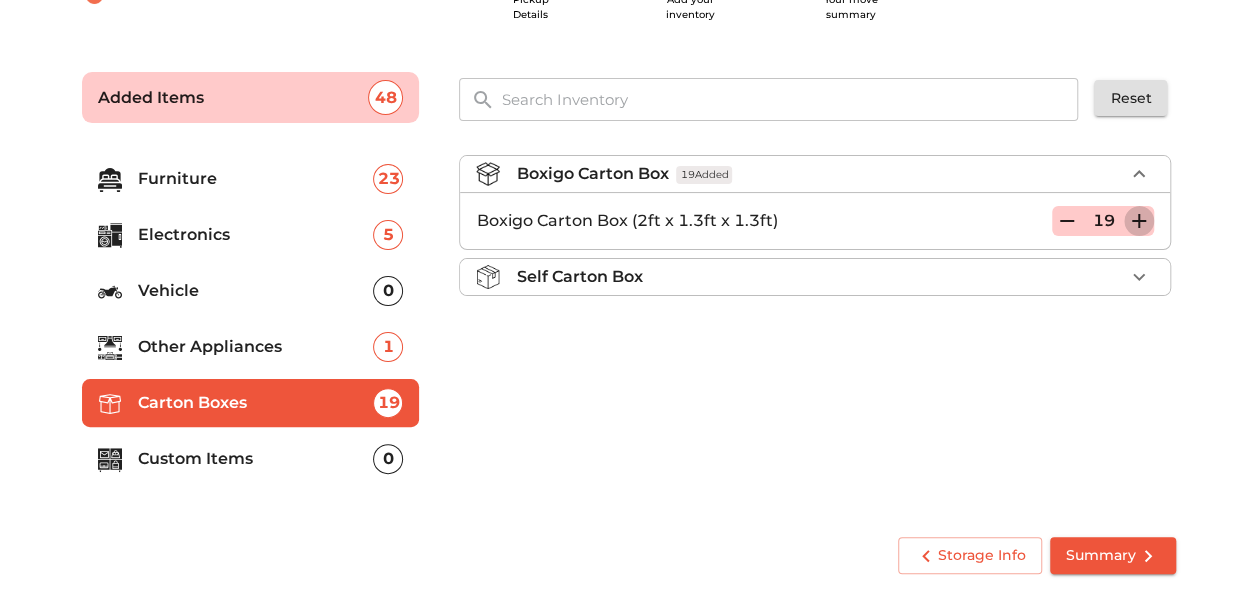click 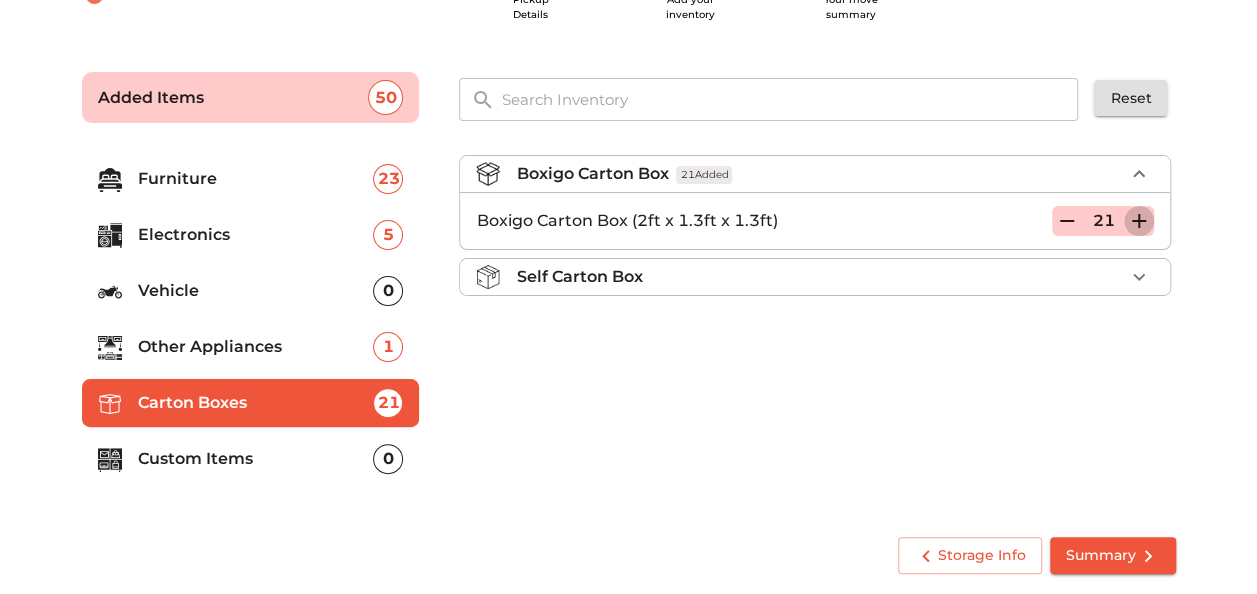 click 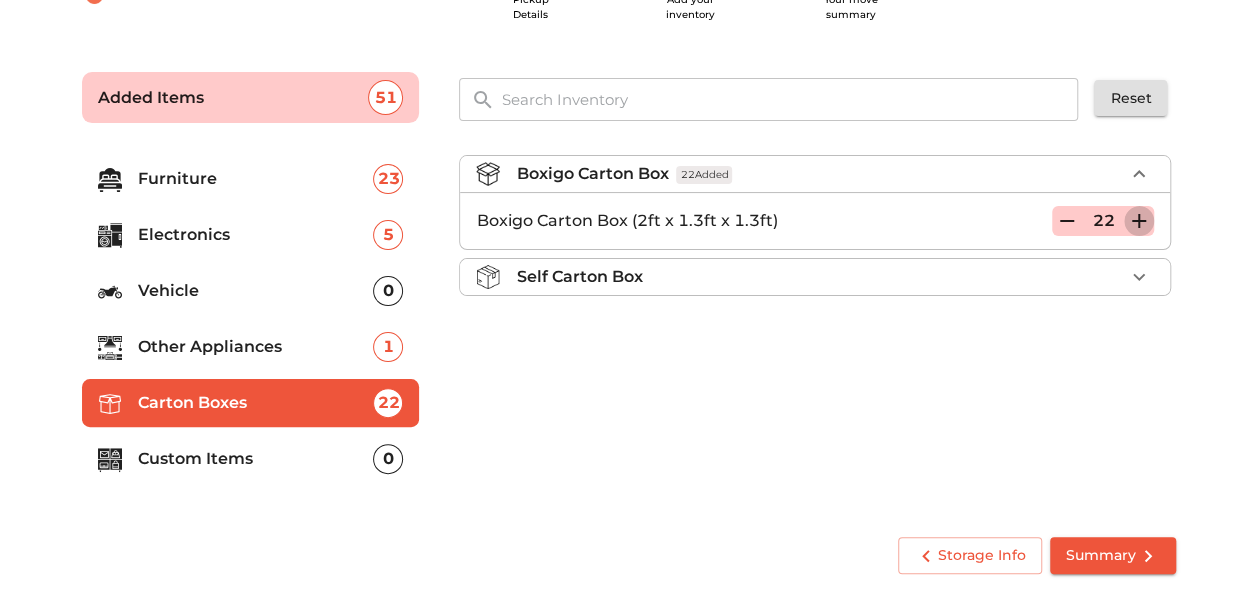 click 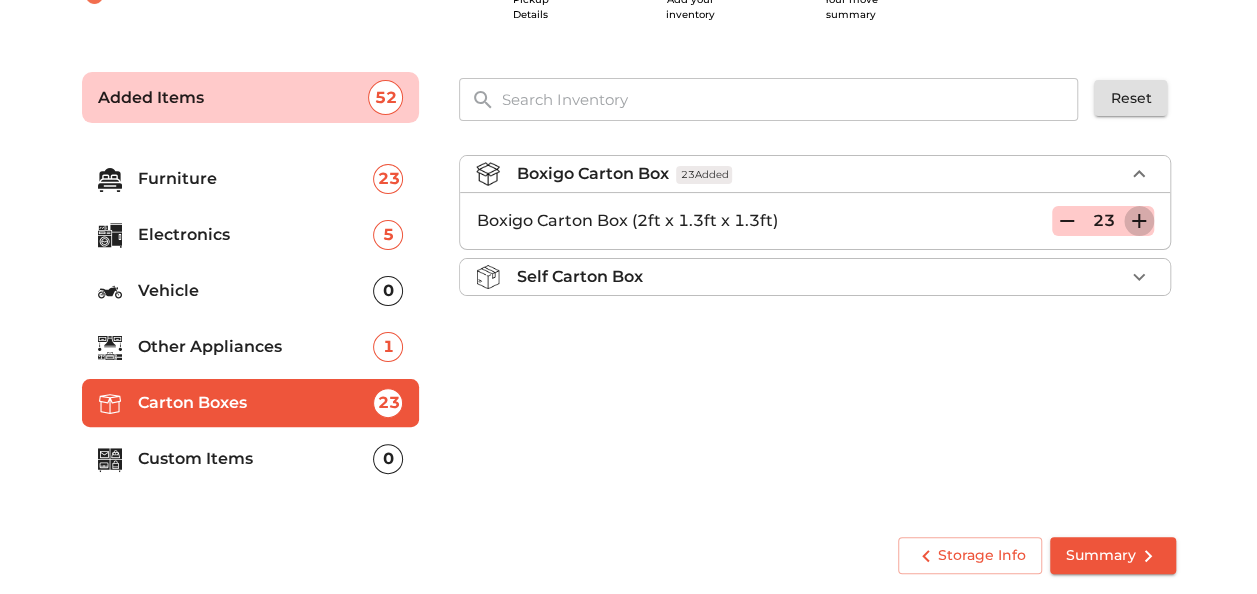 click 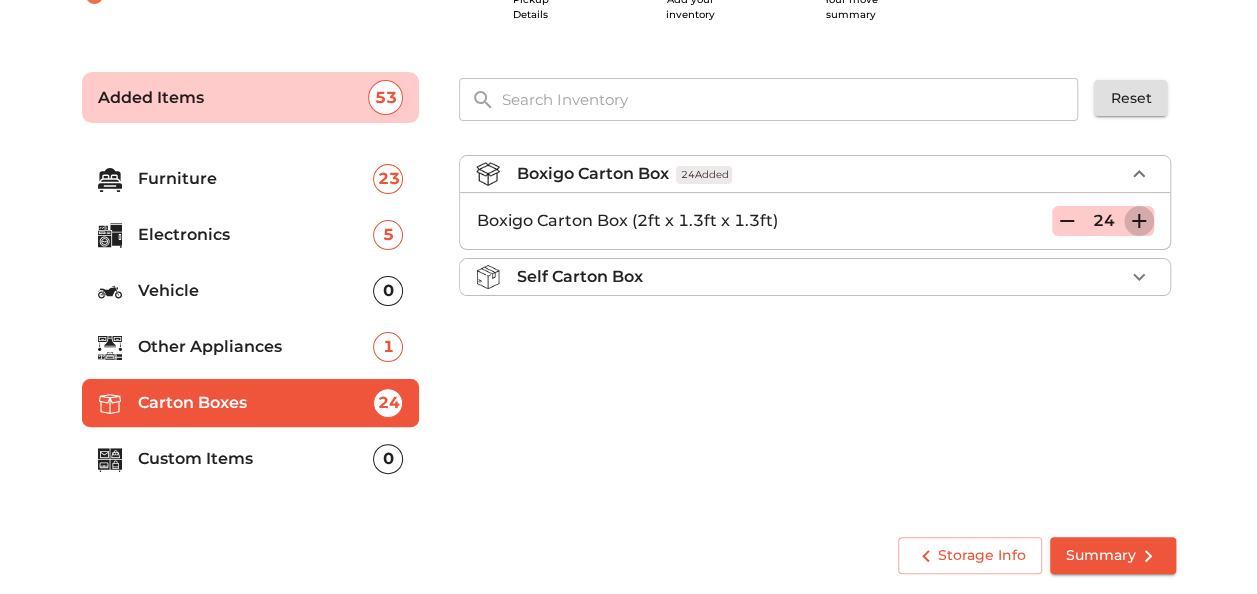 click 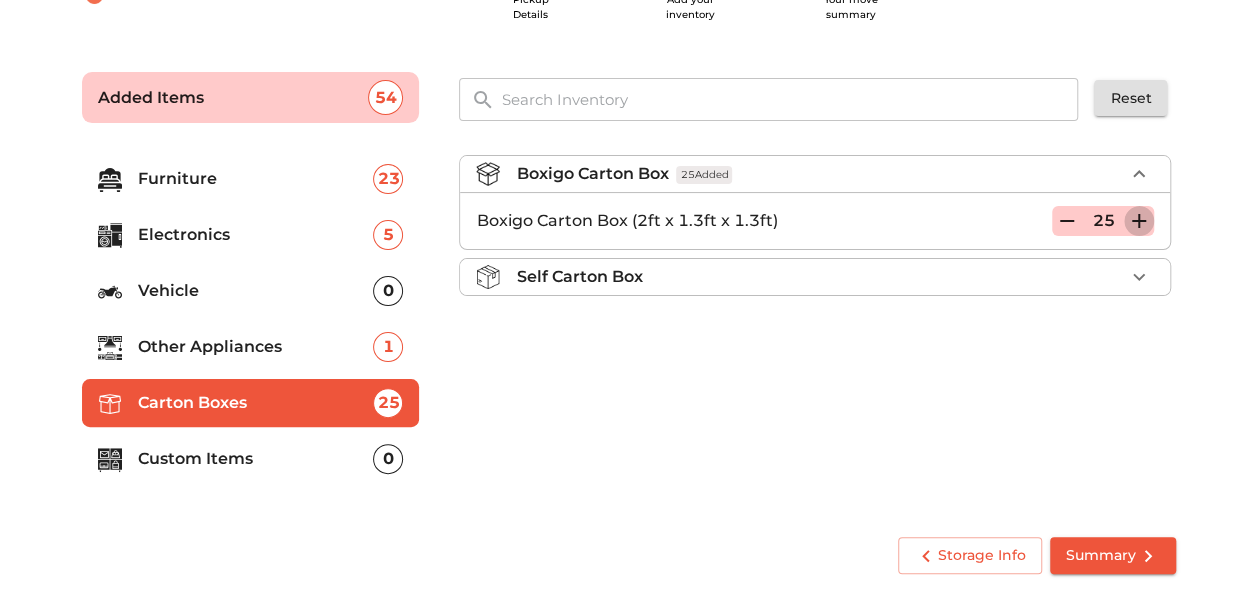 click 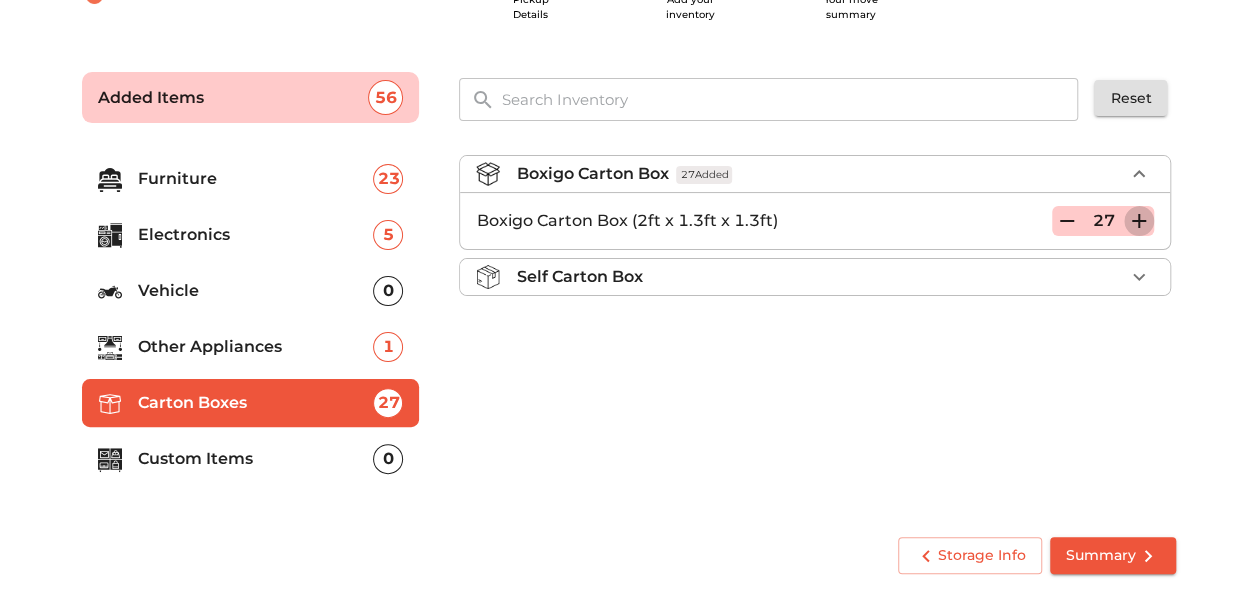 click 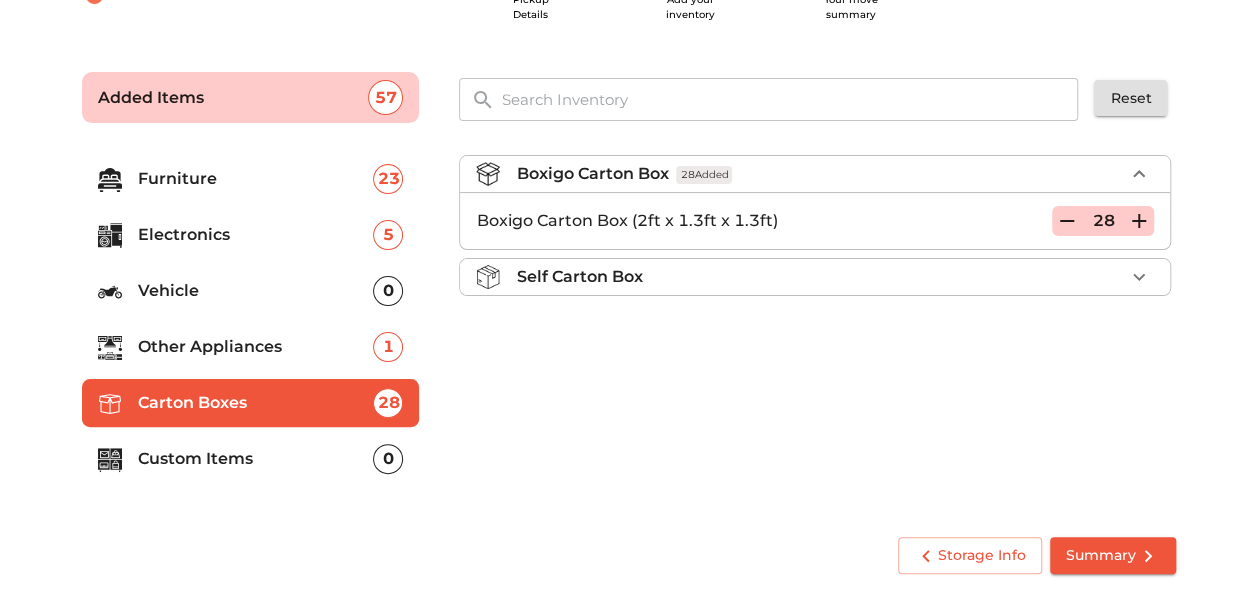 click 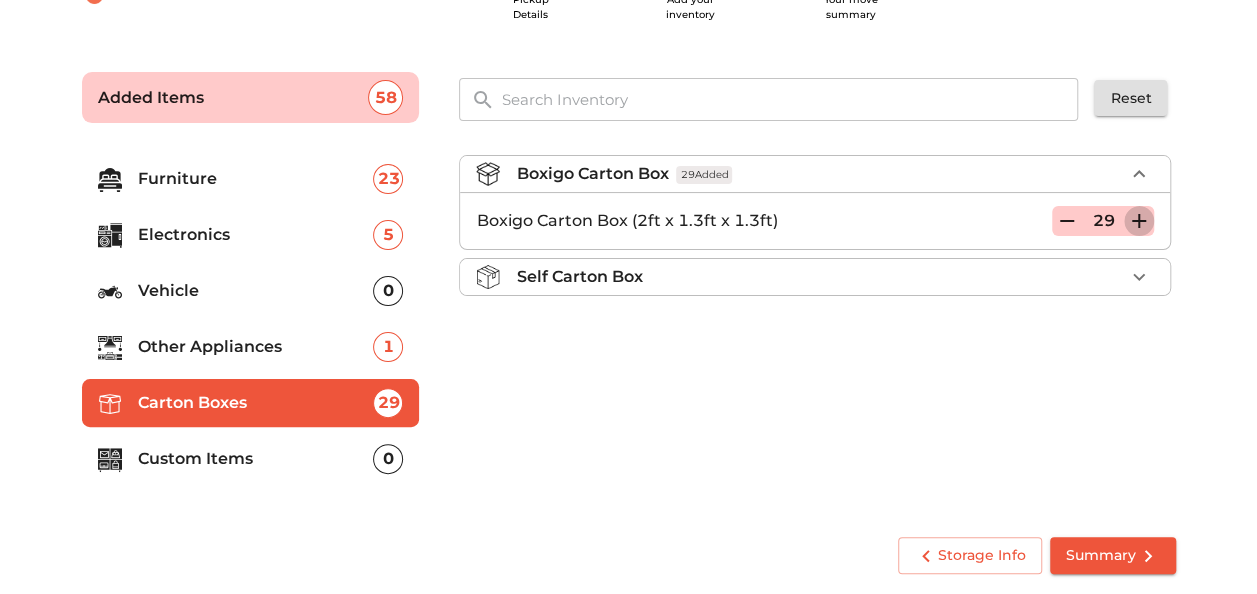 click 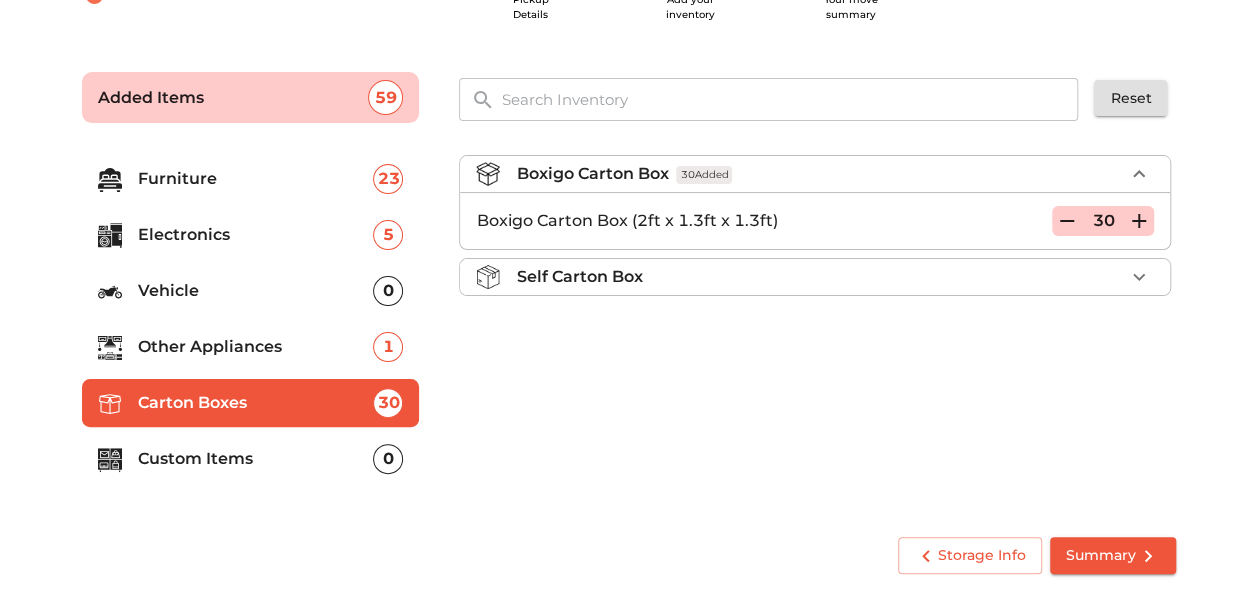 click on "Custom Items" at bounding box center [256, 459] 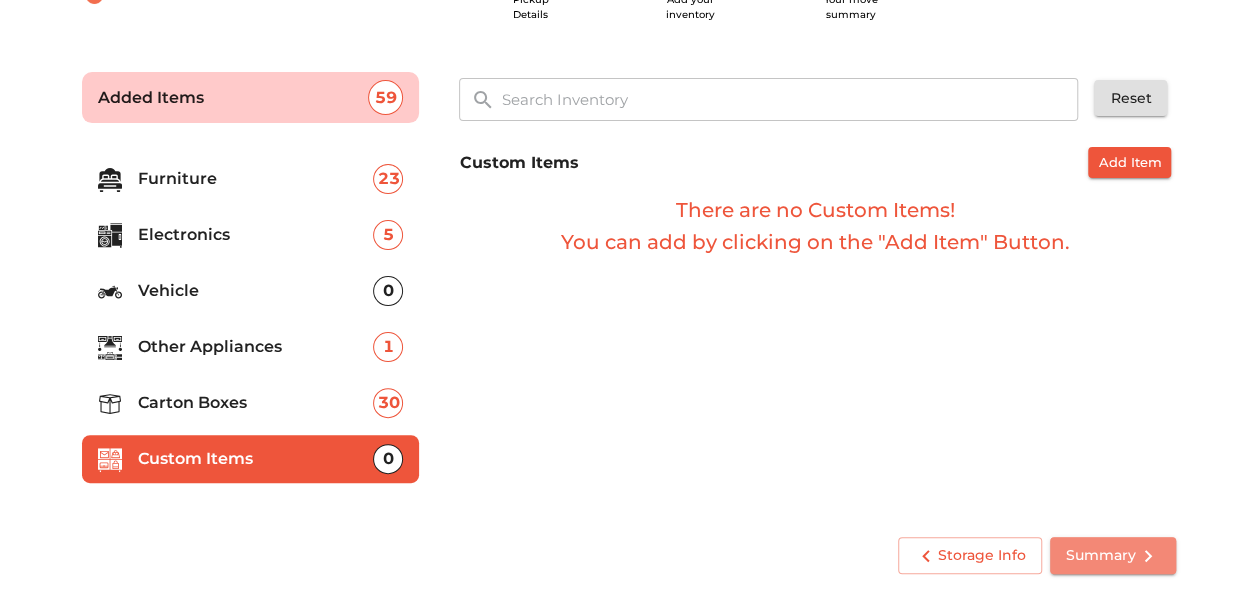 click on "Summary" at bounding box center (1113, 555) 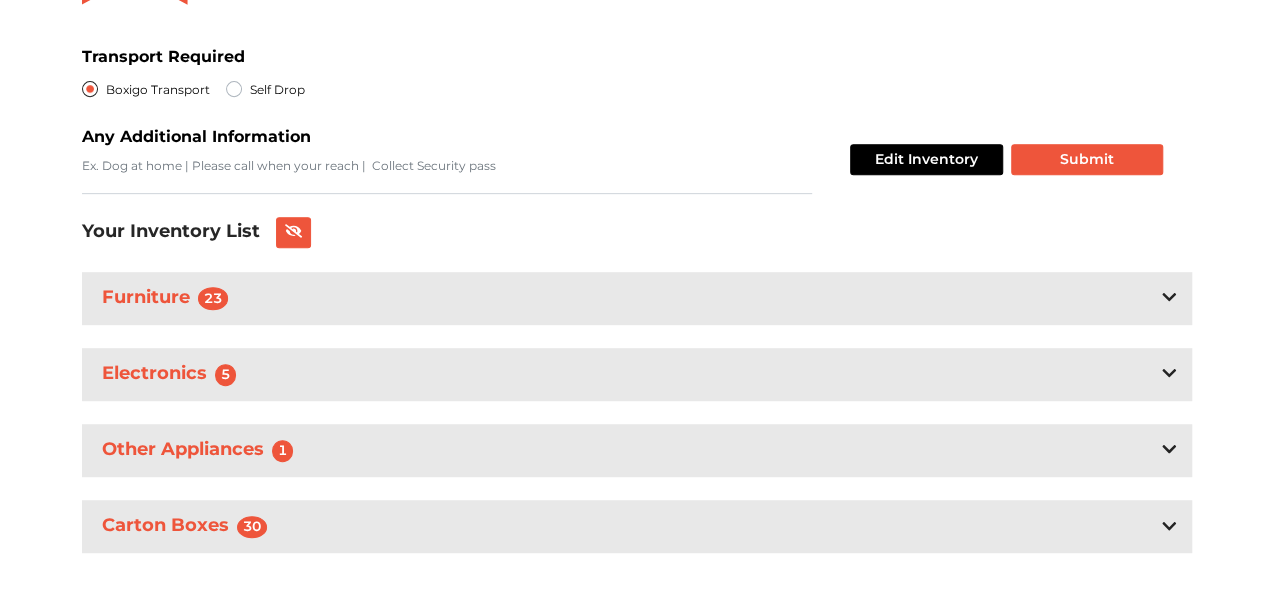 scroll, scrollTop: 410, scrollLeft: 0, axis: vertical 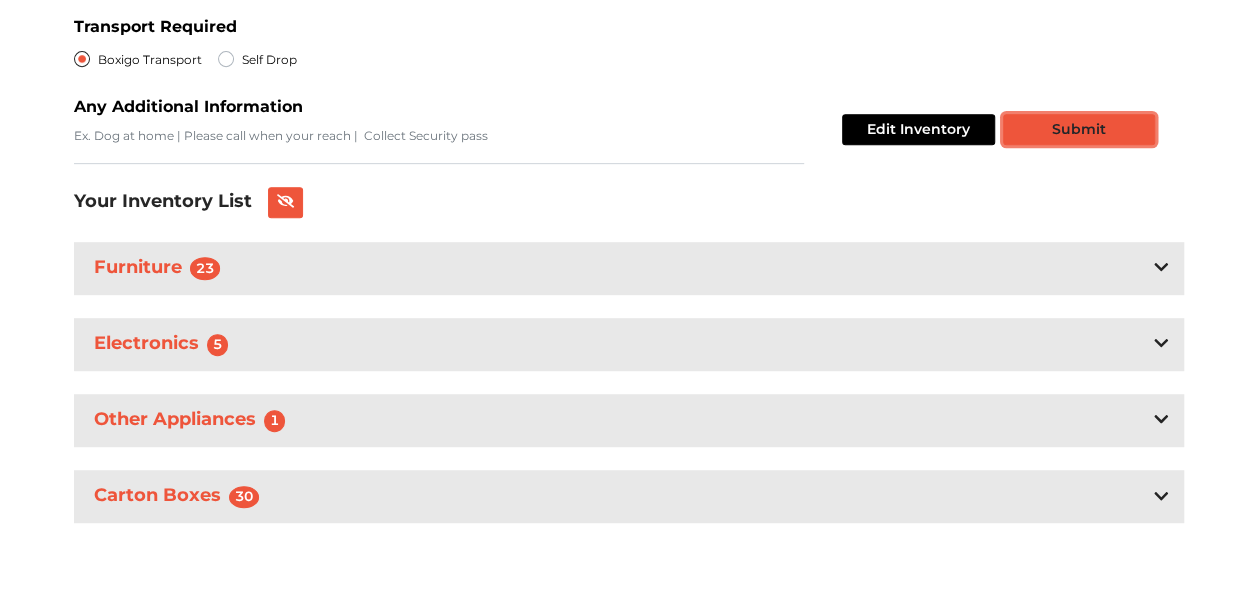 click on "Submit" at bounding box center [1079, 129] 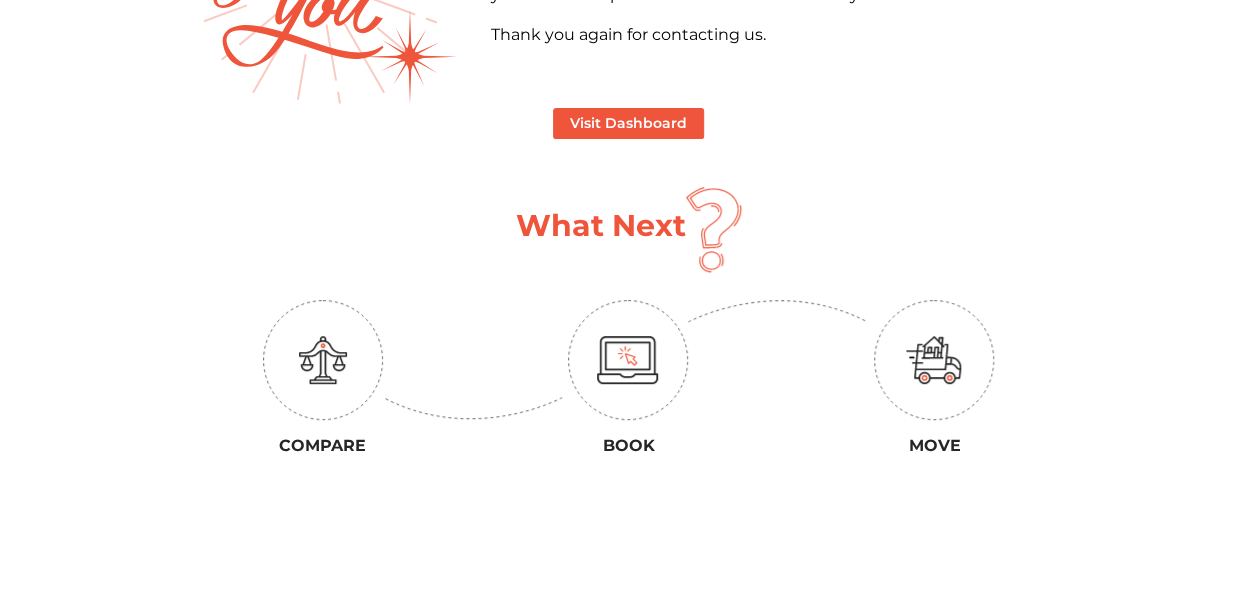 scroll, scrollTop: 276, scrollLeft: 0, axis: vertical 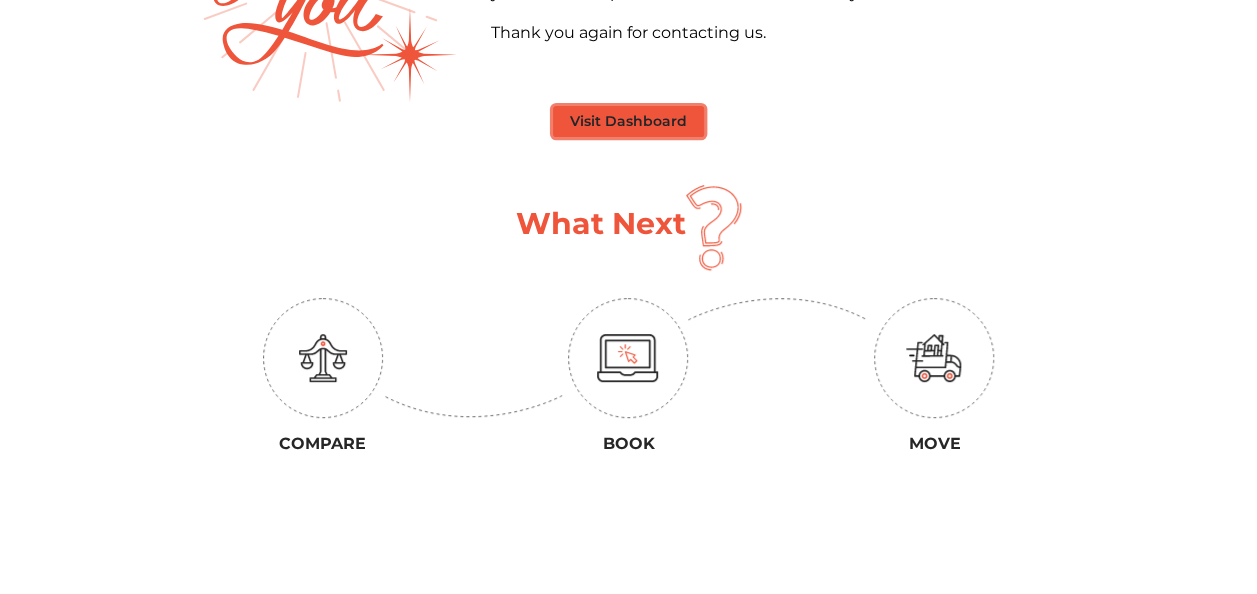 click on "Visit Dashboard" at bounding box center [628, 121] 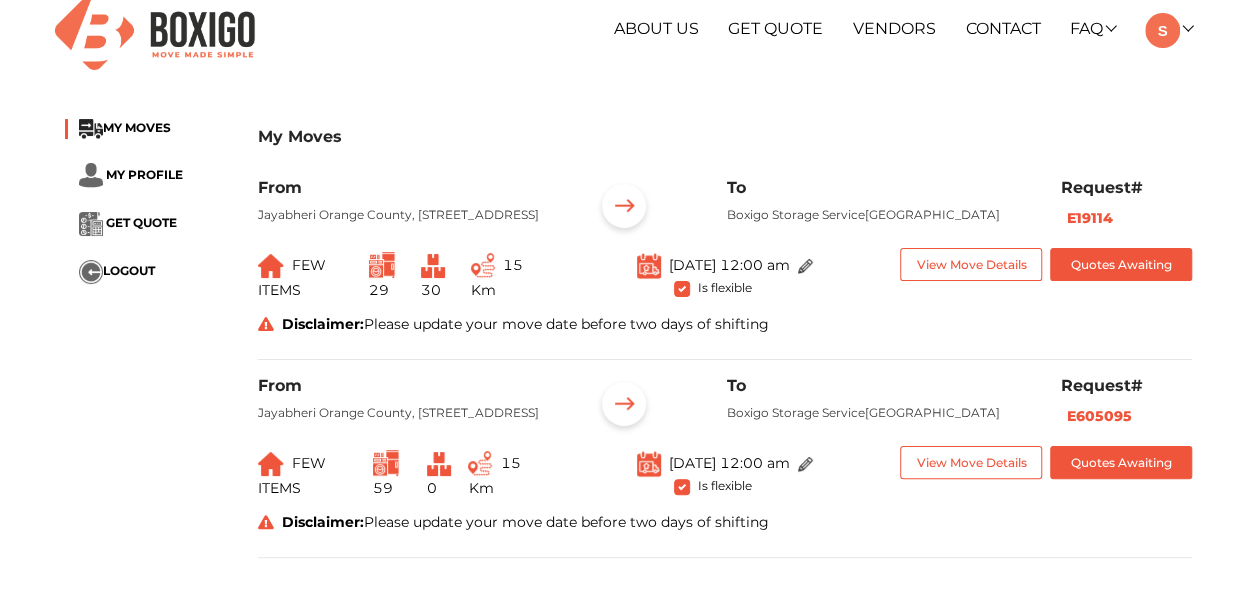 scroll, scrollTop: 28, scrollLeft: 0, axis: vertical 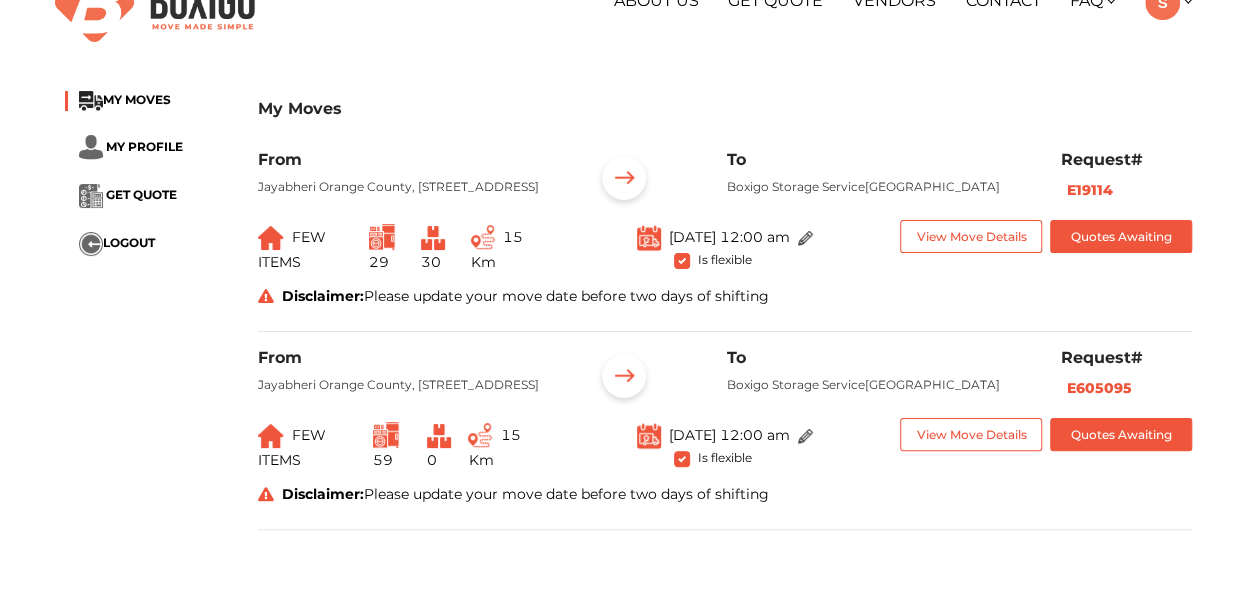 click on "Boxigo Storage Service, Rampura, Bengaluru, Karnataka, 562149" at bounding box center [878, 385] 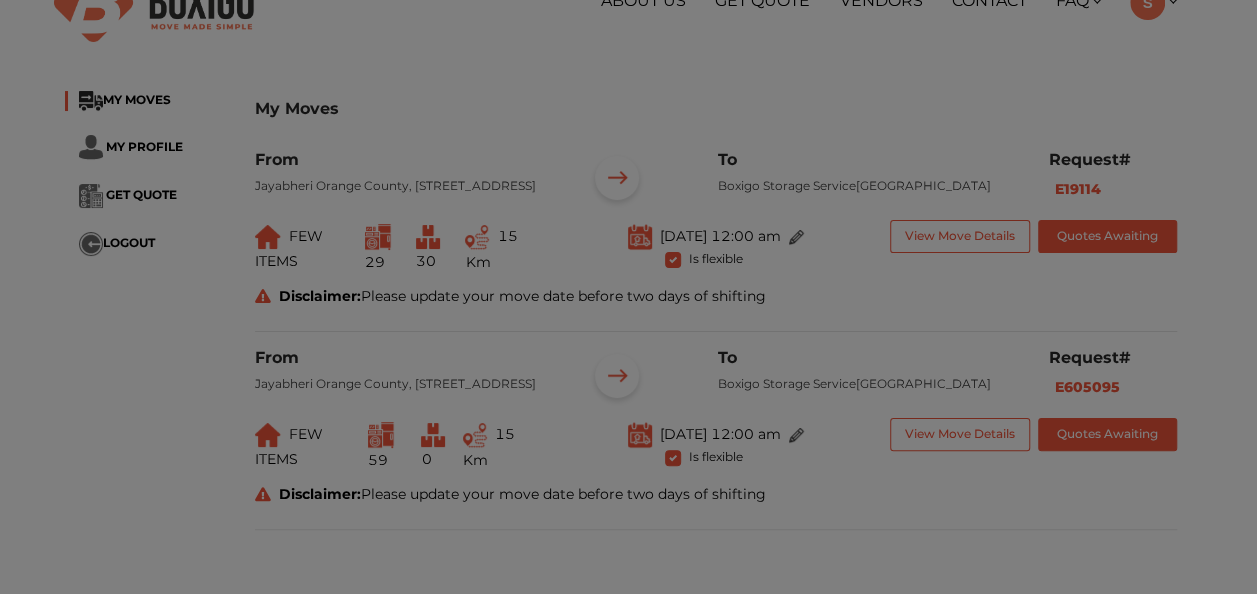 click on "Update your relocation date for # E19114 12/07/2025 12:00 AM Is Flexible   Update Cancel" at bounding box center (628, 297) 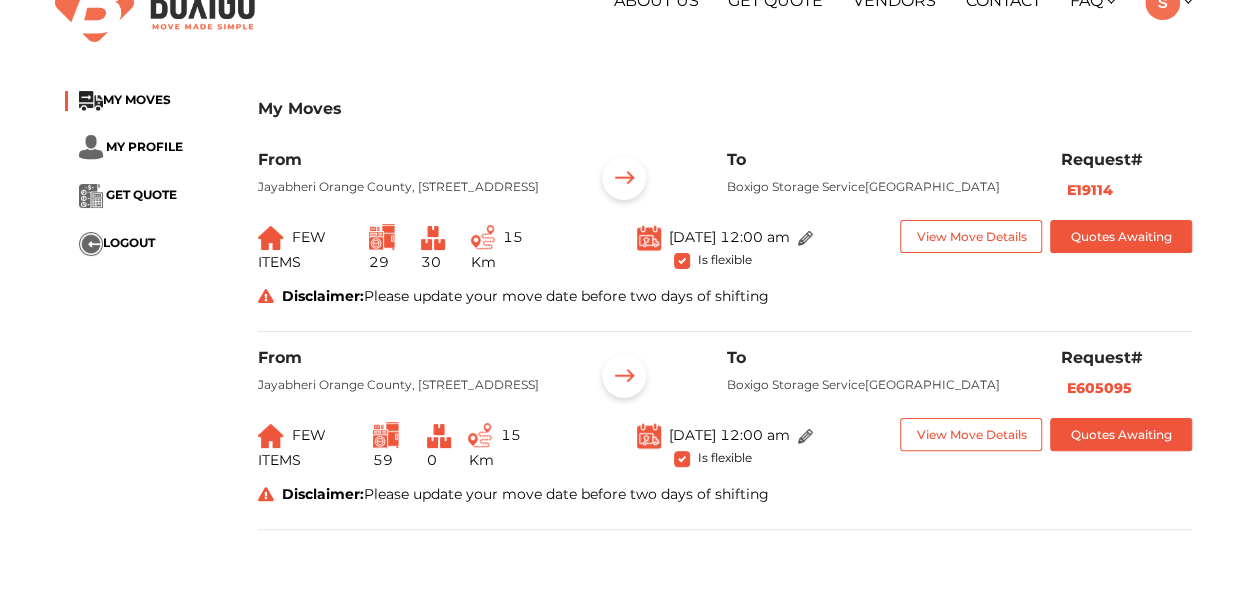 click at bounding box center (805, 238) 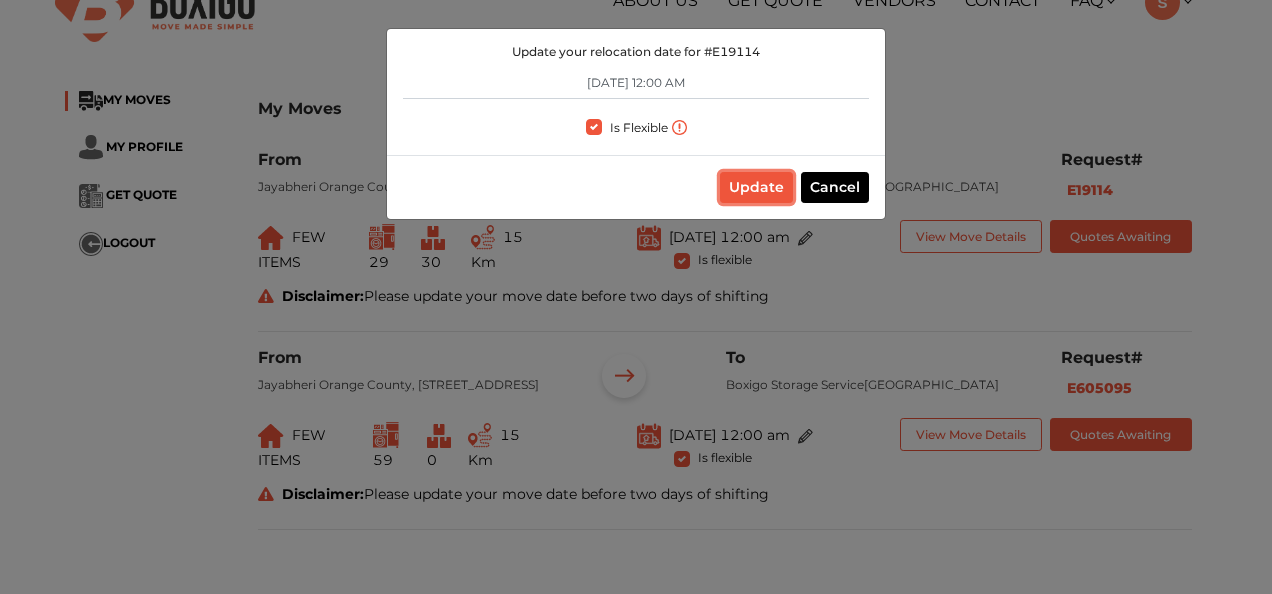 click on "Update" at bounding box center (756, 187) 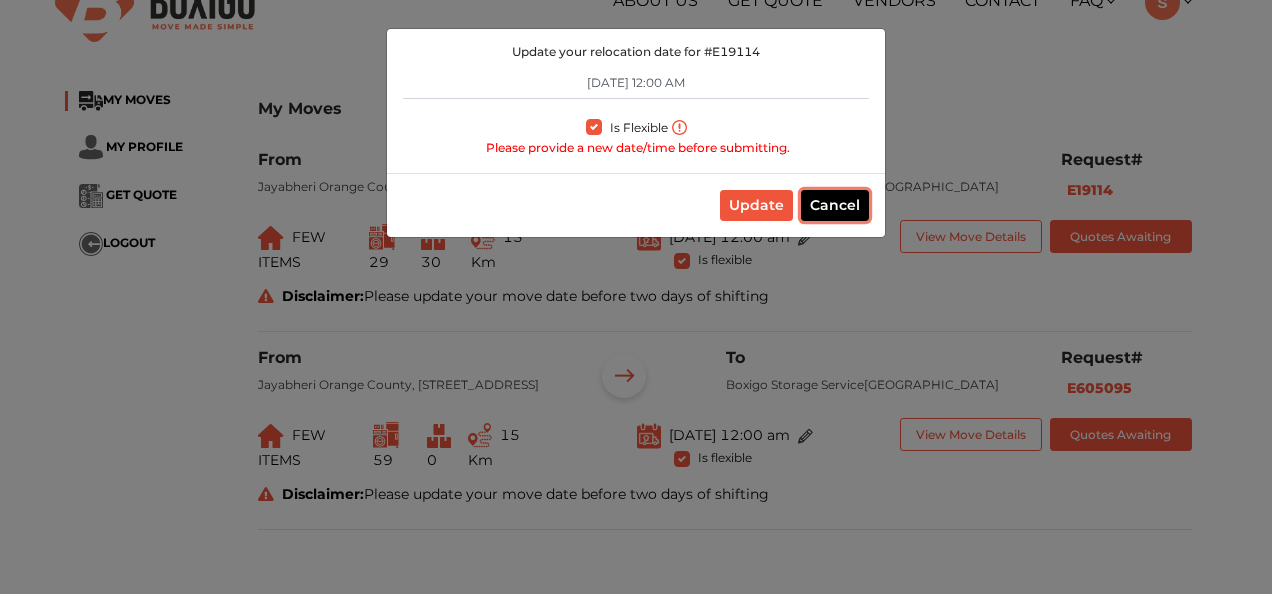 click on "Cancel" at bounding box center [835, 205] 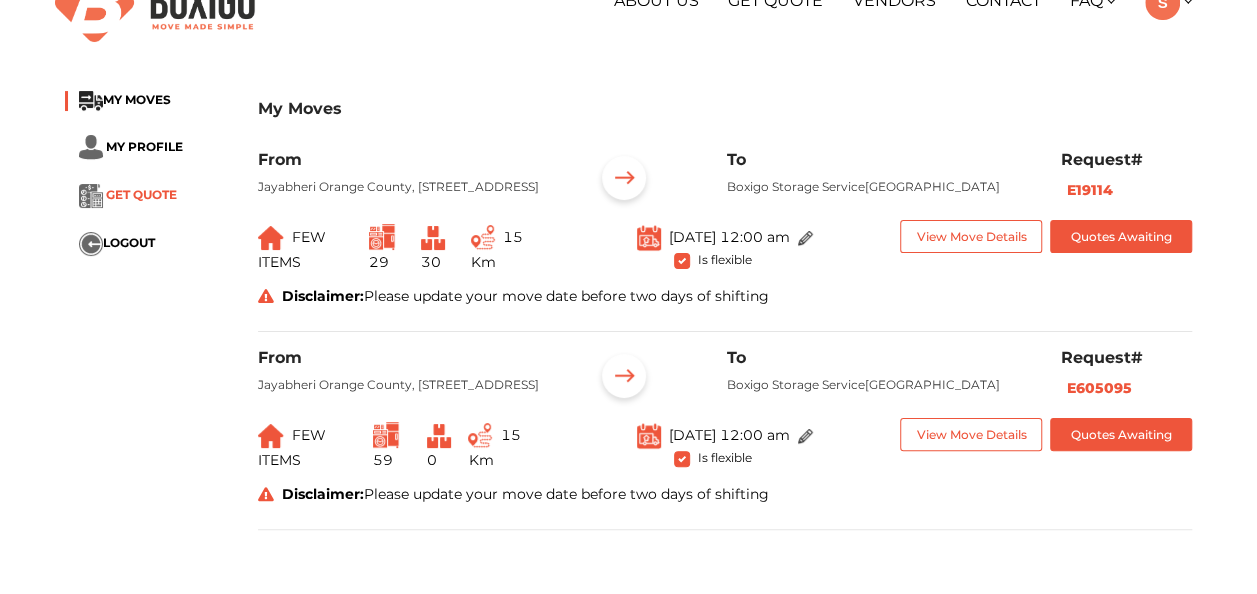click on "GET QUOTE" at bounding box center (141, 194) 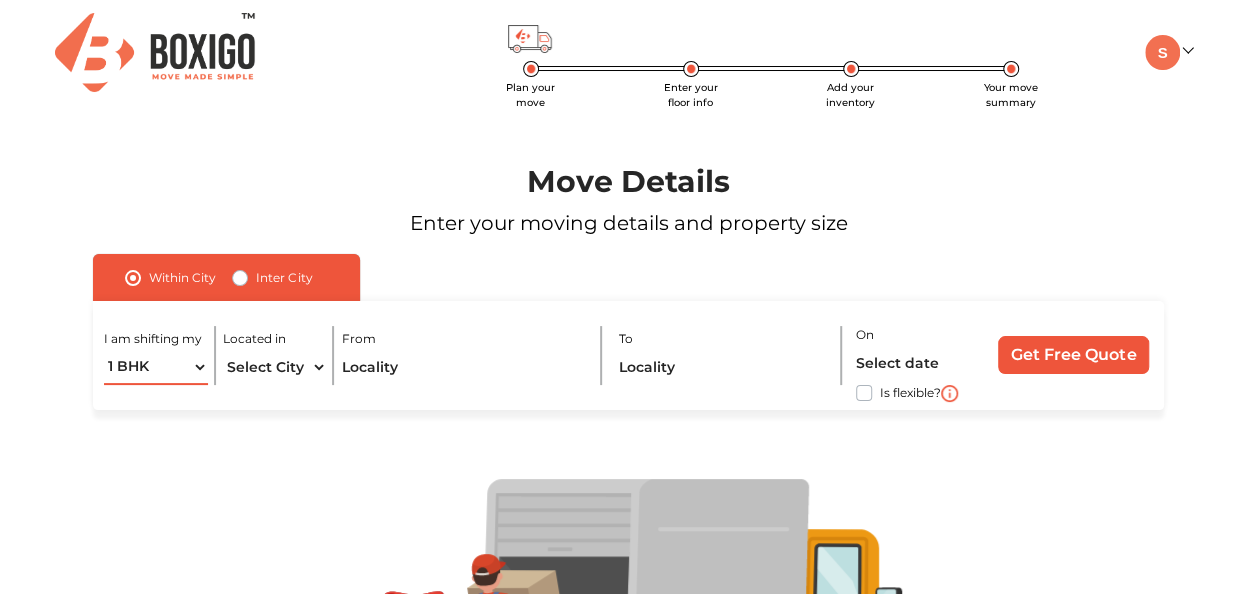 click on "1 BHK 2 BHK 3 BHK 3 + BHK FEW ITEMS" at bounding box center [156, 367] 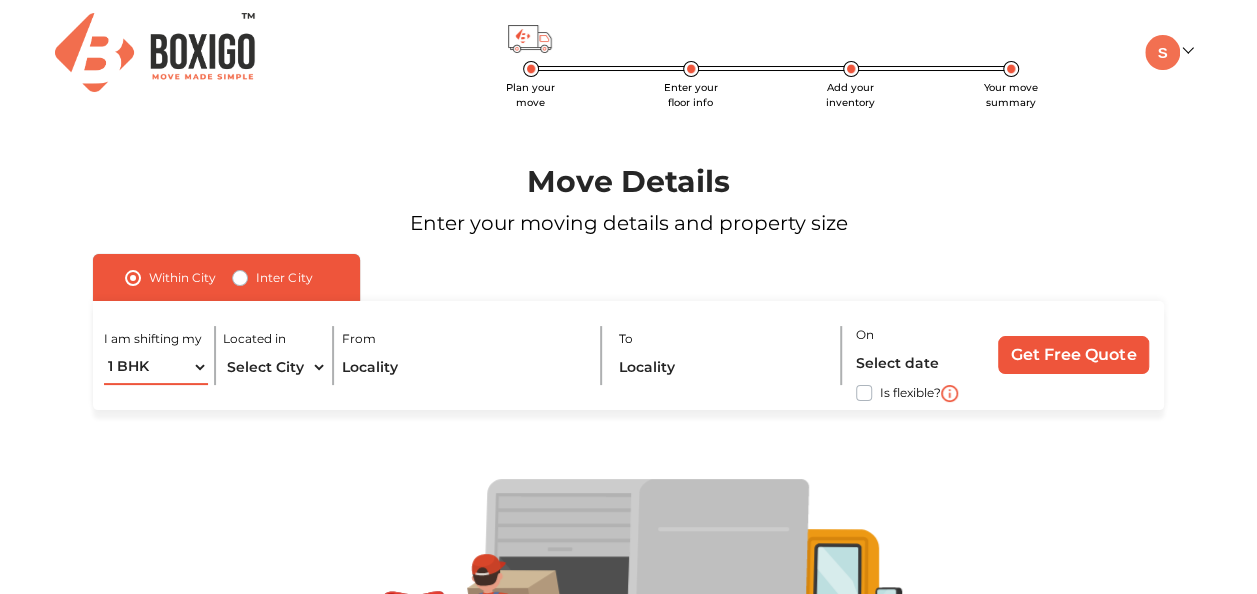 select on "3 BHK" 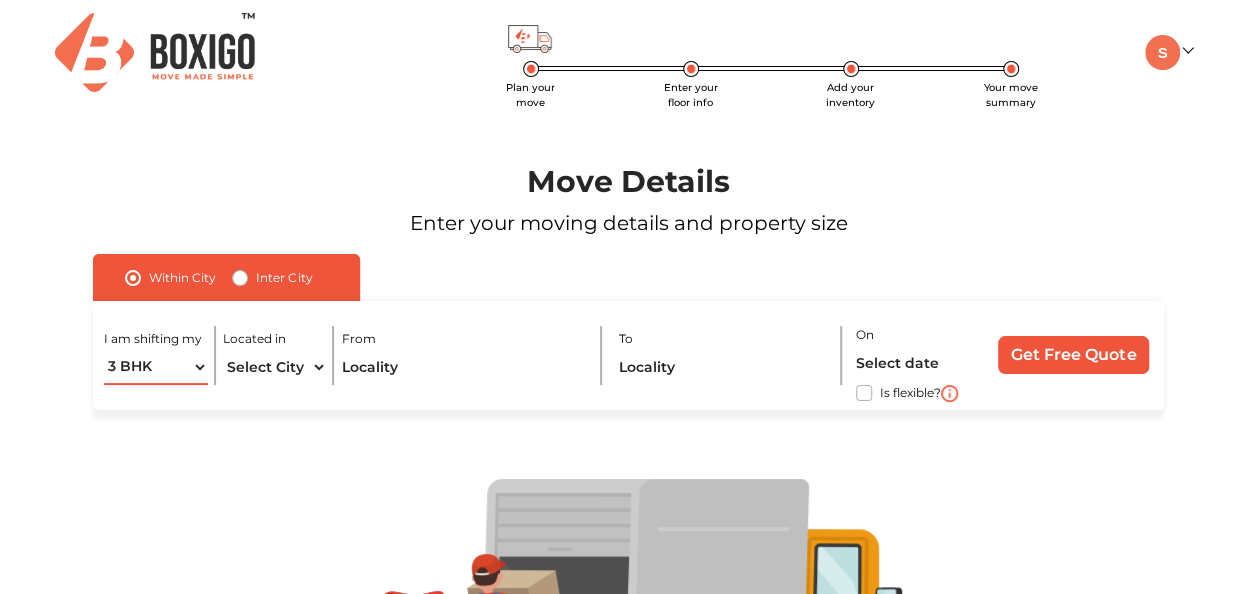 click on "1 BHK 2 BHK 3 BHK 3 + BHK FEW ITEMS" at bounding box center (156, 367) 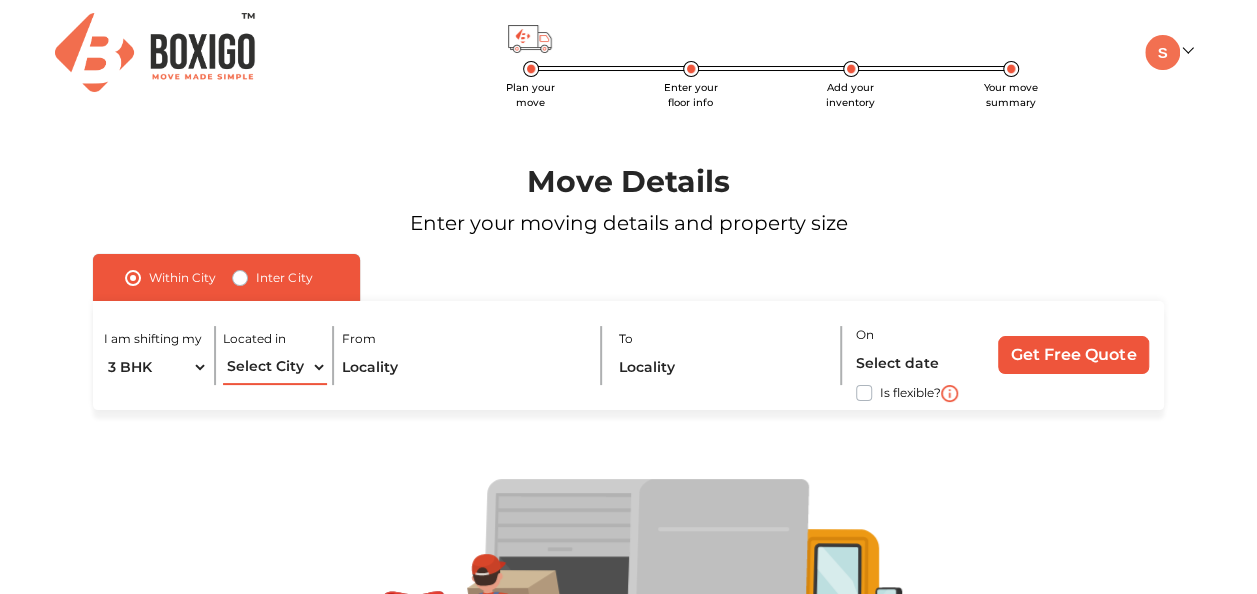 click on "Select City Bangalore Bengaluru Bhopal Bhubaneswar Chennai Coimbatore Cuttack Delhi Gulbarga Gurugram Guwahati Hyderabad Indore Jaipur Kalyan & Dombivali Kochi Kolkata Lucknow Madurai Mangalore Mumbai Mysore Navi Mumbai Noida Patna Pune Raipur Secunderabad Siliguri Srirangam Thane Thiruvananthapuram Vijayawada Visakhapatnam Warangal" at bounding box center (275, 367) 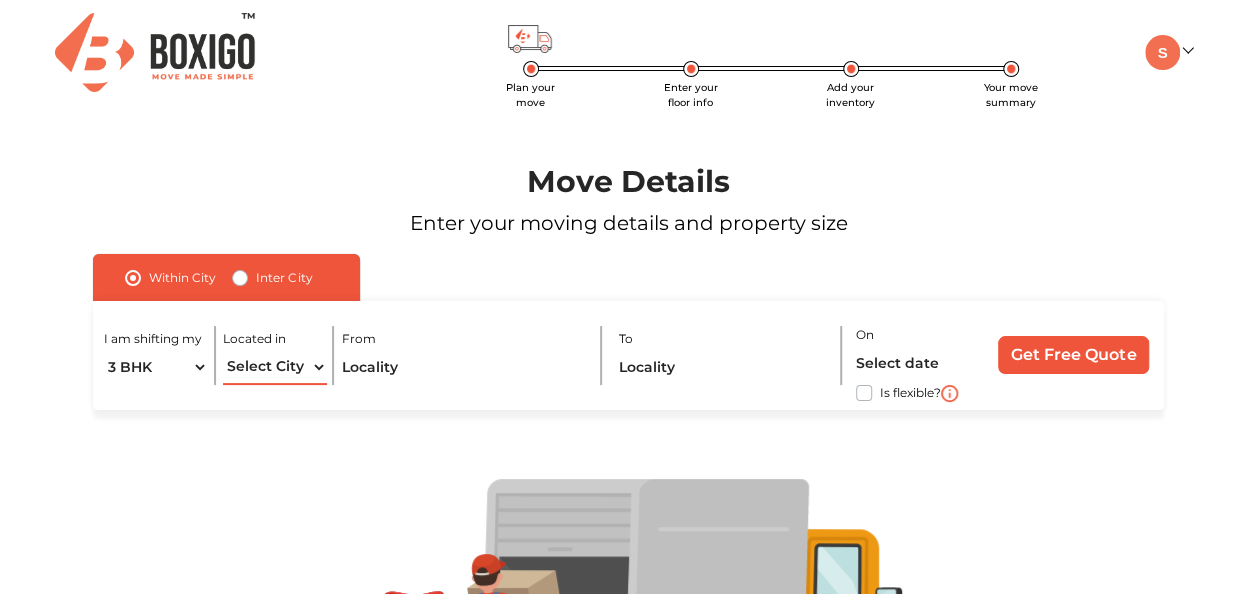 select on "[GEOGRAPHIC_DATA]" 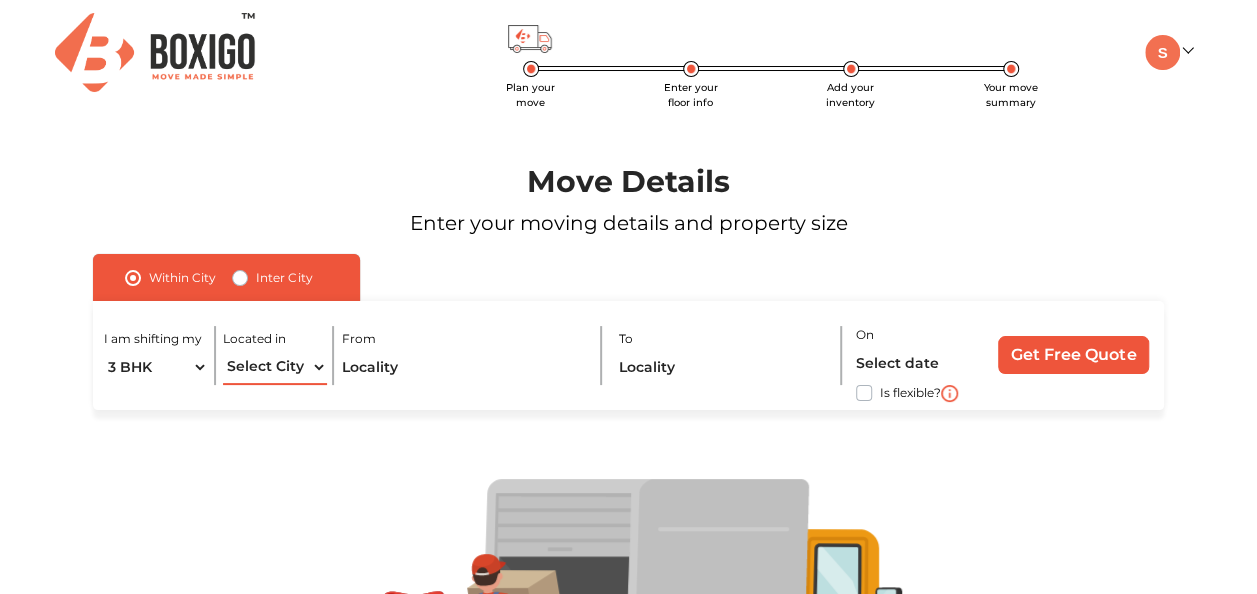 click on "Select City Bangalore Bengaluru Bhopal Bhubaneswar Chennai Coimbatore Cuttack Delhi Gulbarga Gurugram Guwahati Hyderabad Indore Jaipur Kalyan & Dombivali Kochi Kolkata Lucknow Madurai Mangalore Mumbai Mysore Navi Mumbai Noida Patna Pune Raipur Secunderabad Siliguri Srirangam Thane Thiruvananthapuram Vijayawada Visakhapatnam Warangal" at bounding box center [275, 367] 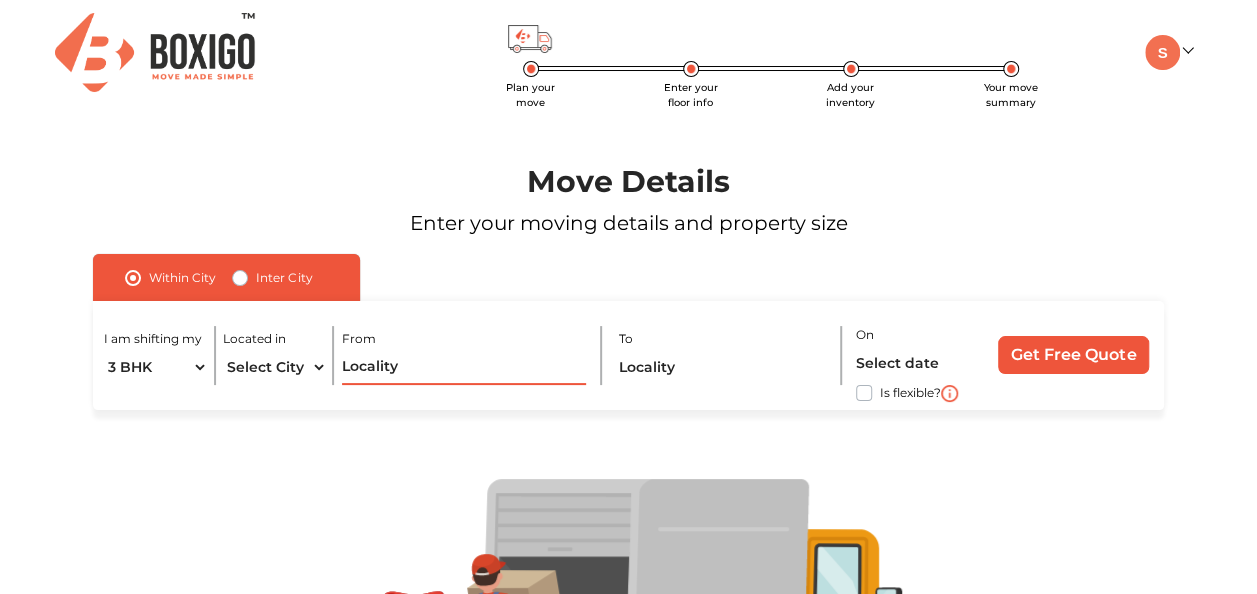 click at bounding box center (464, 367) 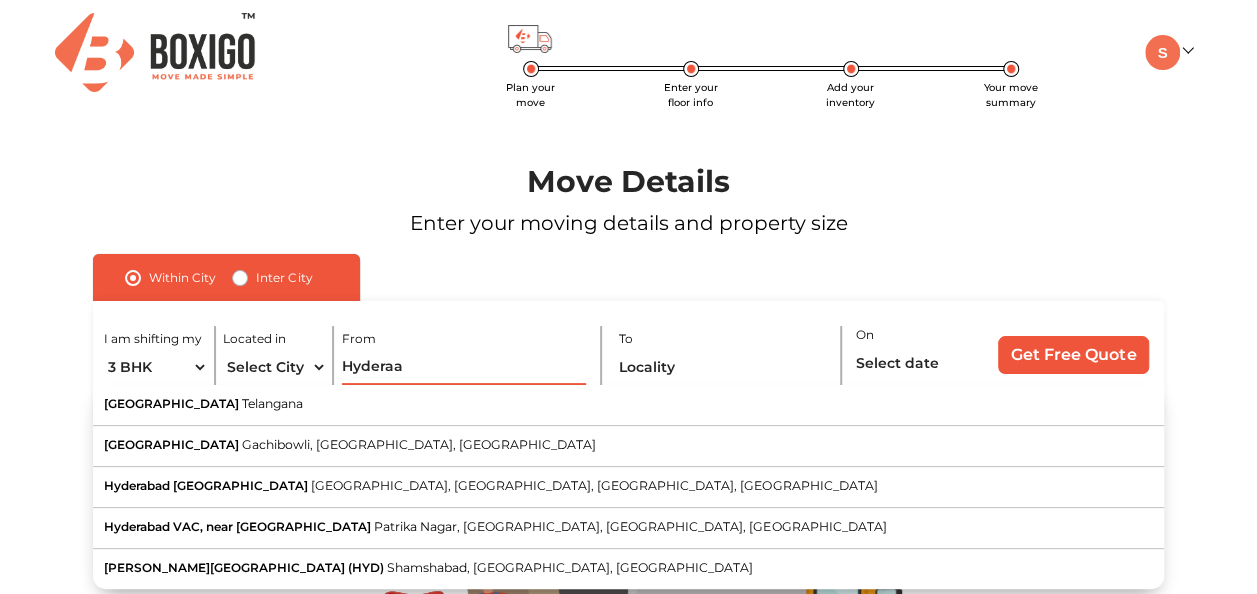 type on "Hyderaa" 